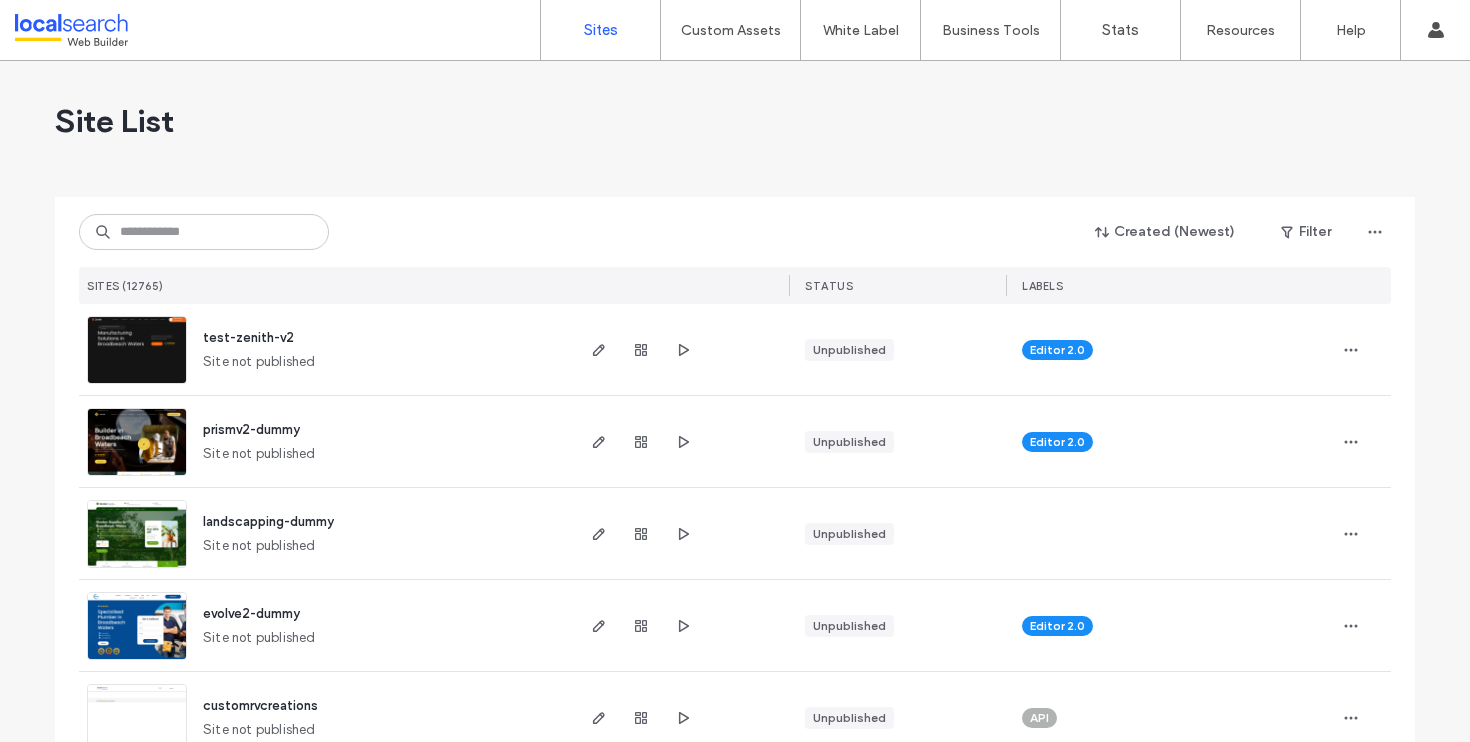scroll, scrollTop: 0, scrollLeft: 0, axis: both 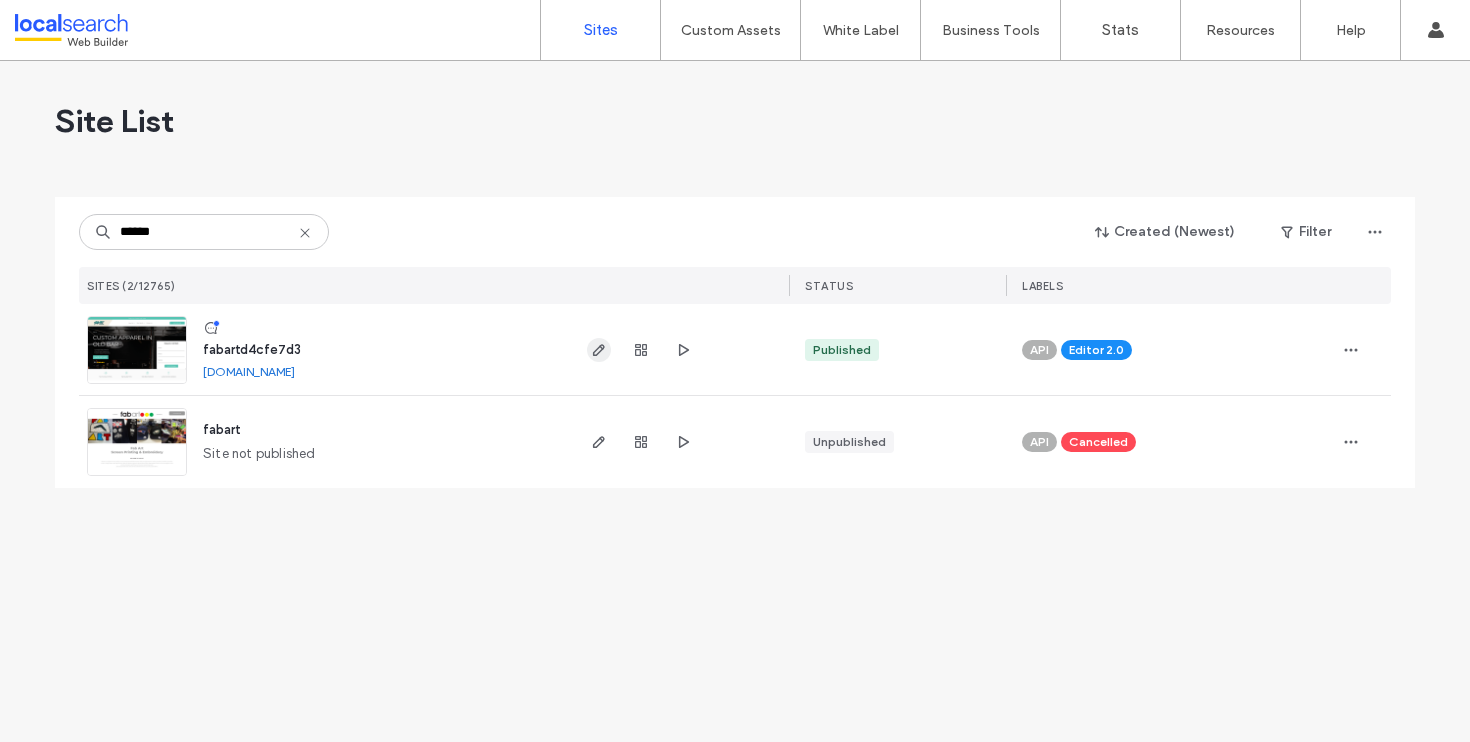 type on "******" 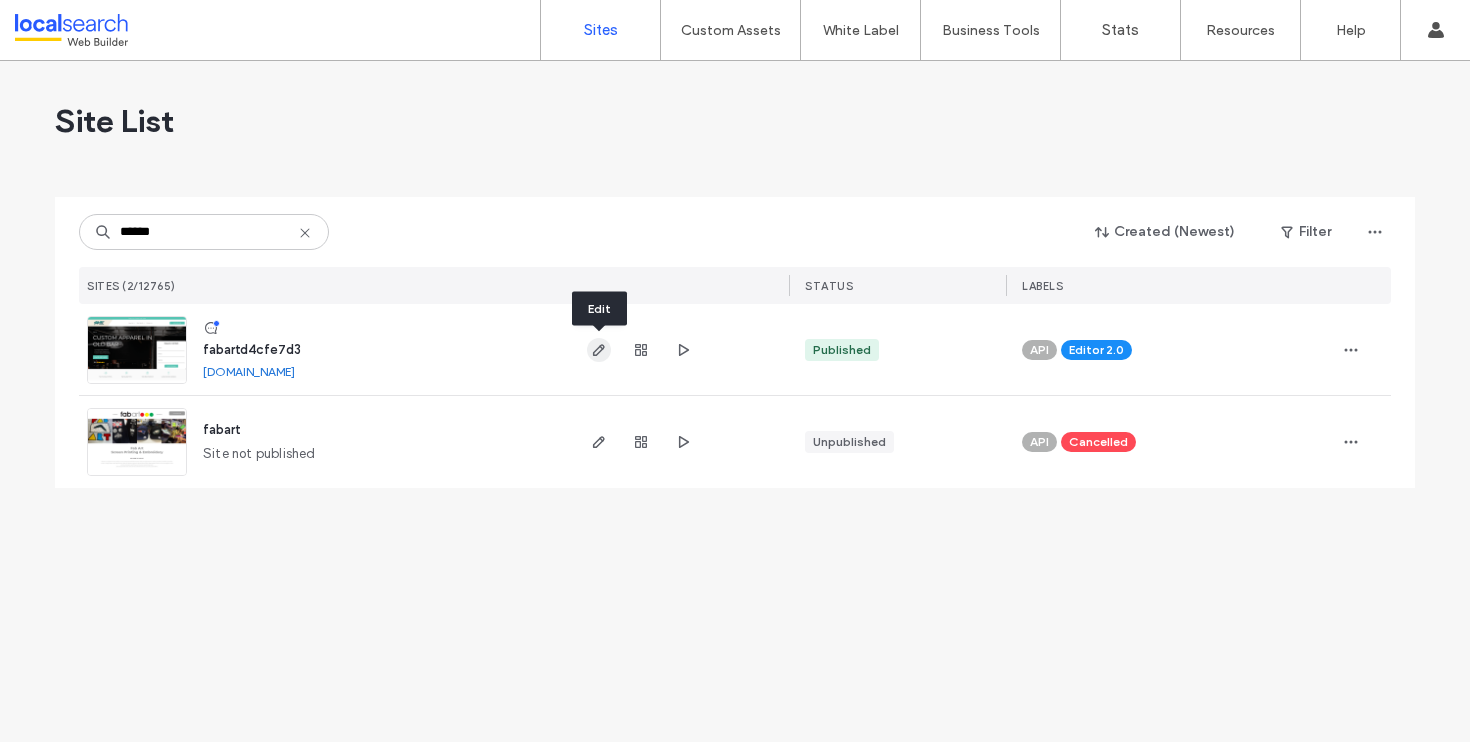 click 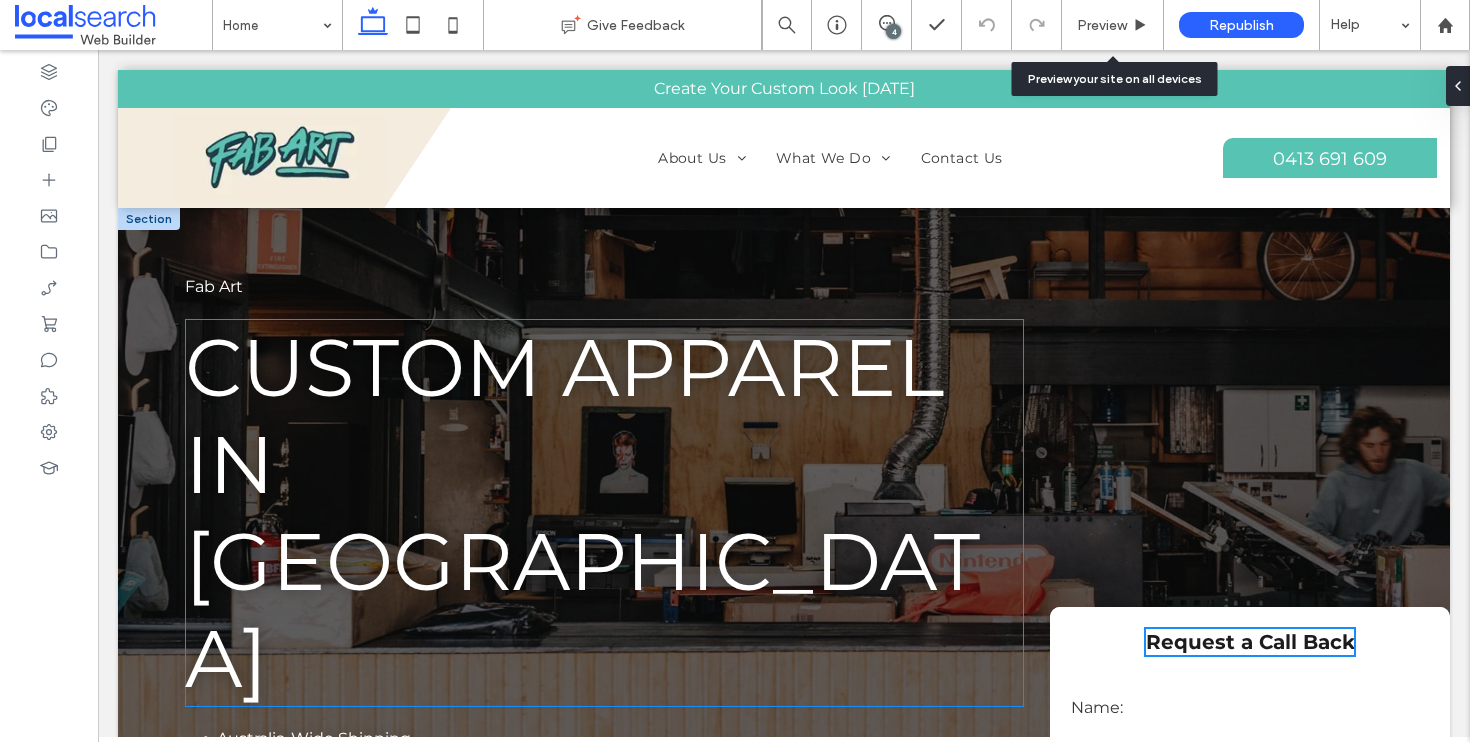 scroll, scrollTop: 0, scrollLeft: 0, axis: both 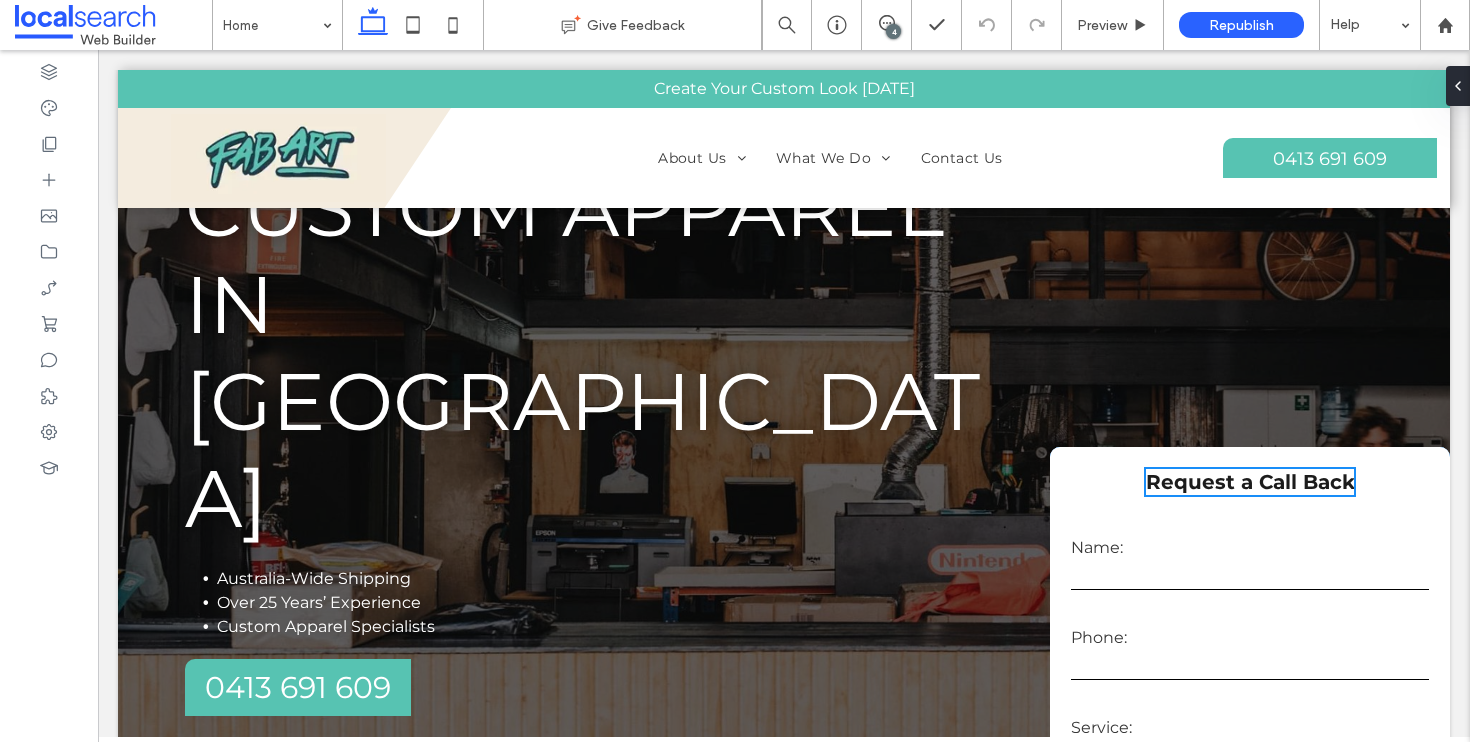 click on "**********" at bounding box center [1250, 650] 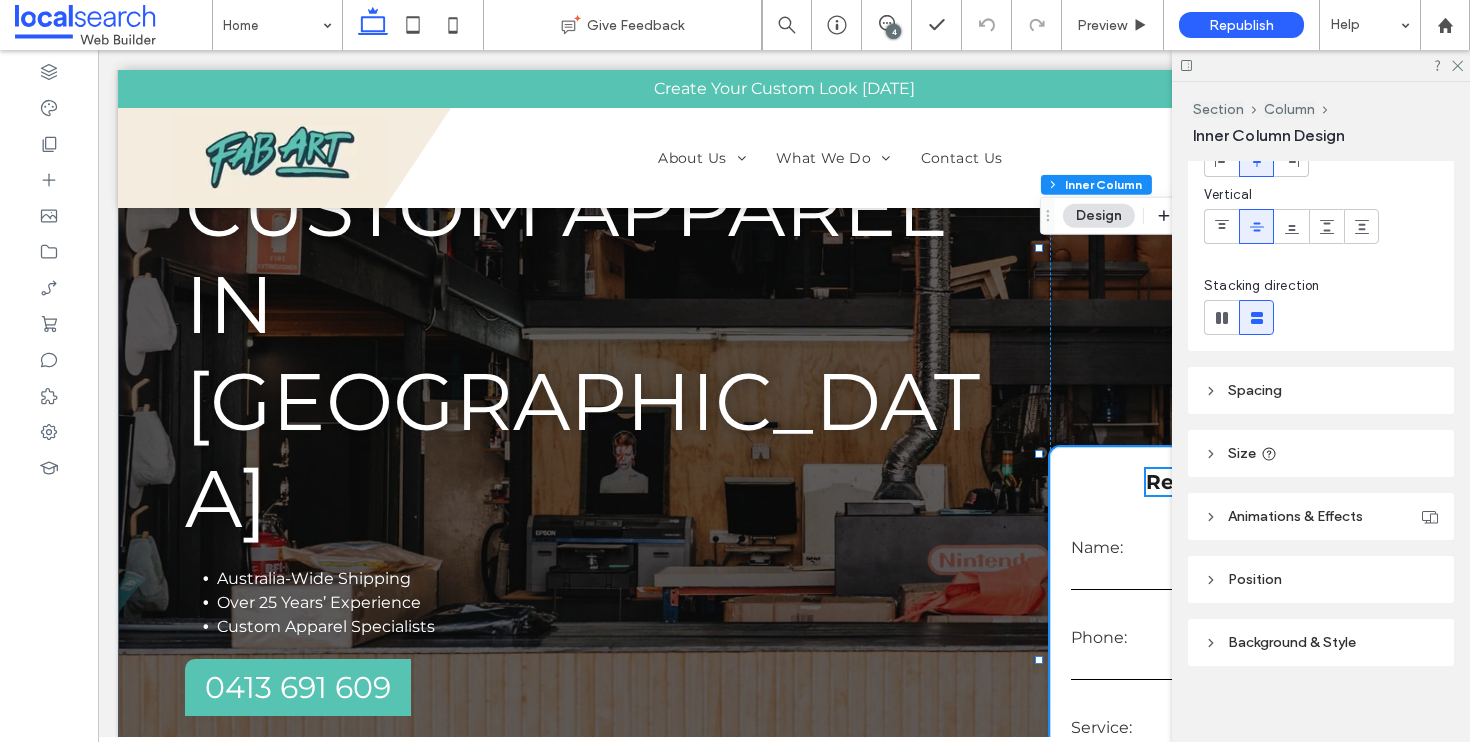 scroll, scrollTop: 201, scrollLeft: 0, axis: vertical 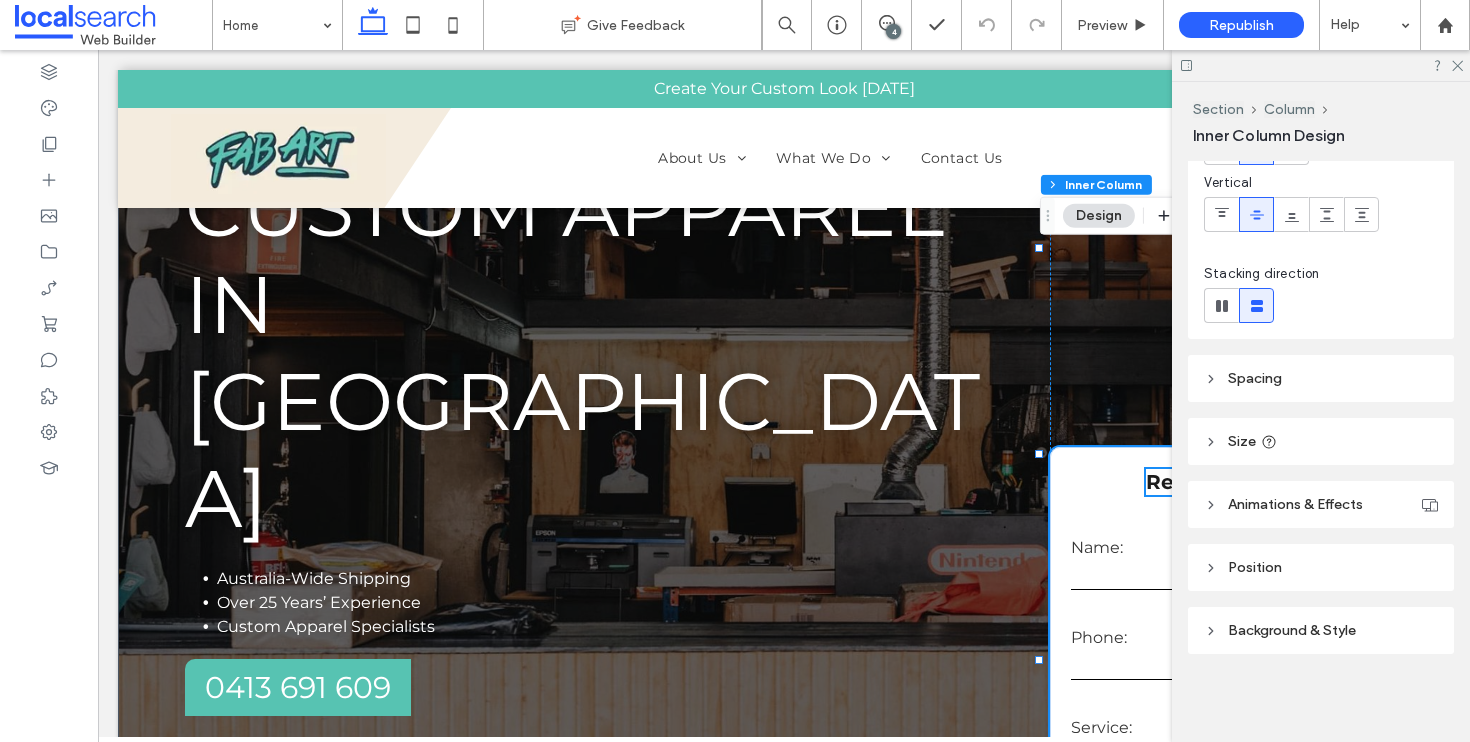 click on "Background & Style" at bounding box center [1321, 630] 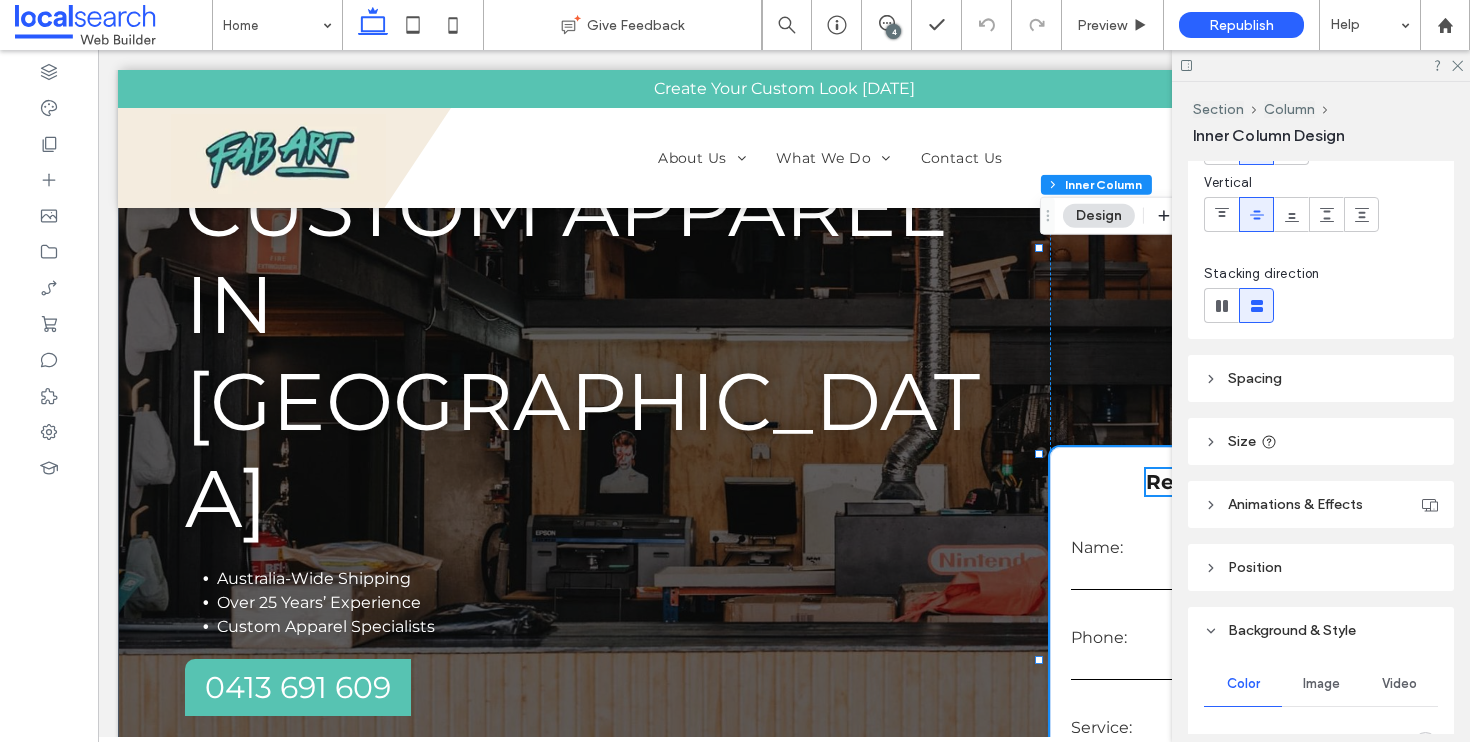 scroll, scrollTop: 625, scrollLeft: 0, axis: vertical 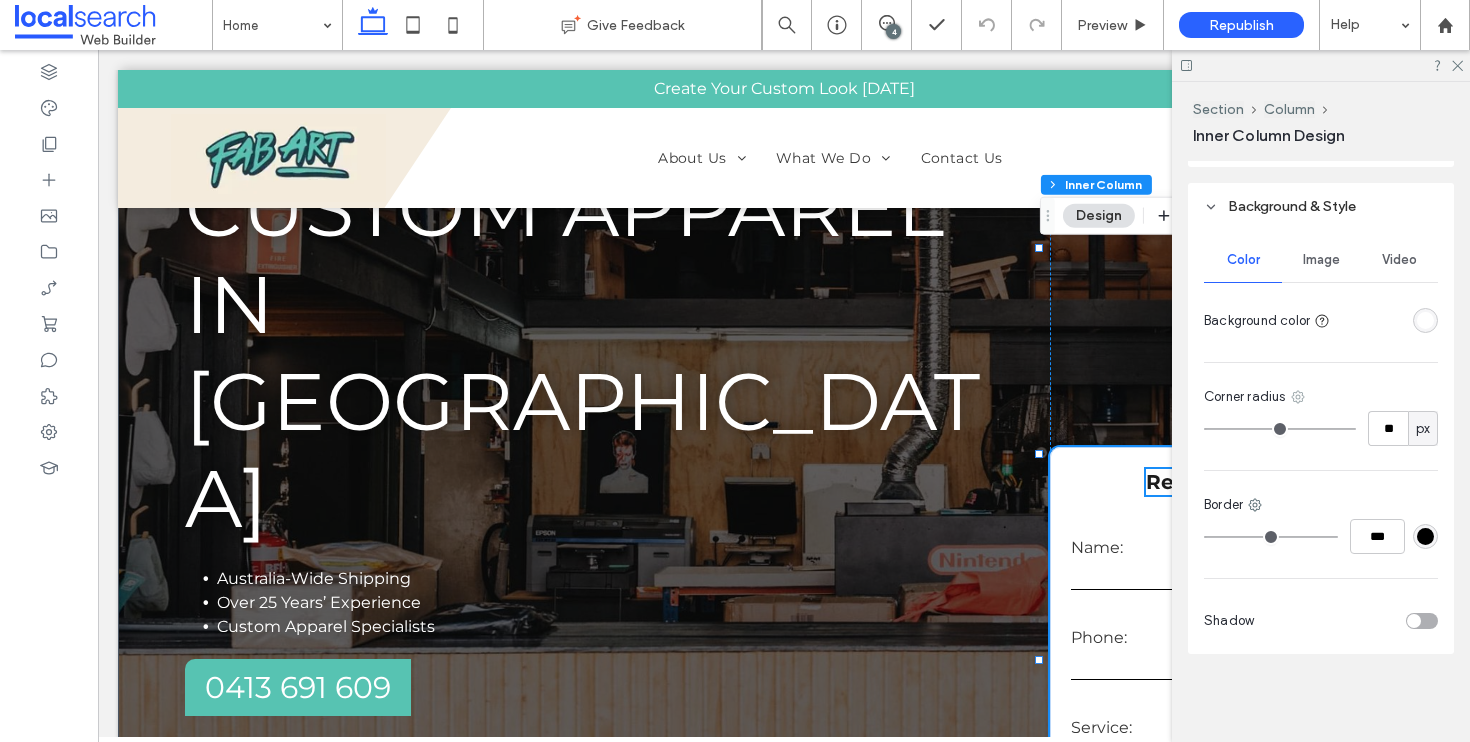 click 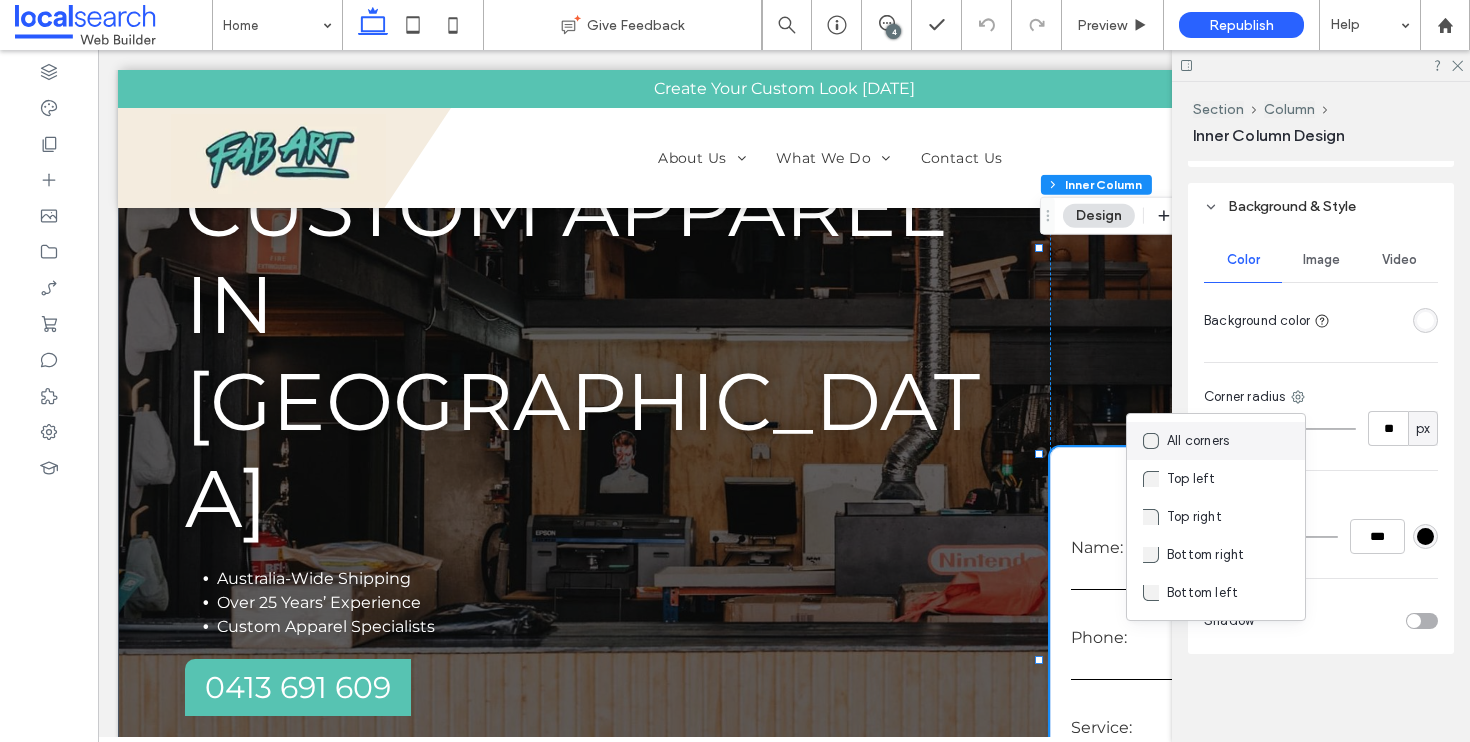 click on "All corners" at bounding box center [1216, 441] 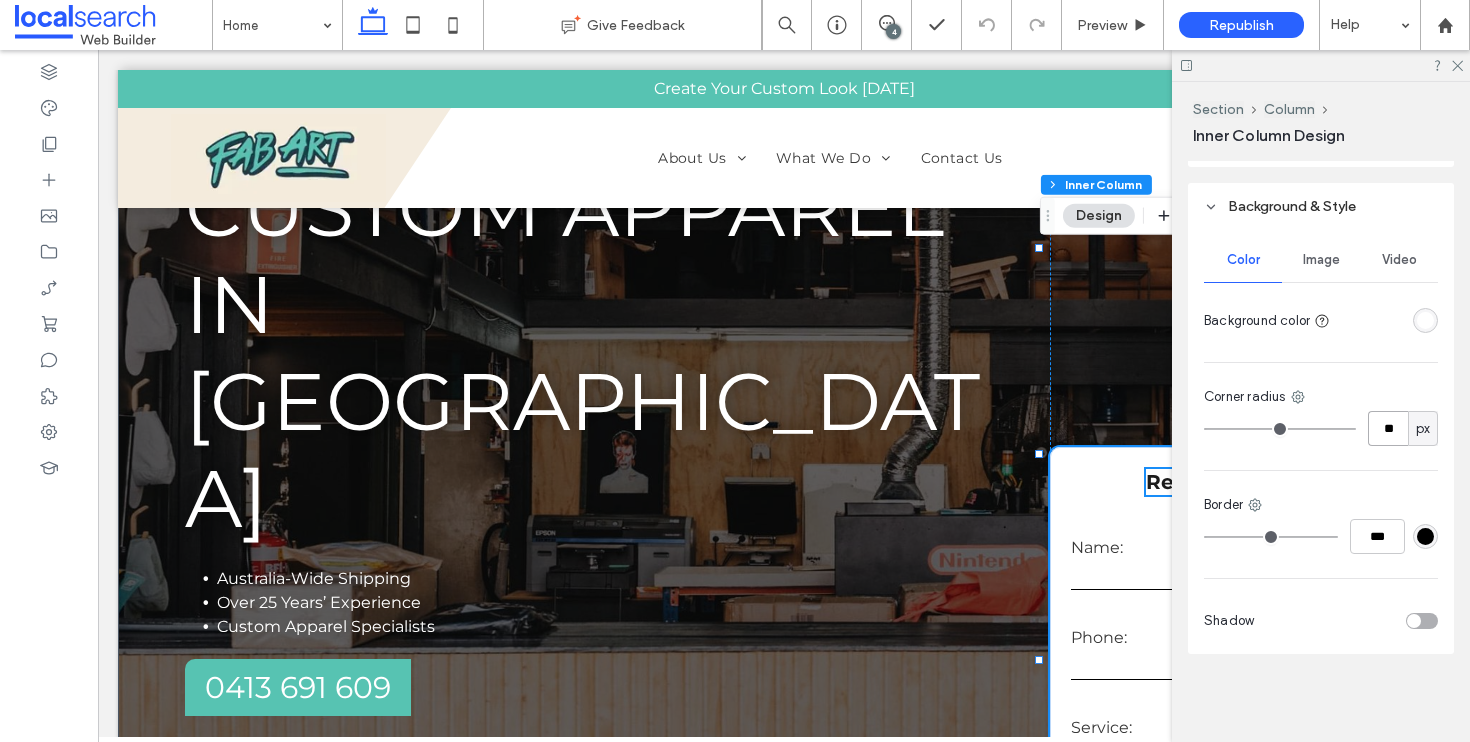click on "**" at bounding box center [1388, 428] 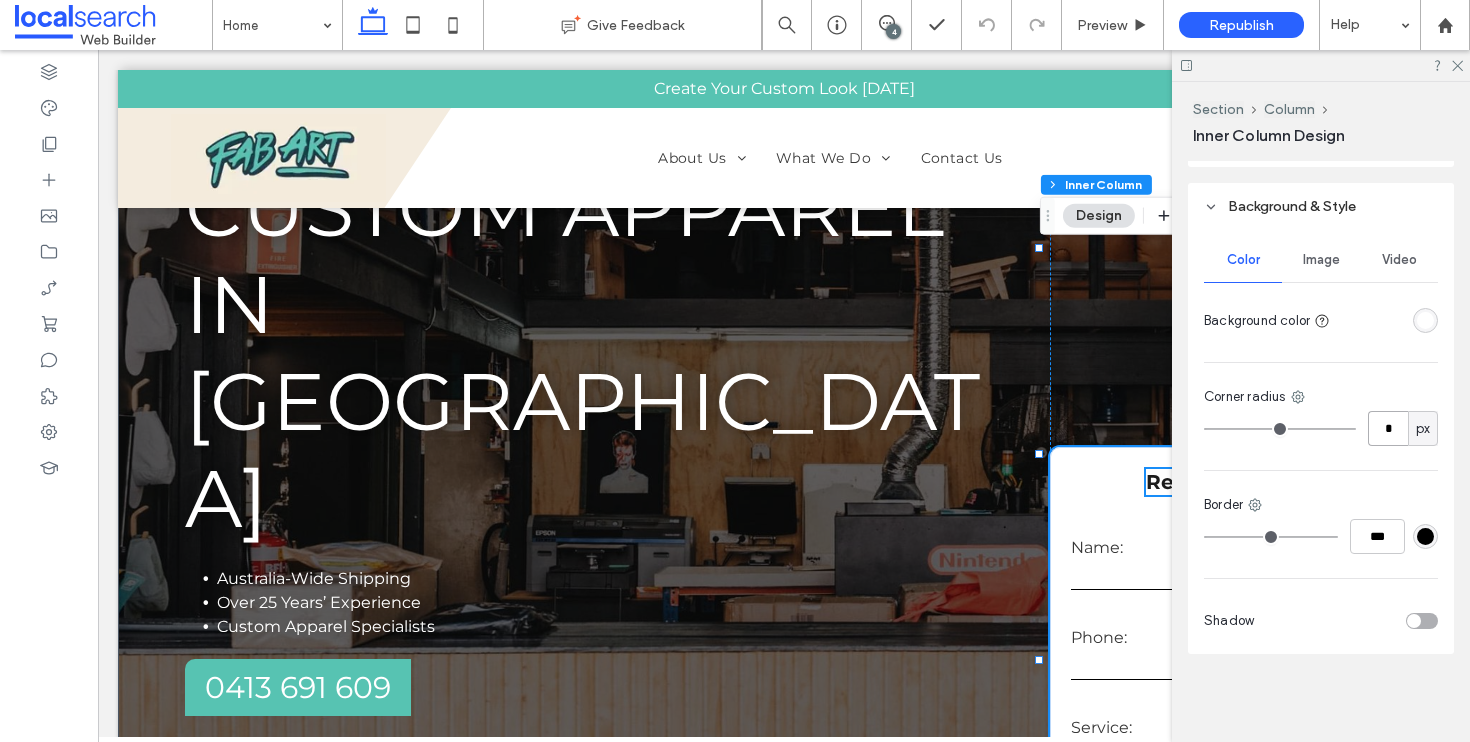 type on "*" 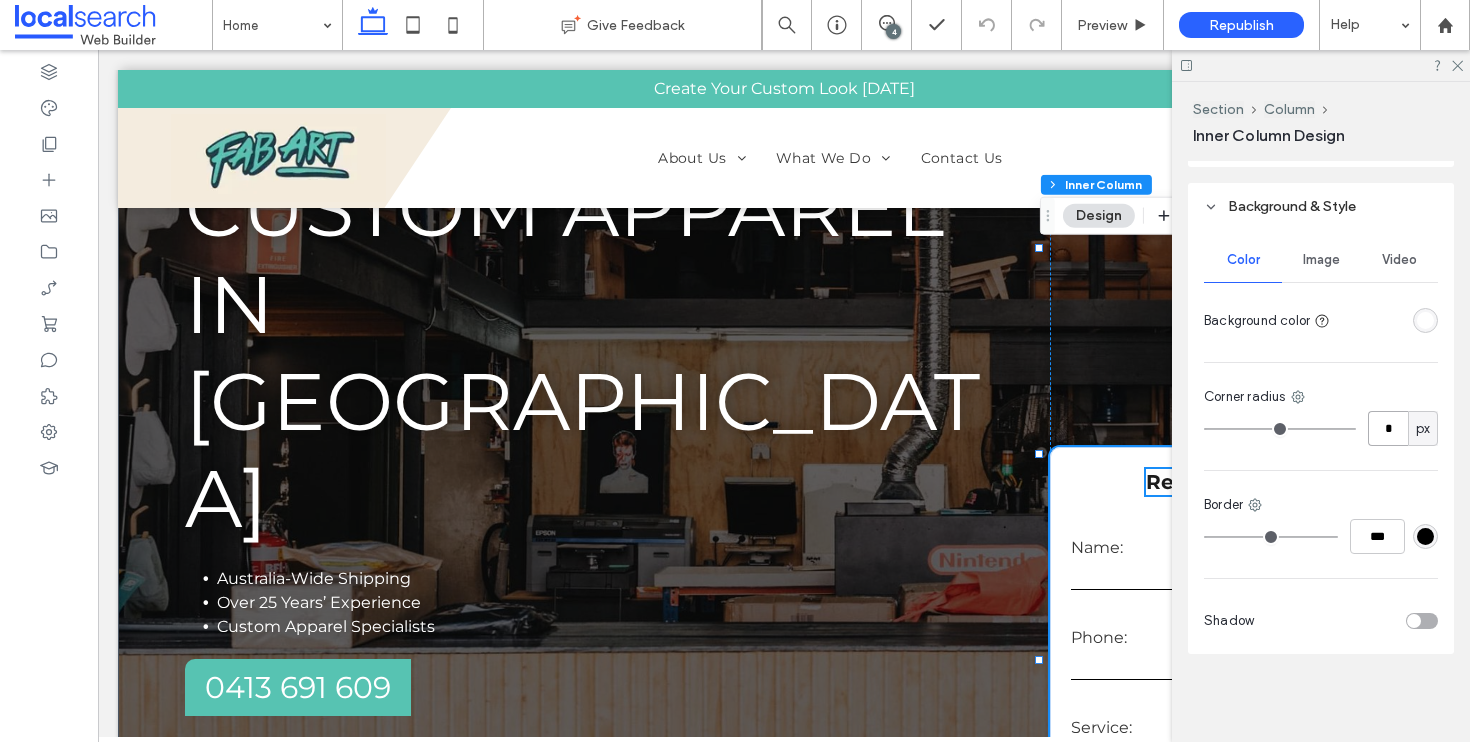 type on "*" 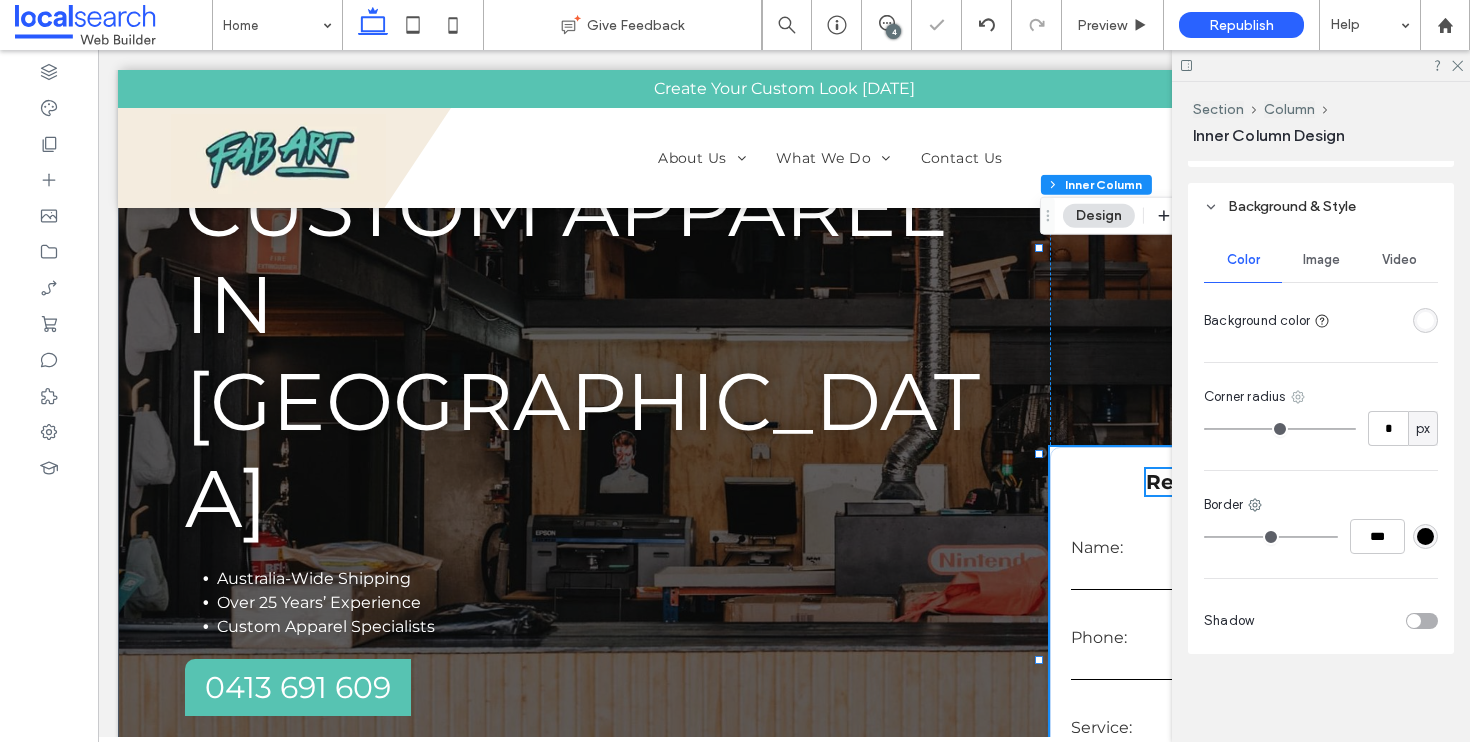 click 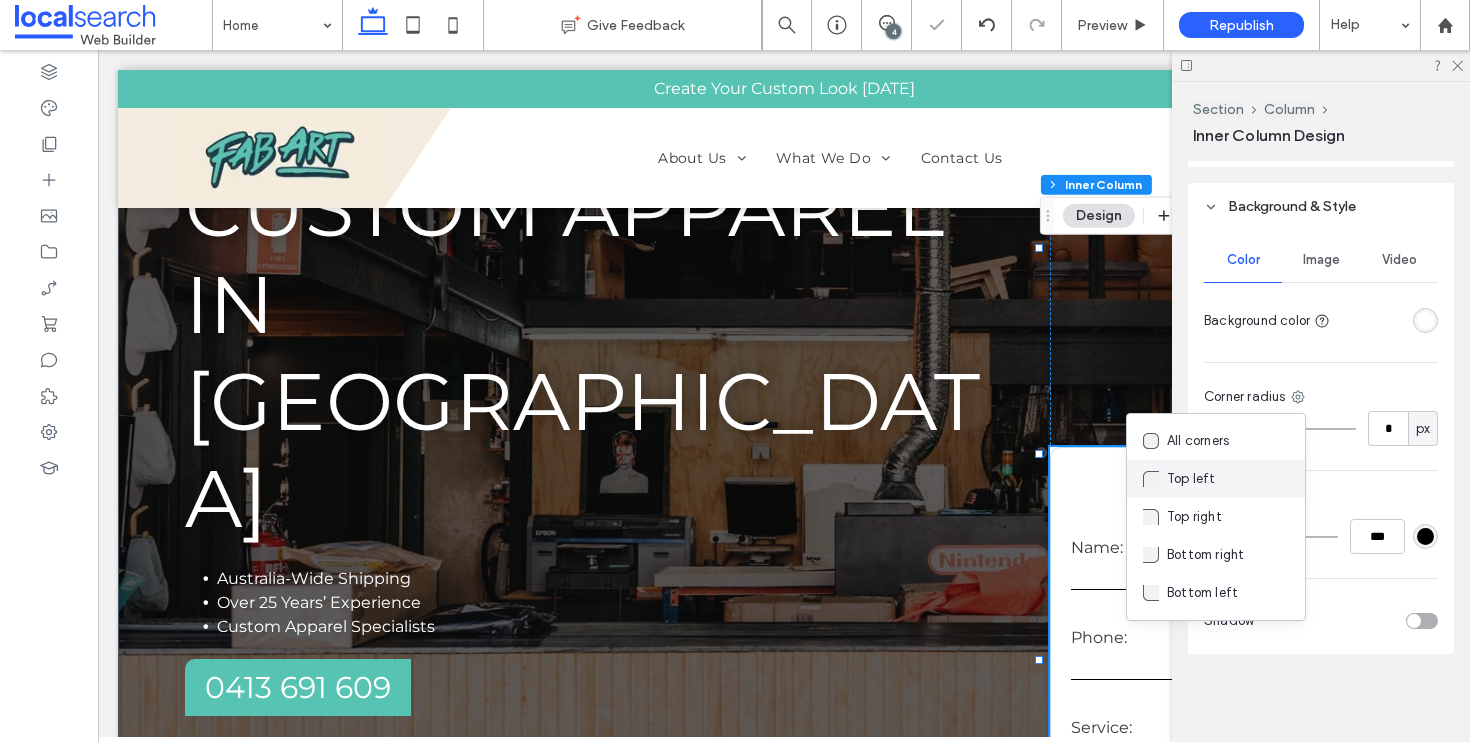 click on "Top left" at bounding box center [1191, 479] 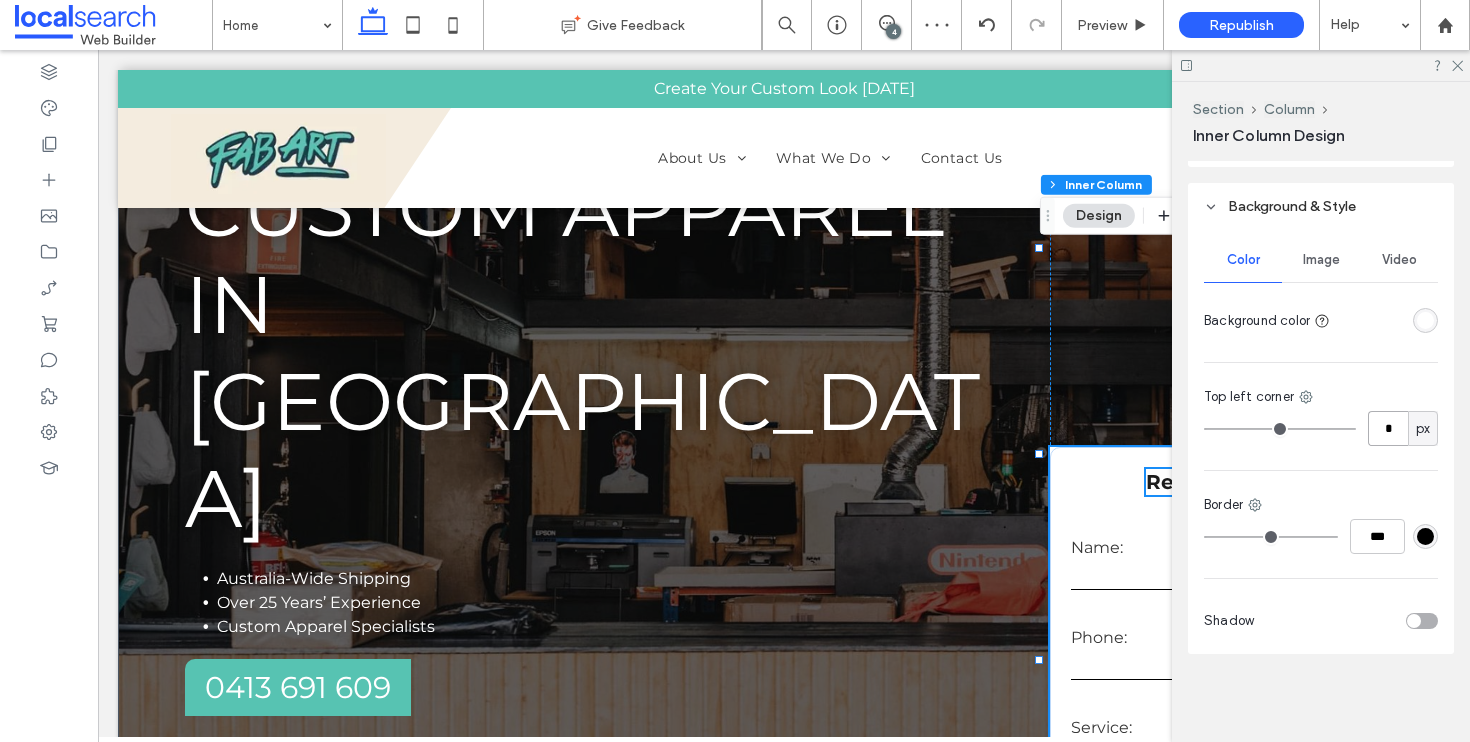 click on "*" at bounding box center (1388, 428) 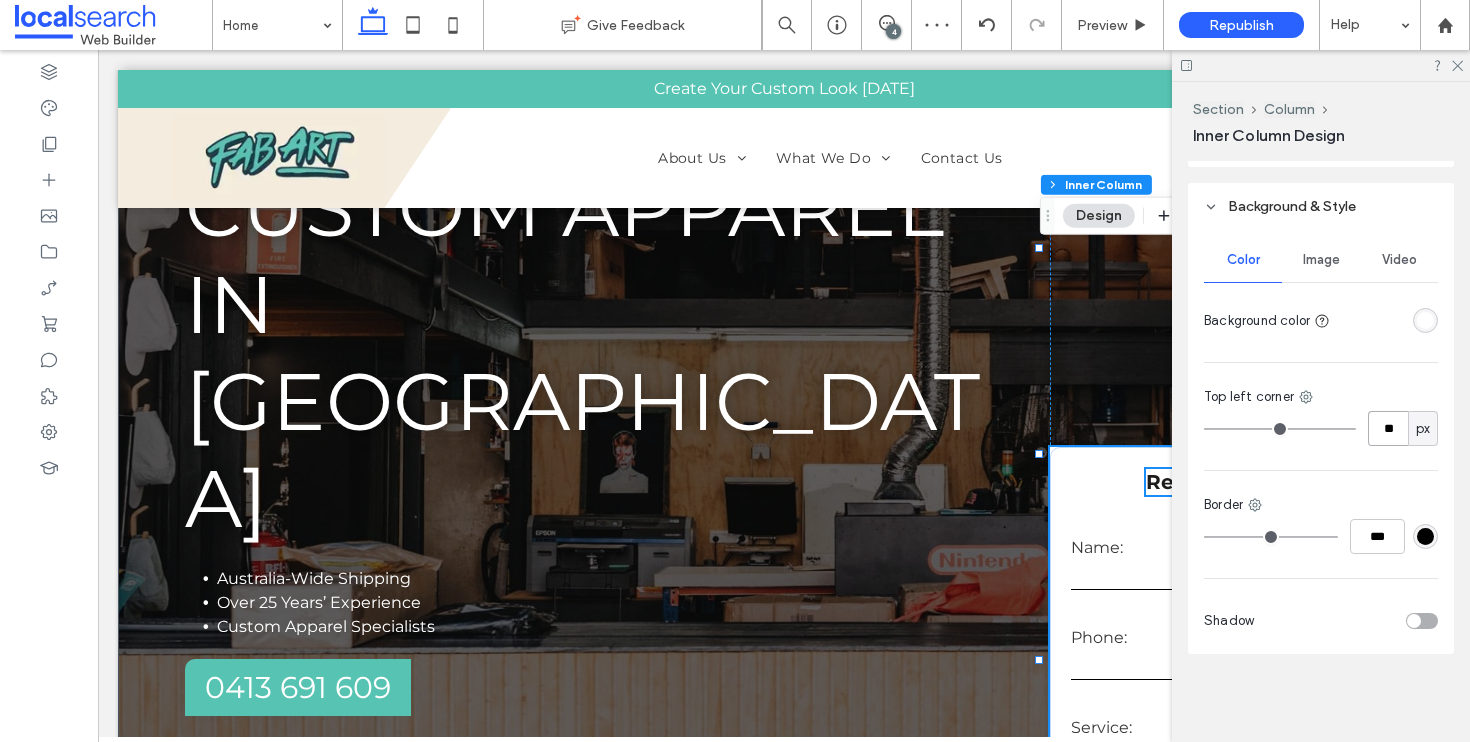 type on "**" 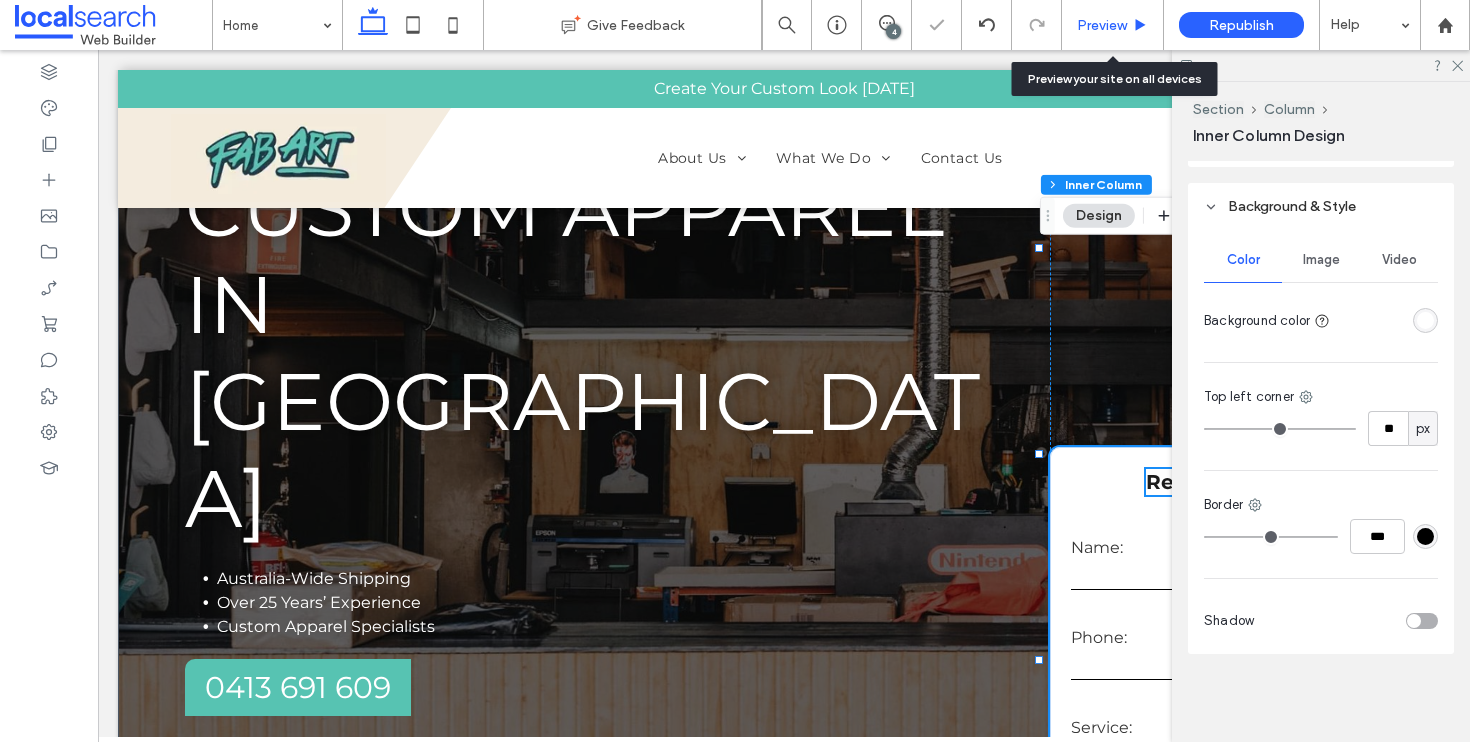 click on "Preview" at bounding box center (1102, 25) 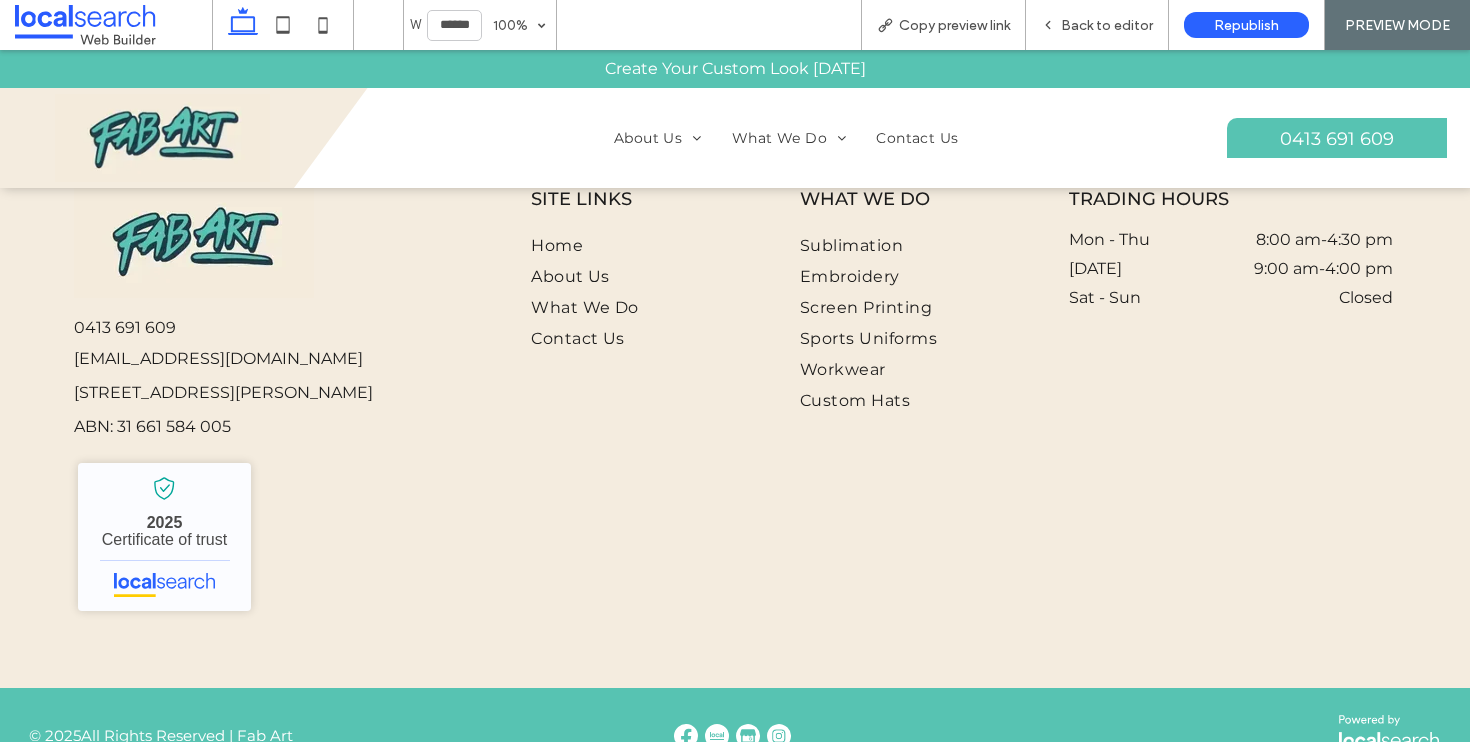 scroll, scrollTop: 5056, scrollLeft: 0, axis: vertical 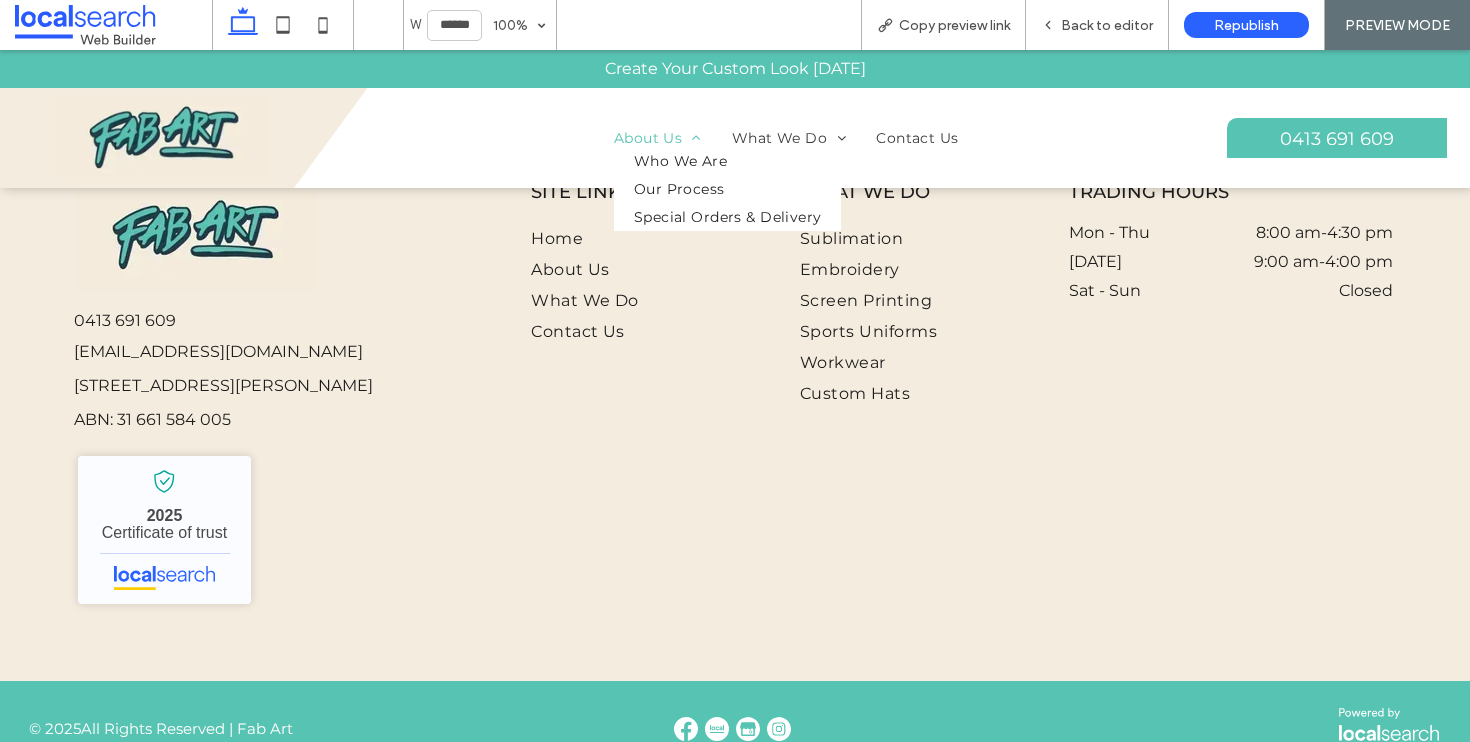 click on "About Us" at bounding box center (658, 138) 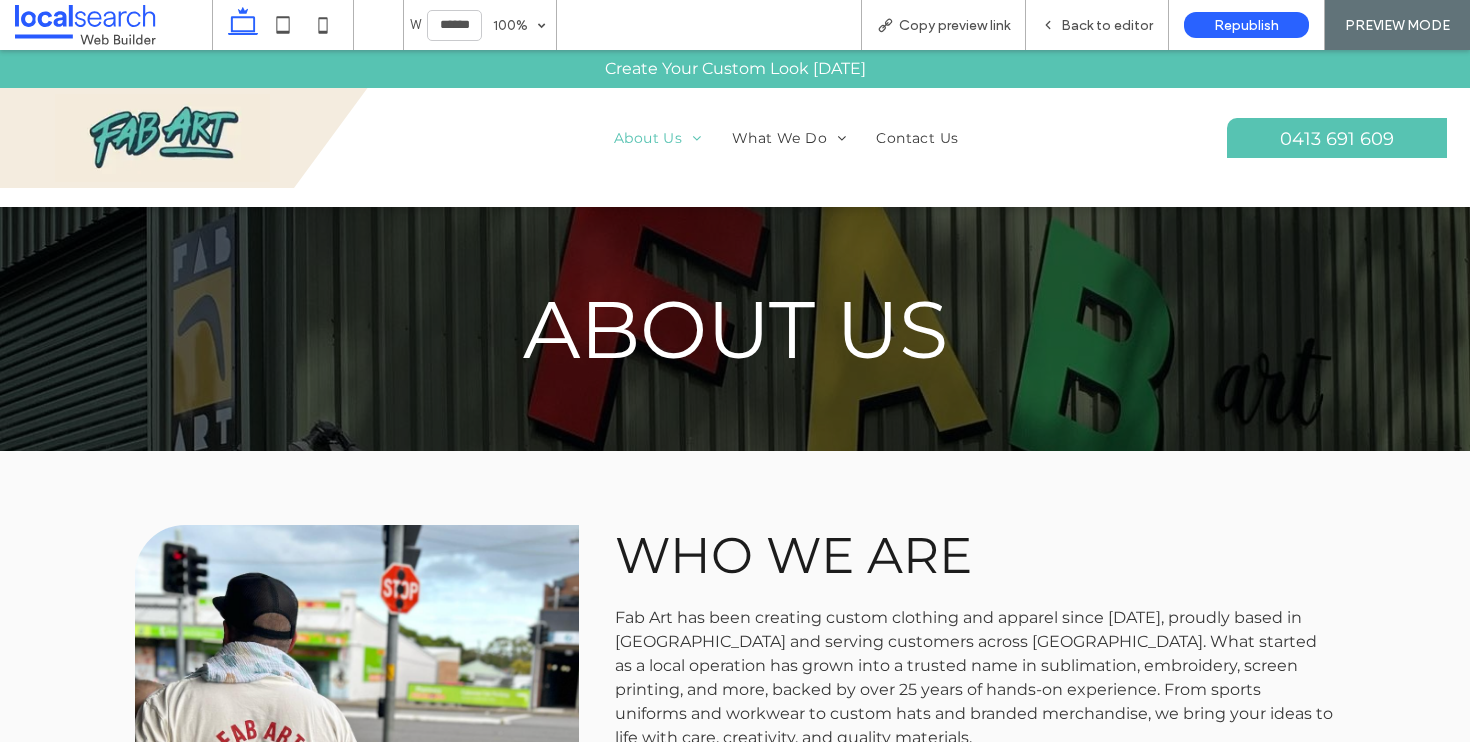 scroll, scrollTop: 0, scrollLeft: 0, axis: both 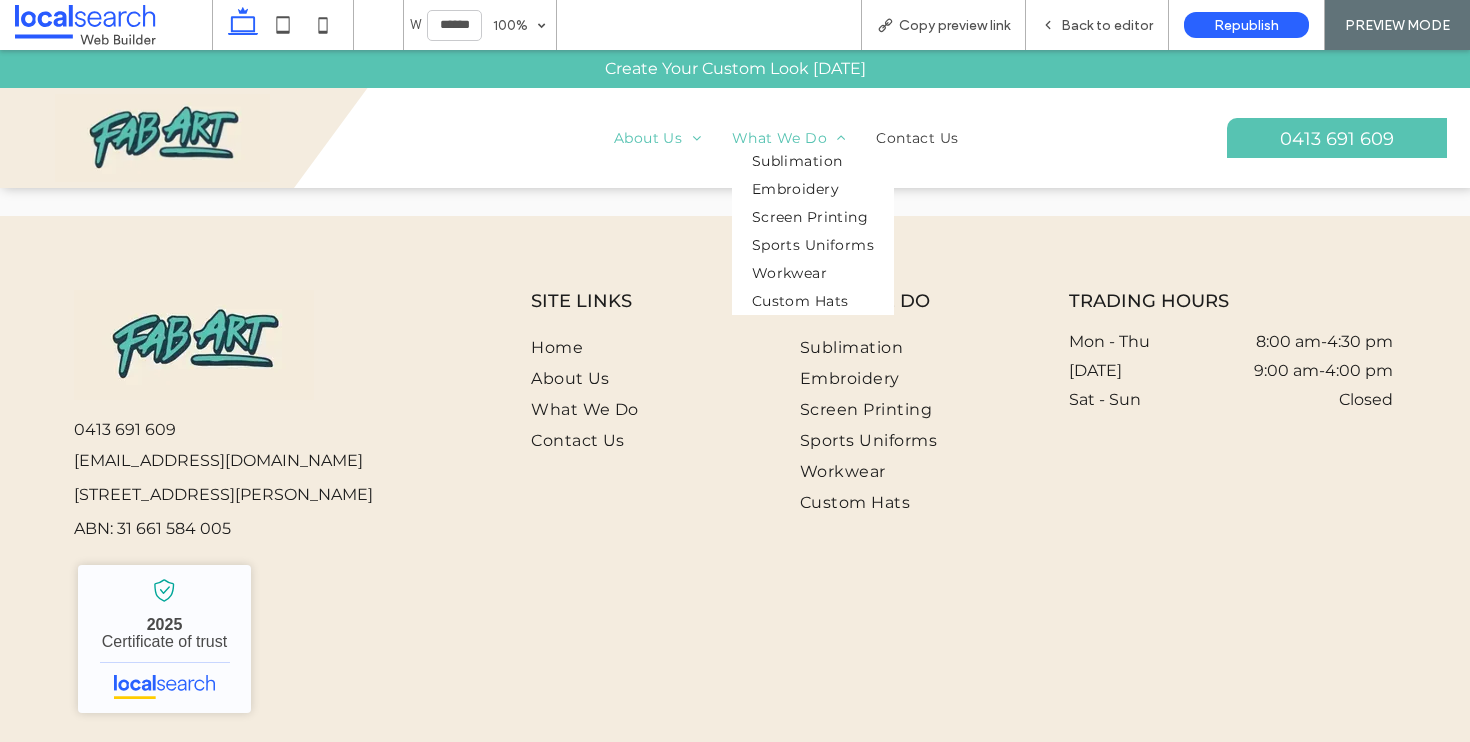 click on "What We Do" at bounding box center (789, 138) 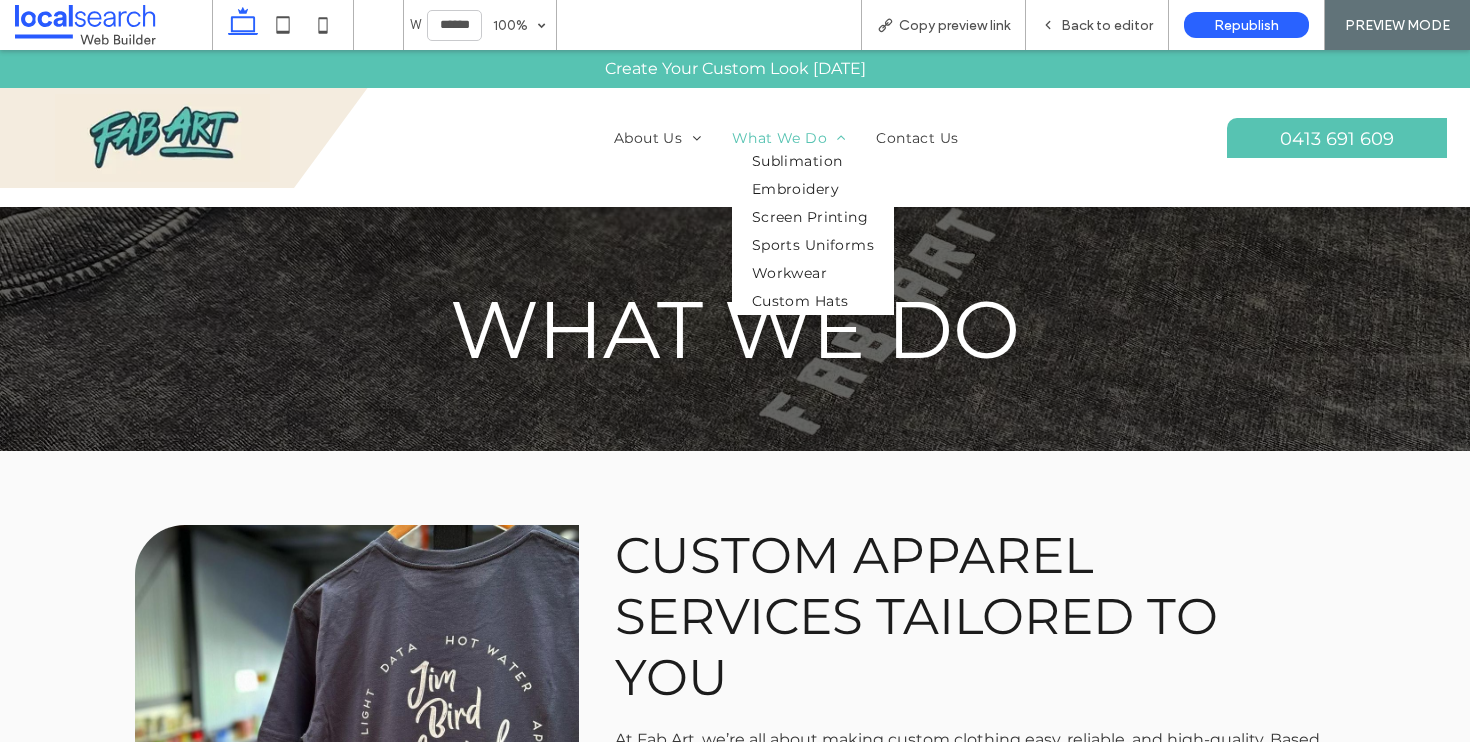 scroll, scrollTop: 0, scrollLeft: 0, axis: both 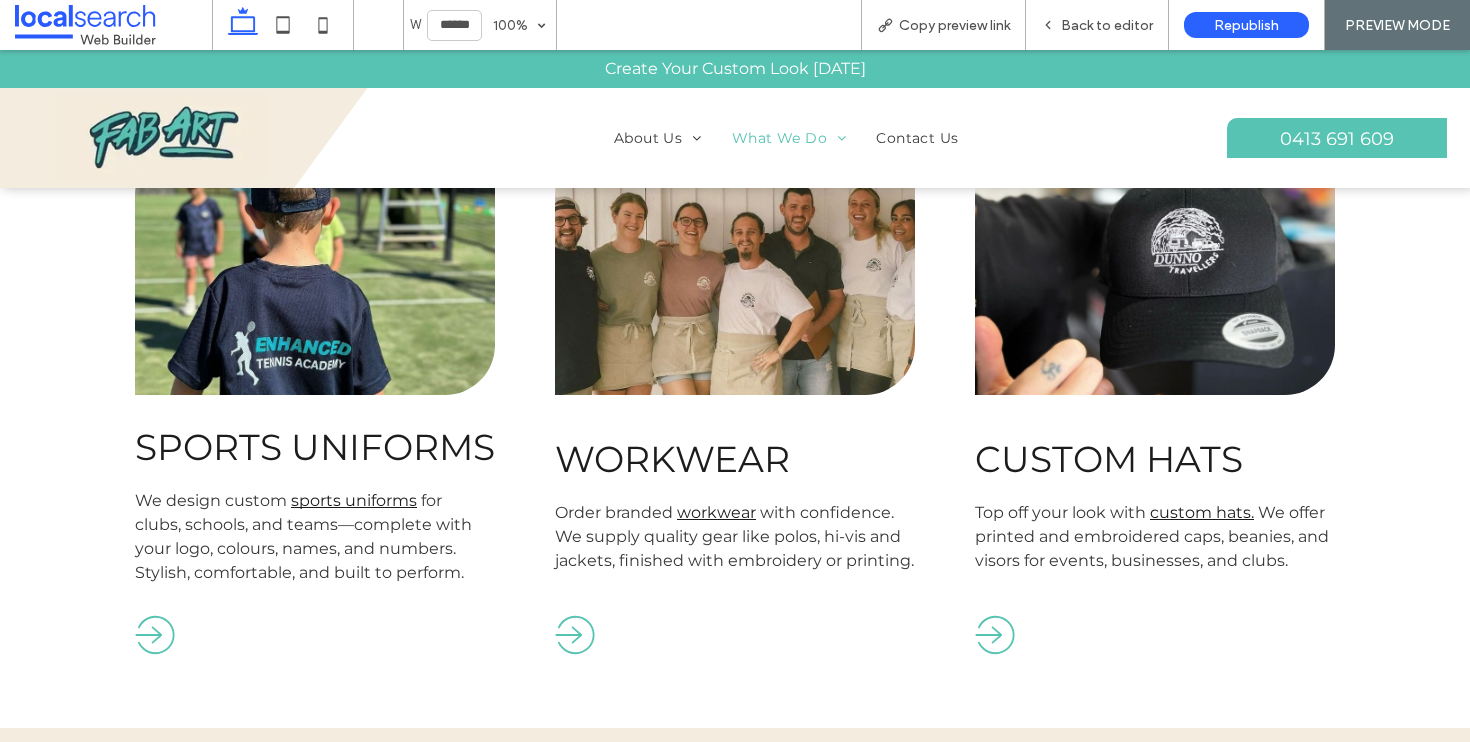 click on "Home
About Us
Who We Are
Our Process
Special Orders & Delivery
What We Do
Sublimation
Embroidery
Screen Printing
Sports Uniforms
Workwear
Custom Hats
Contact Us" at bounding box center (787, 138) 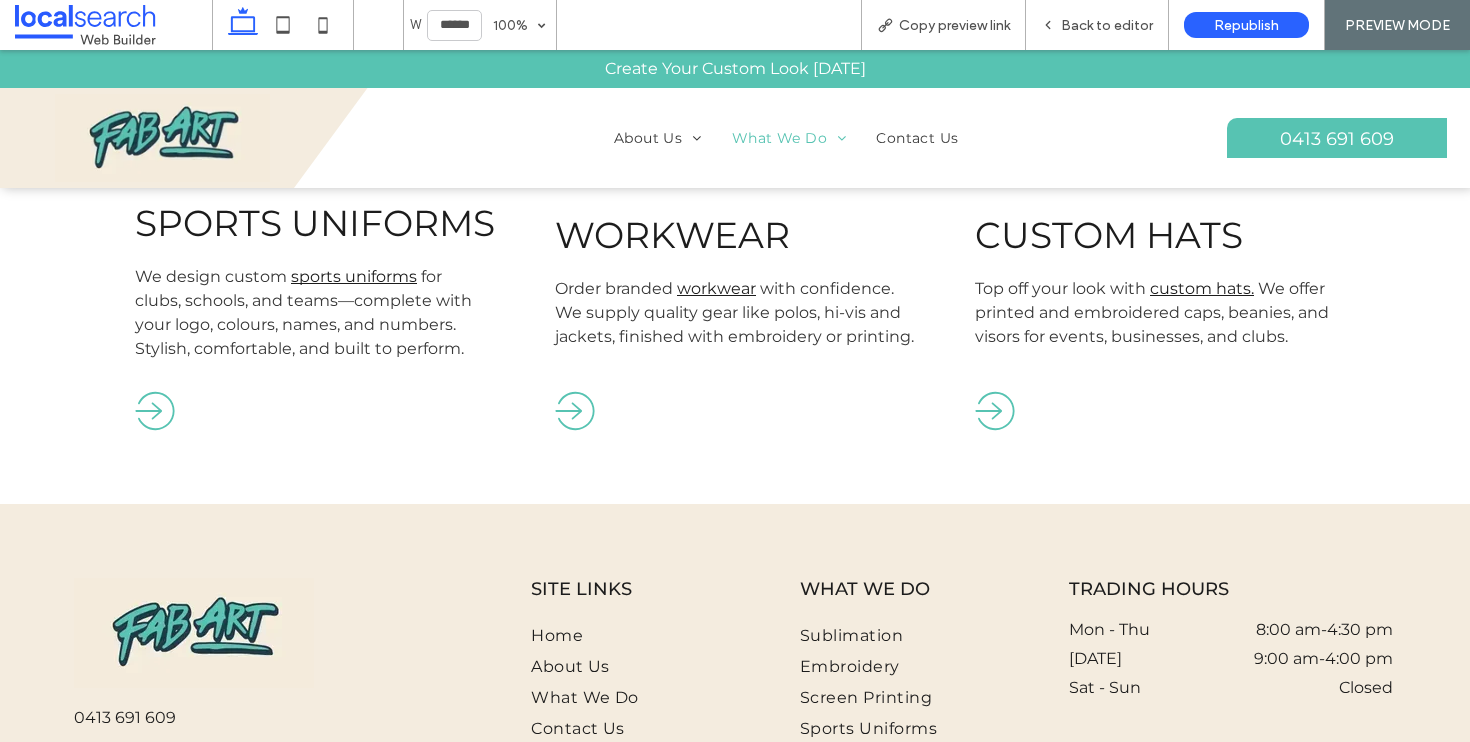 scroll, scrollTop: 2021, scrollLeft: 0, axis: vertical 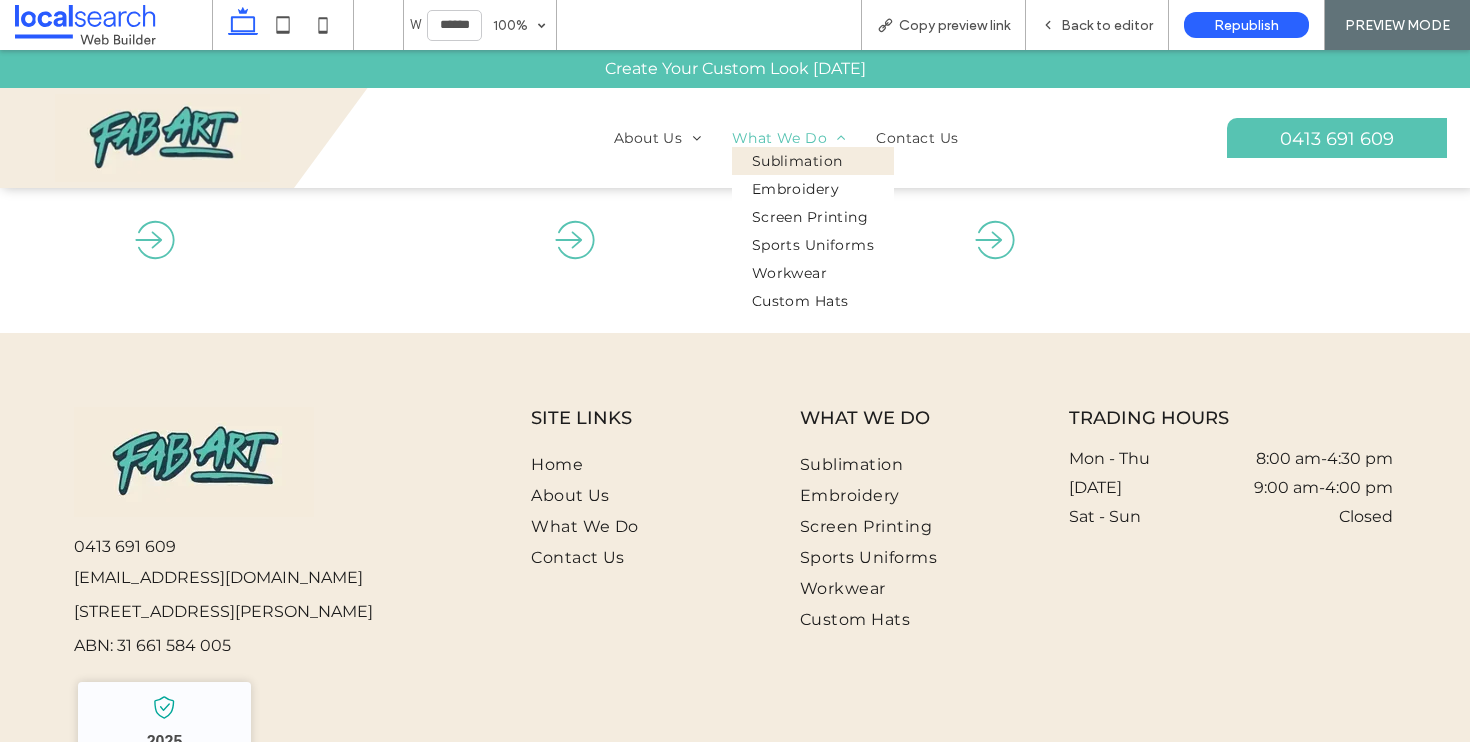 click on "Sublimation" at bounding box center (797, 161) 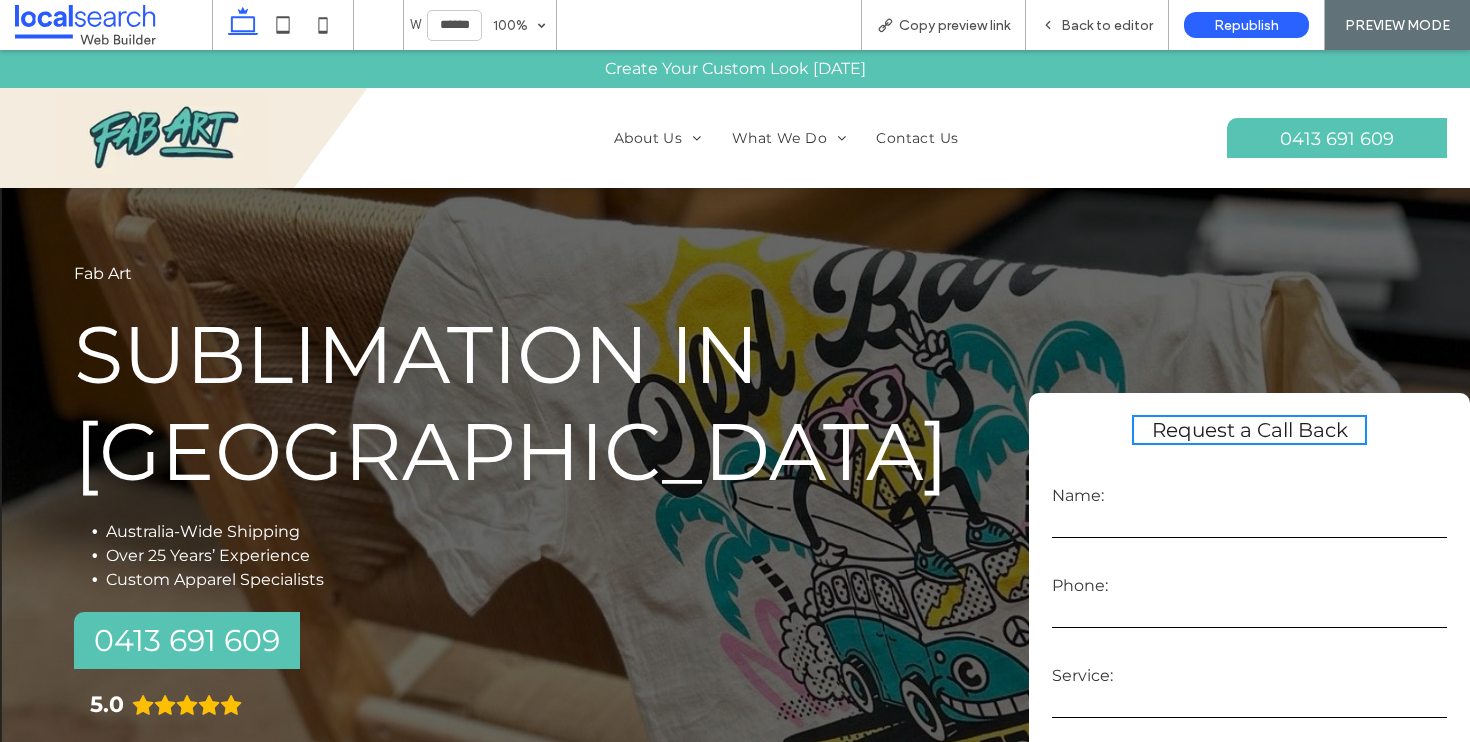 scroll, scrollTop: 0, scrollLeft: 0, axis: both 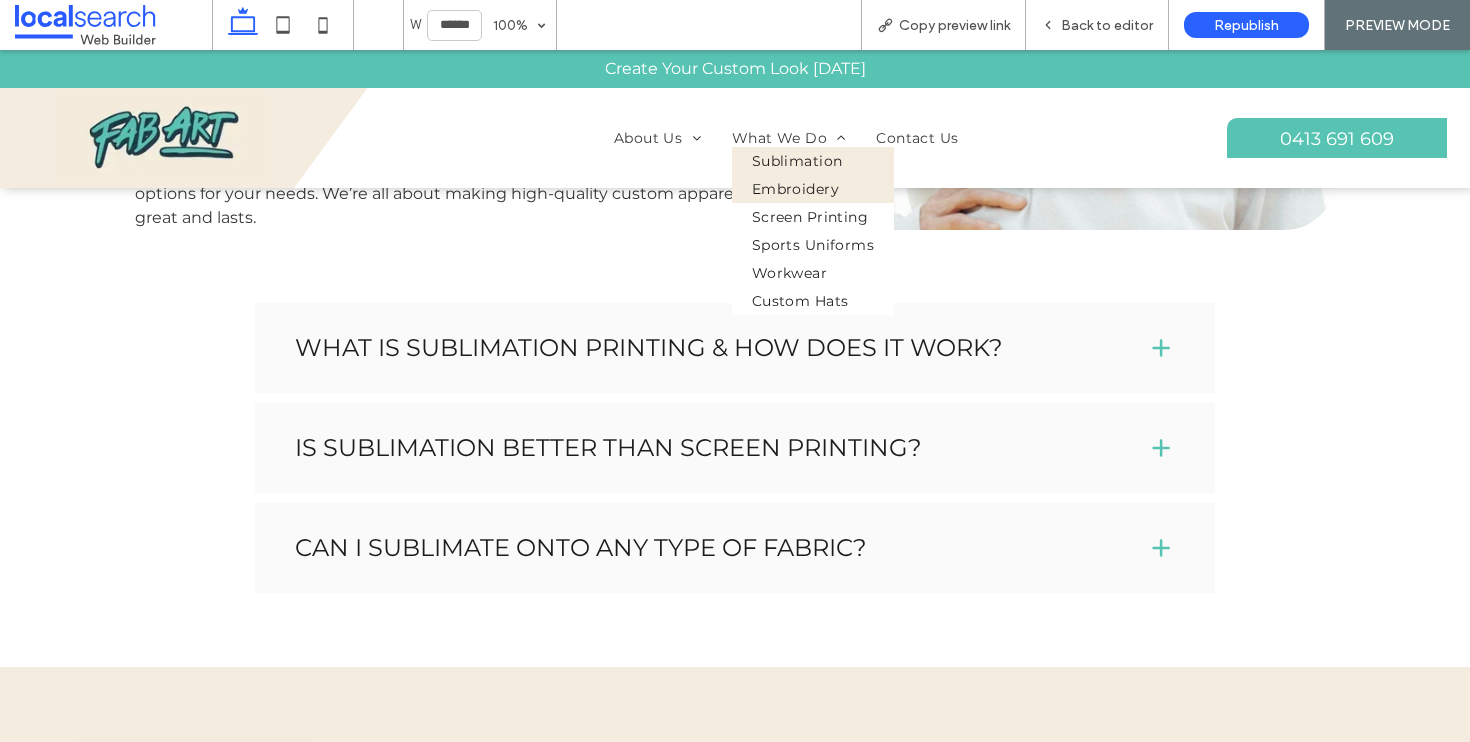 click on "Embroidery" at bounding box center (795, 189) 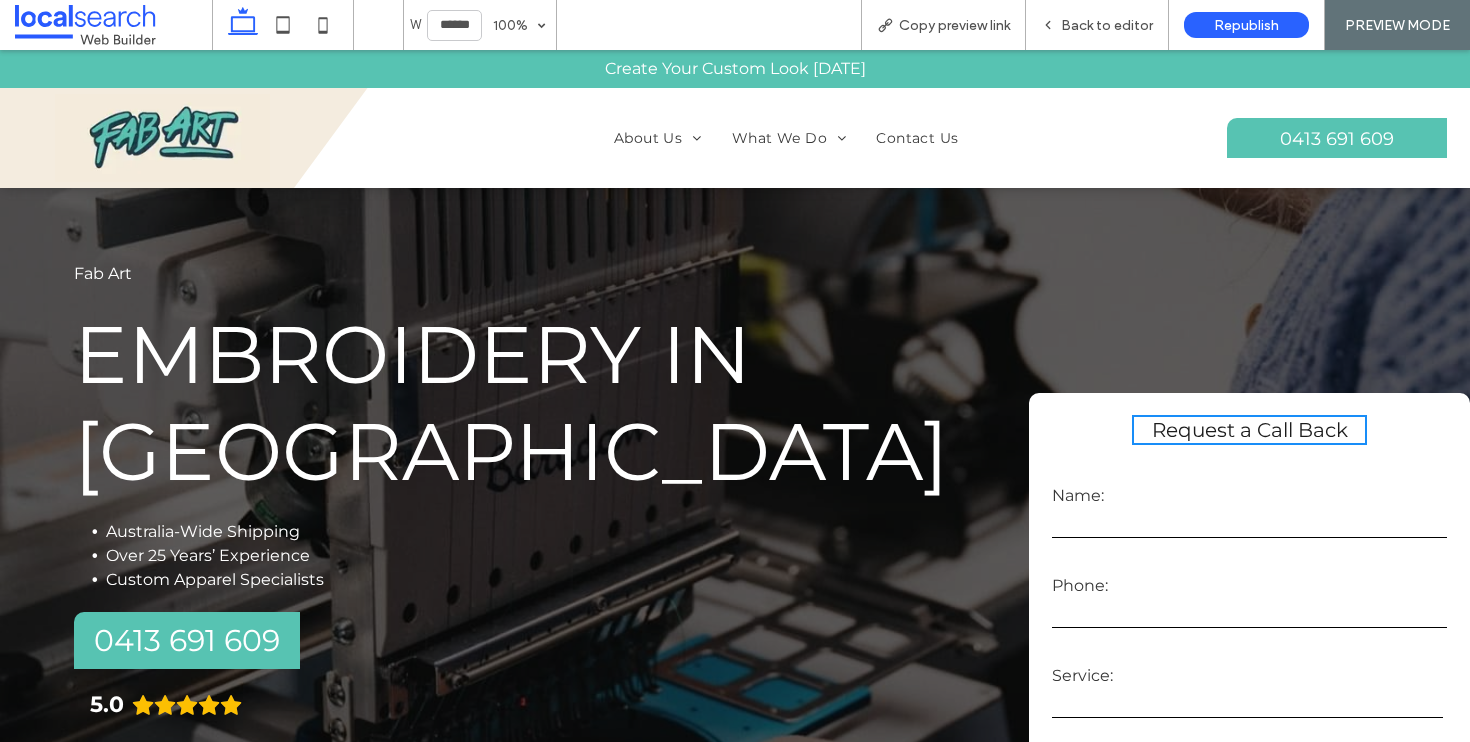 scroll, scrollTop: 664, scrollLeft: 0, axis: vertical 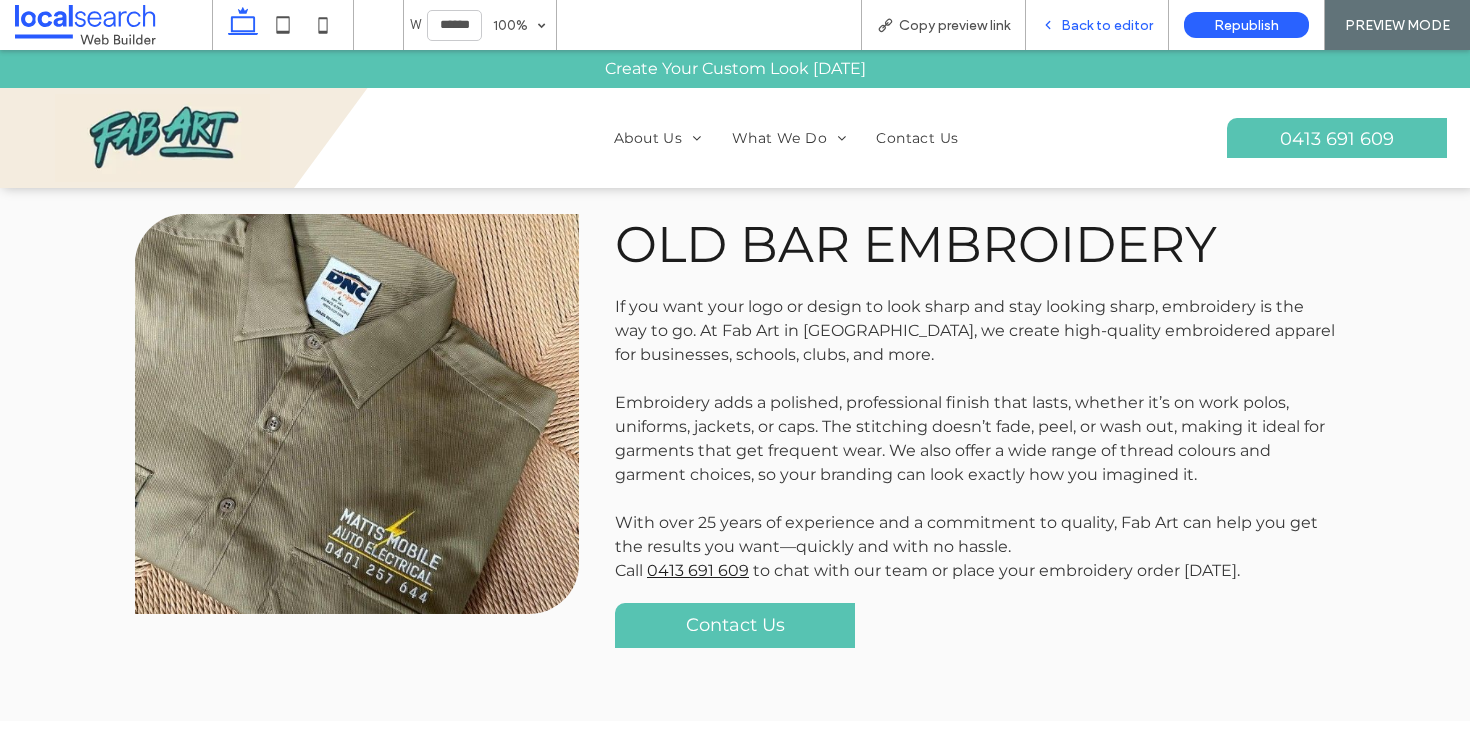 click on "Back to editor" at bounding box center [1107, 25] 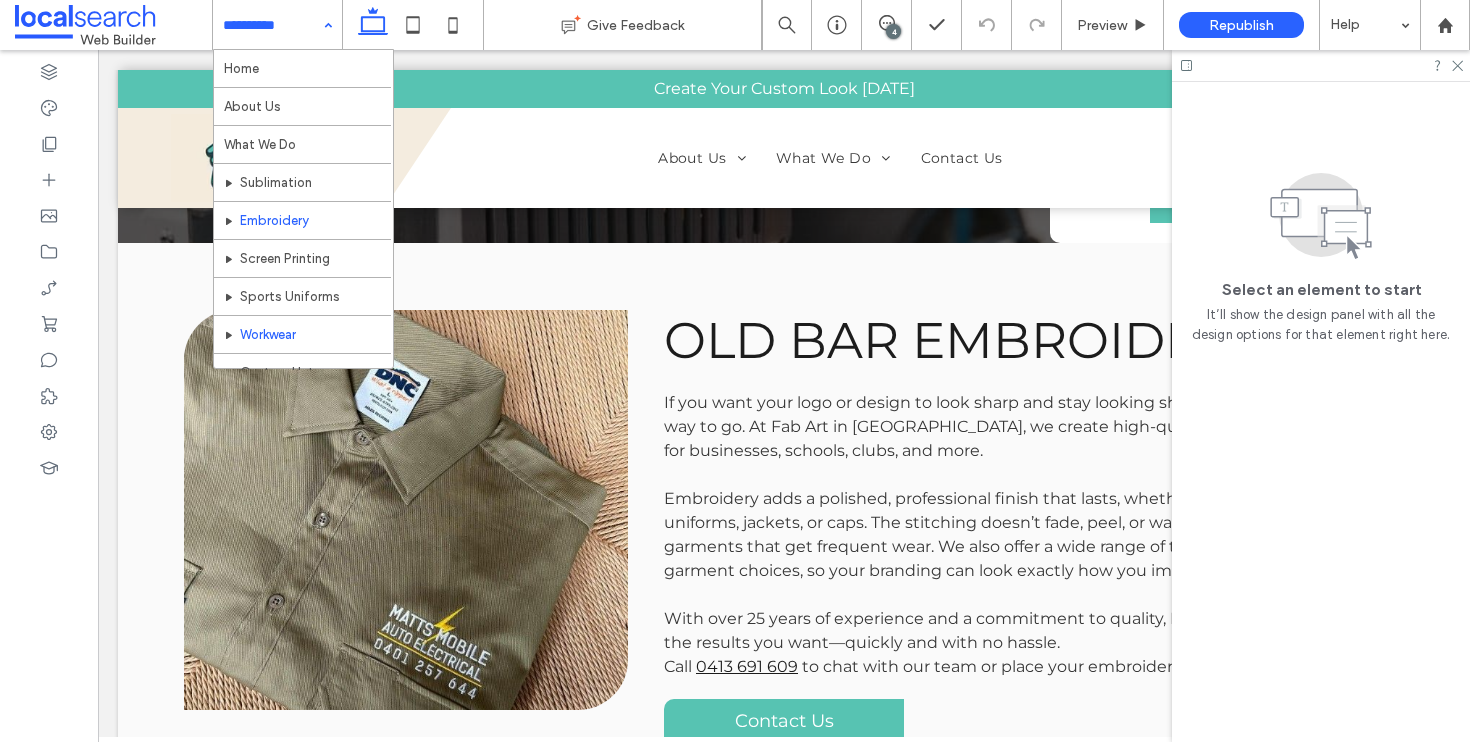 scroll, scrollTop: 498, scrollLeft: 0, axis: vertical 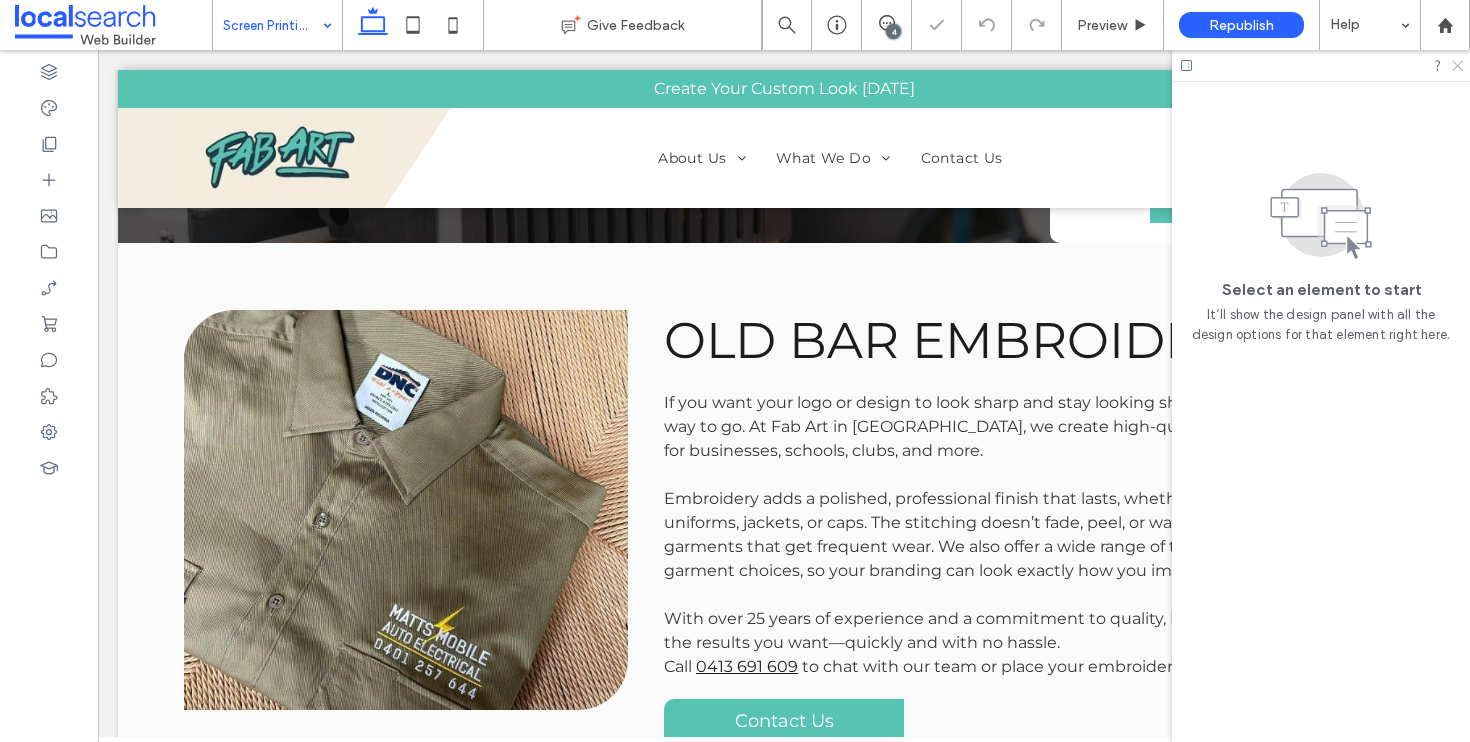 click 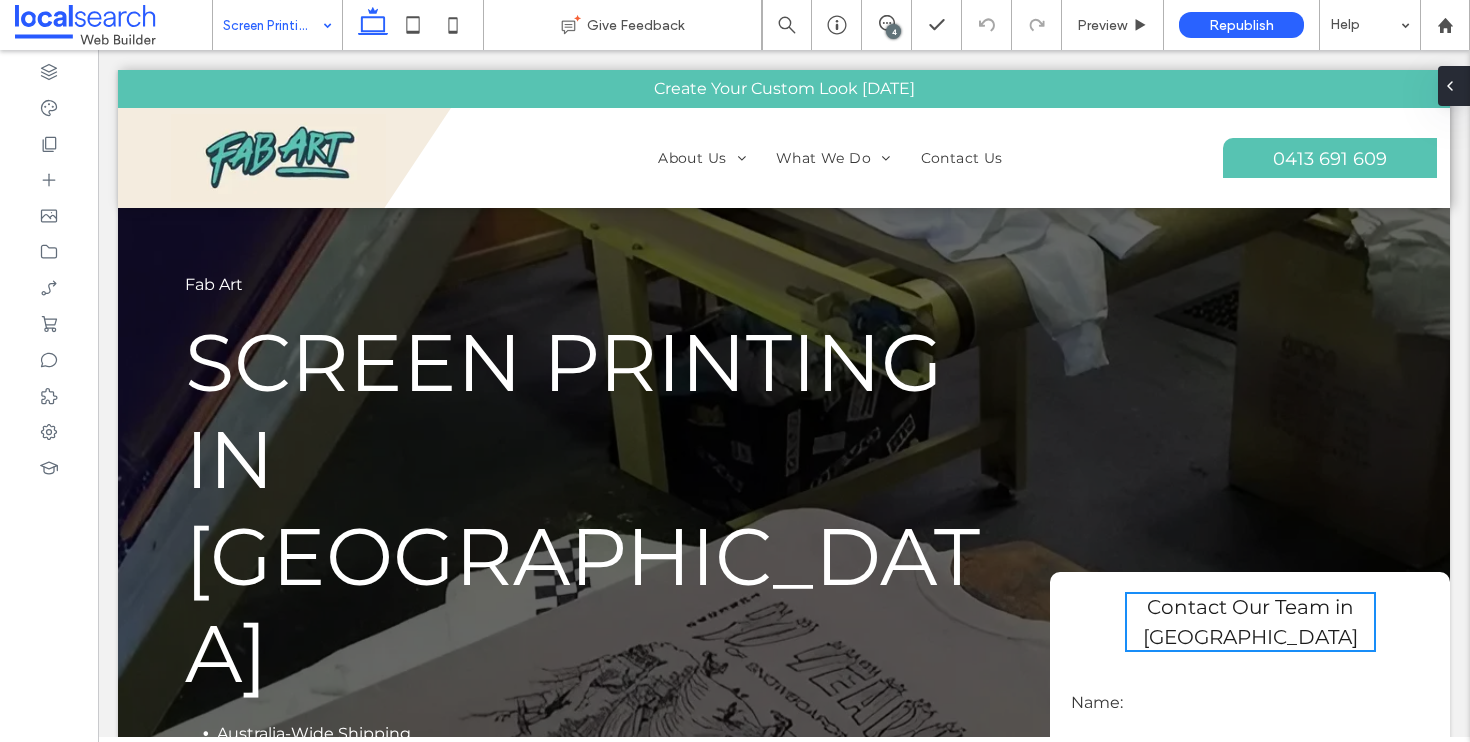 scroll, scrollTop: 1764, scrollLeft: 0, axis: vertical 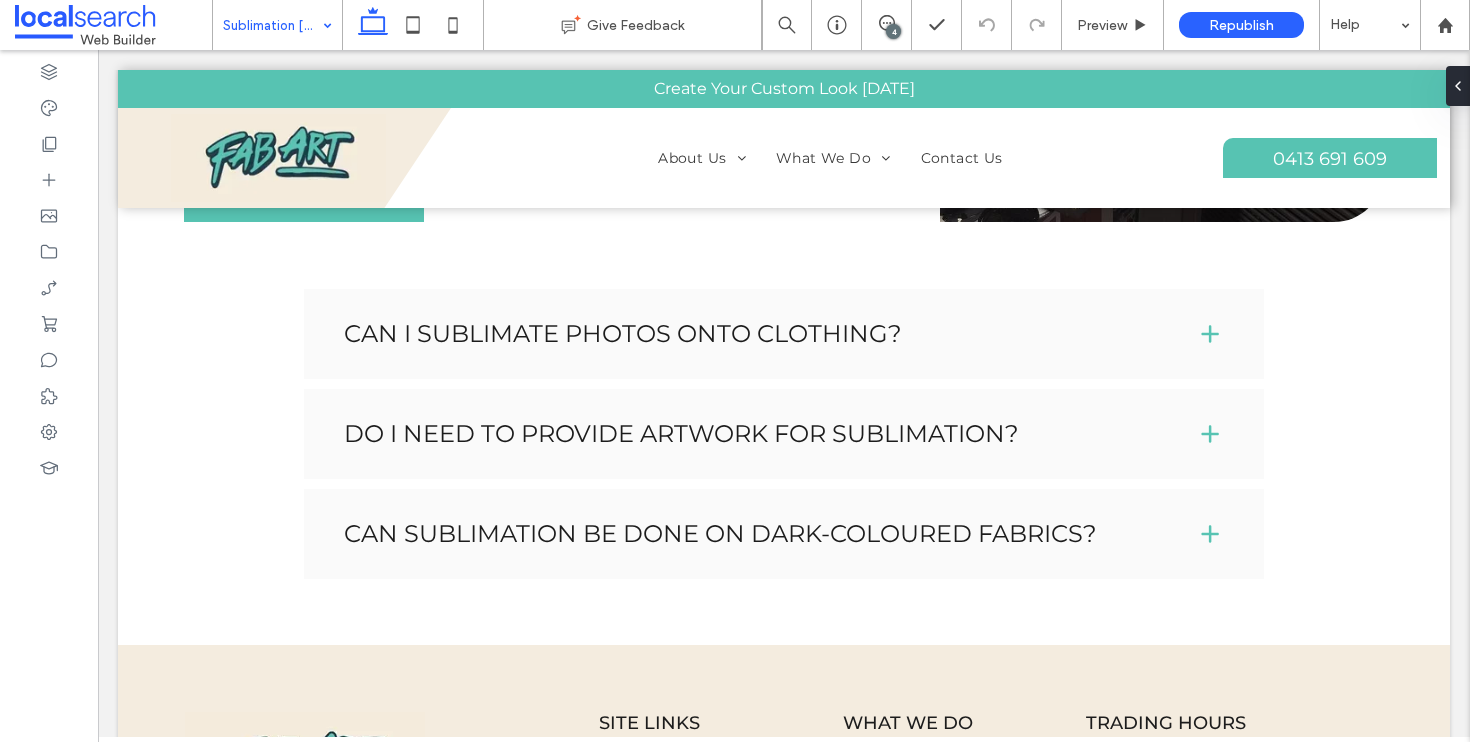 click at bounding box center (272, 25) 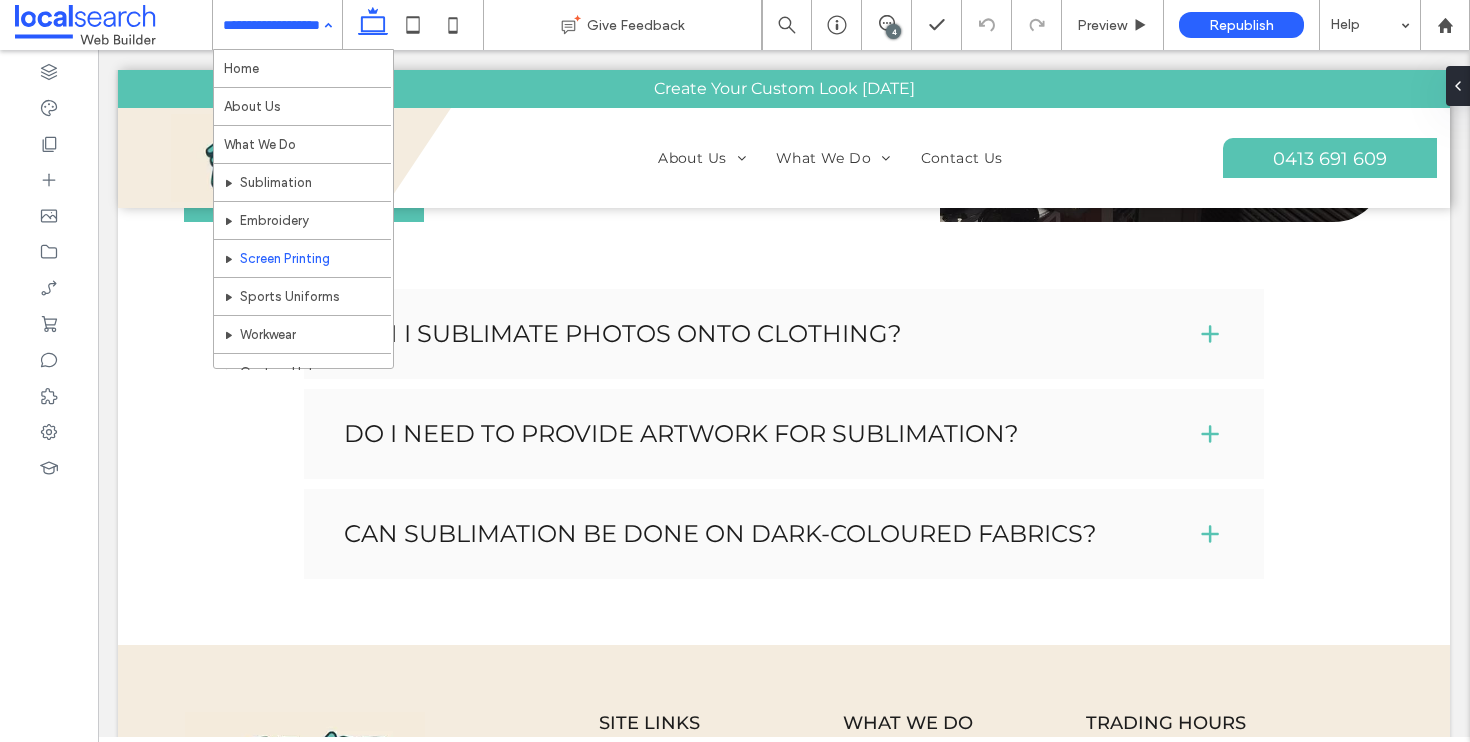 scroll, scrollTop: 425, scrollLeft: 0, axis: vertical 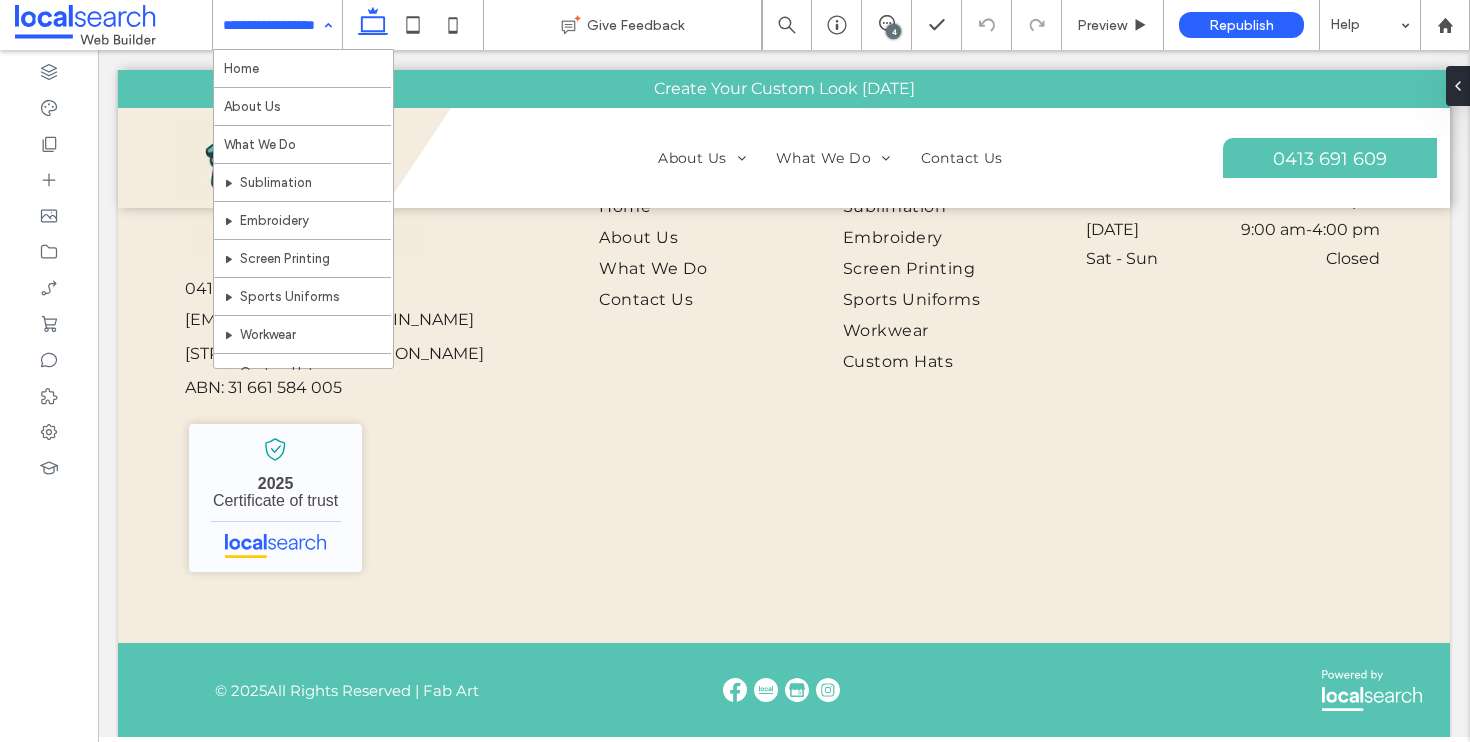 click at bounding box center (272, 25) 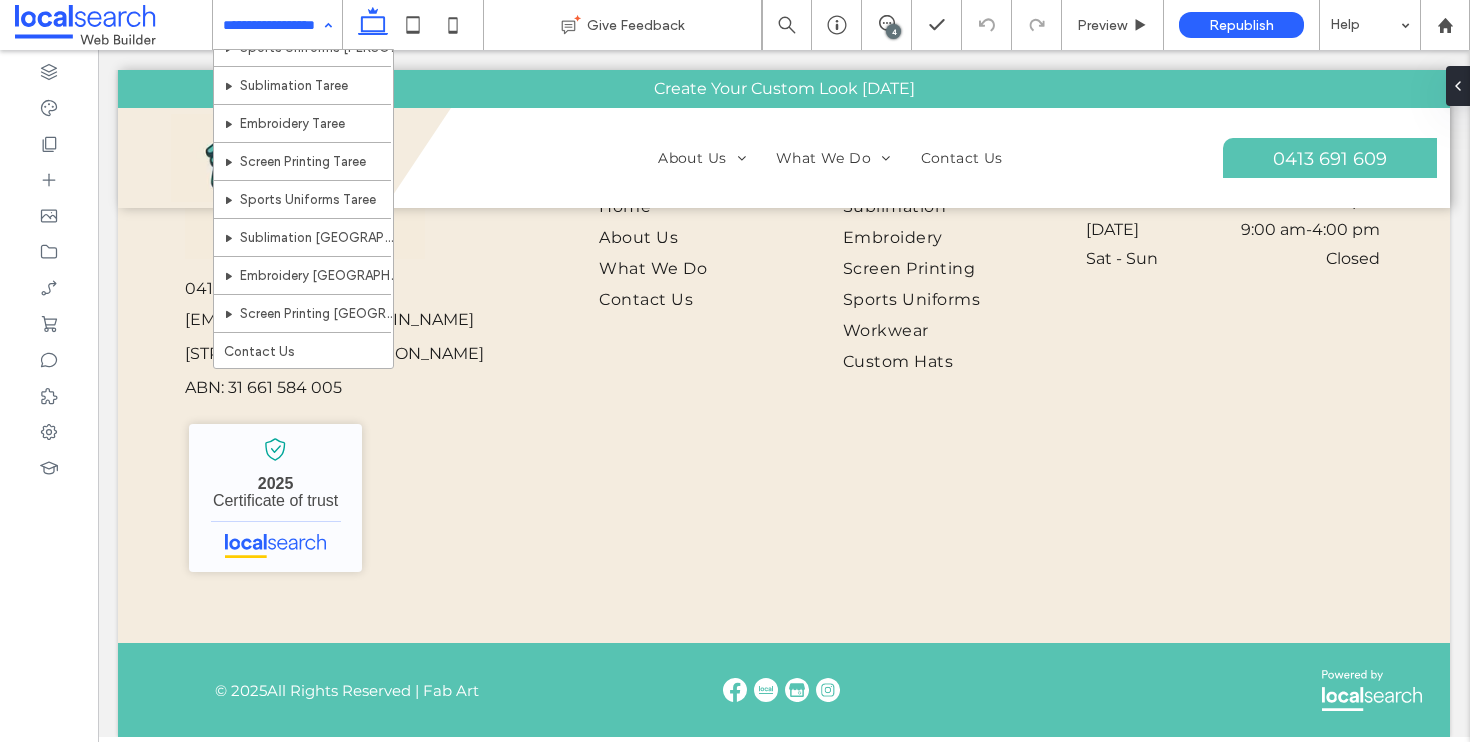 scroll, scrollTop: 349, scrollLeft: 0, axis: vertical 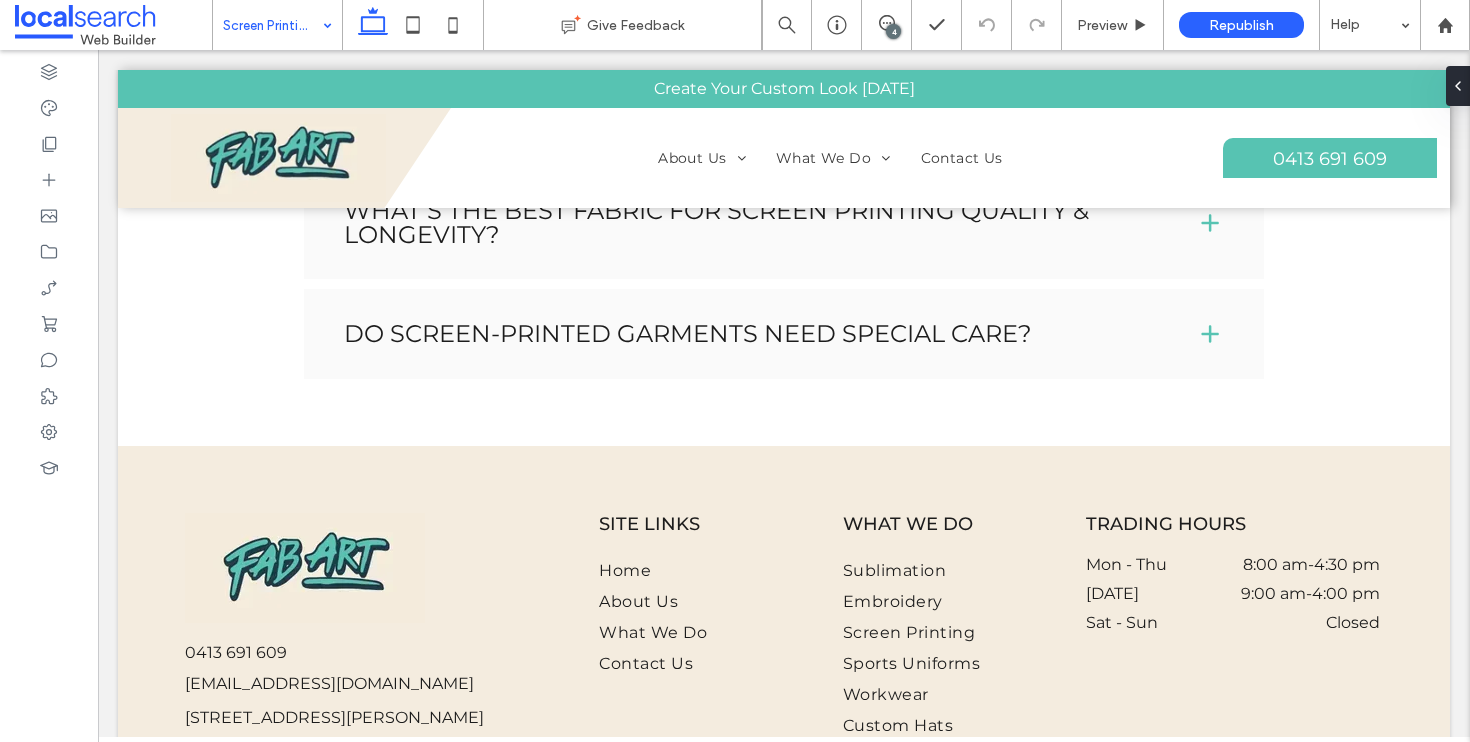 click at bounding box center (272, 25) 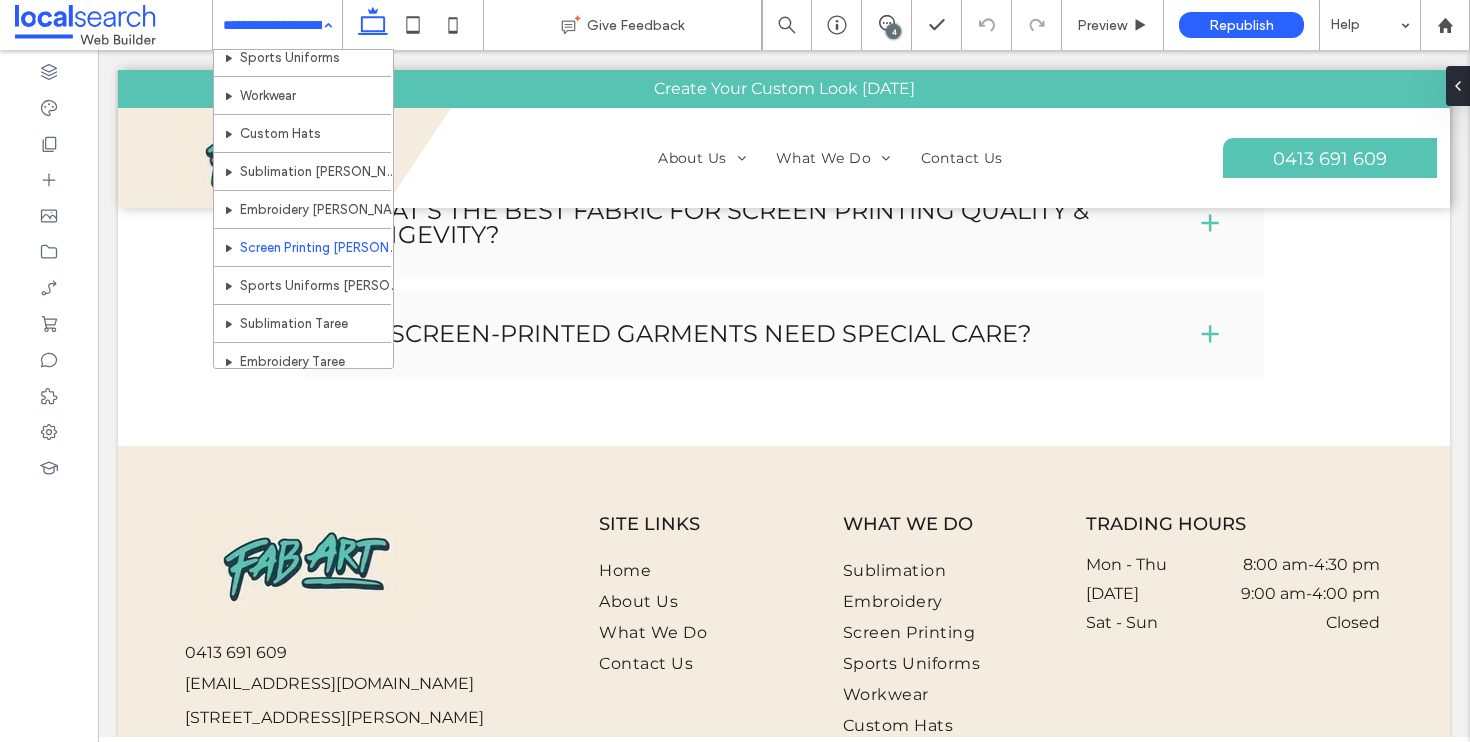 scroll, scrollTop: 287, scrollLeft: 0, axis: vertical 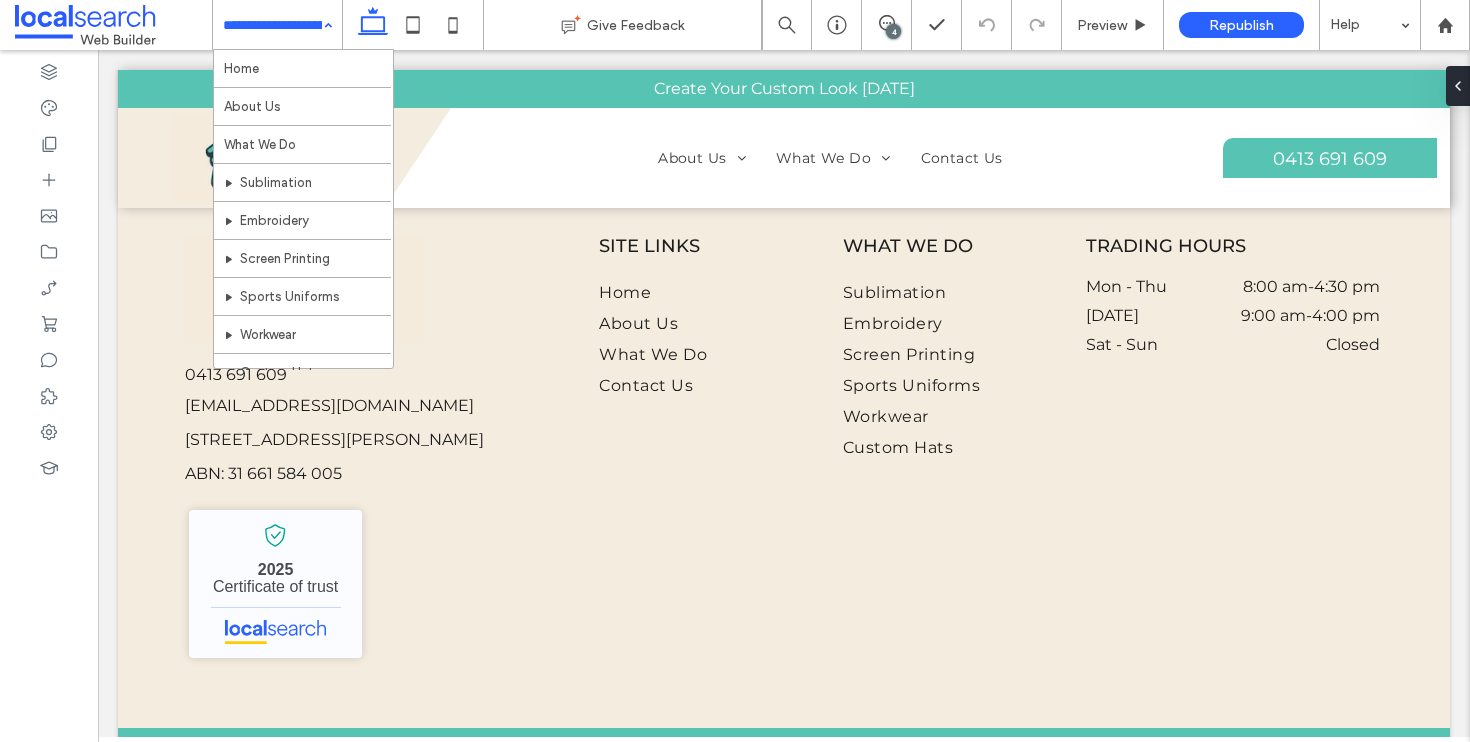 click at bounding box center [272, 25] 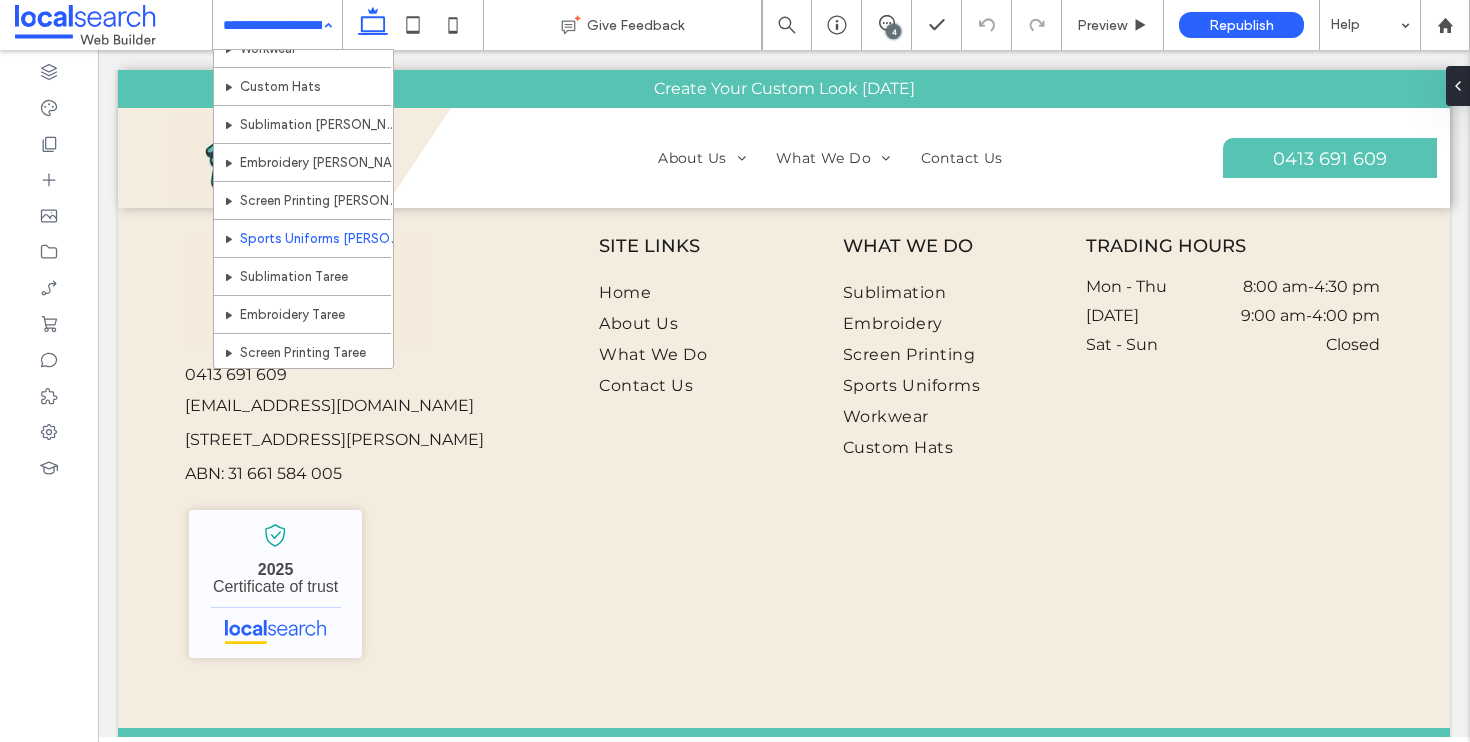 scroll, scrollTop: 290, scrollLeft: 0, axis: vertical 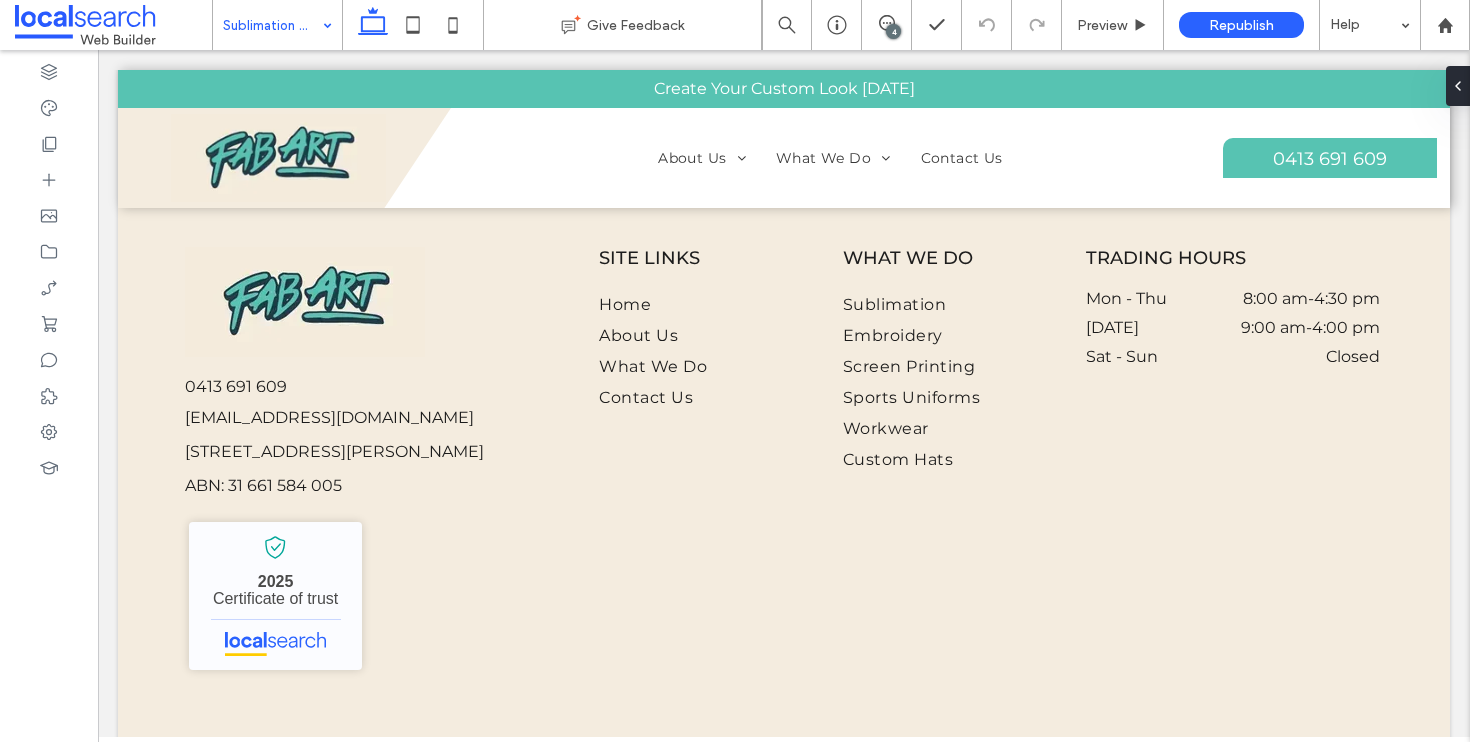 click at bounding box center [272, 25] 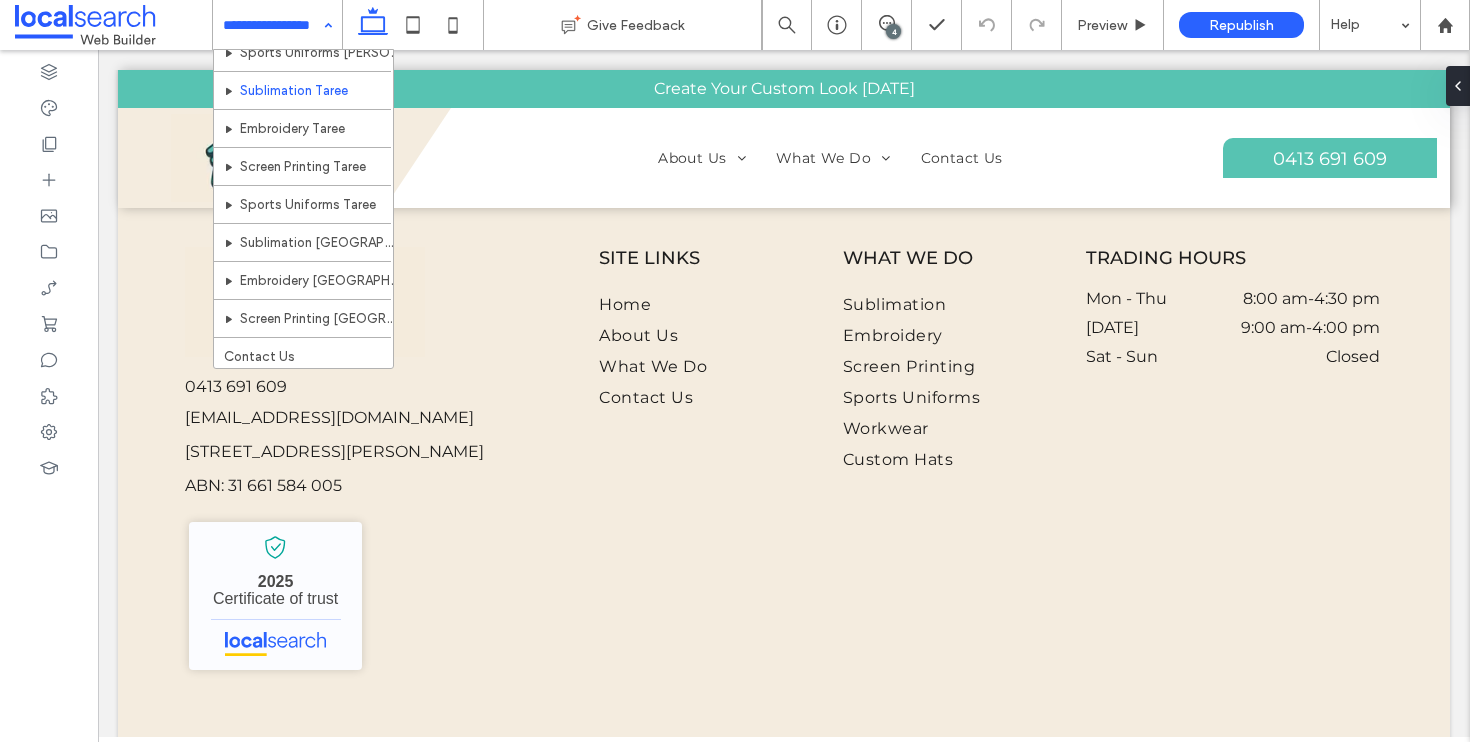 scroll, scrollTop: 498, scrollLeft: 0, axis: vertical 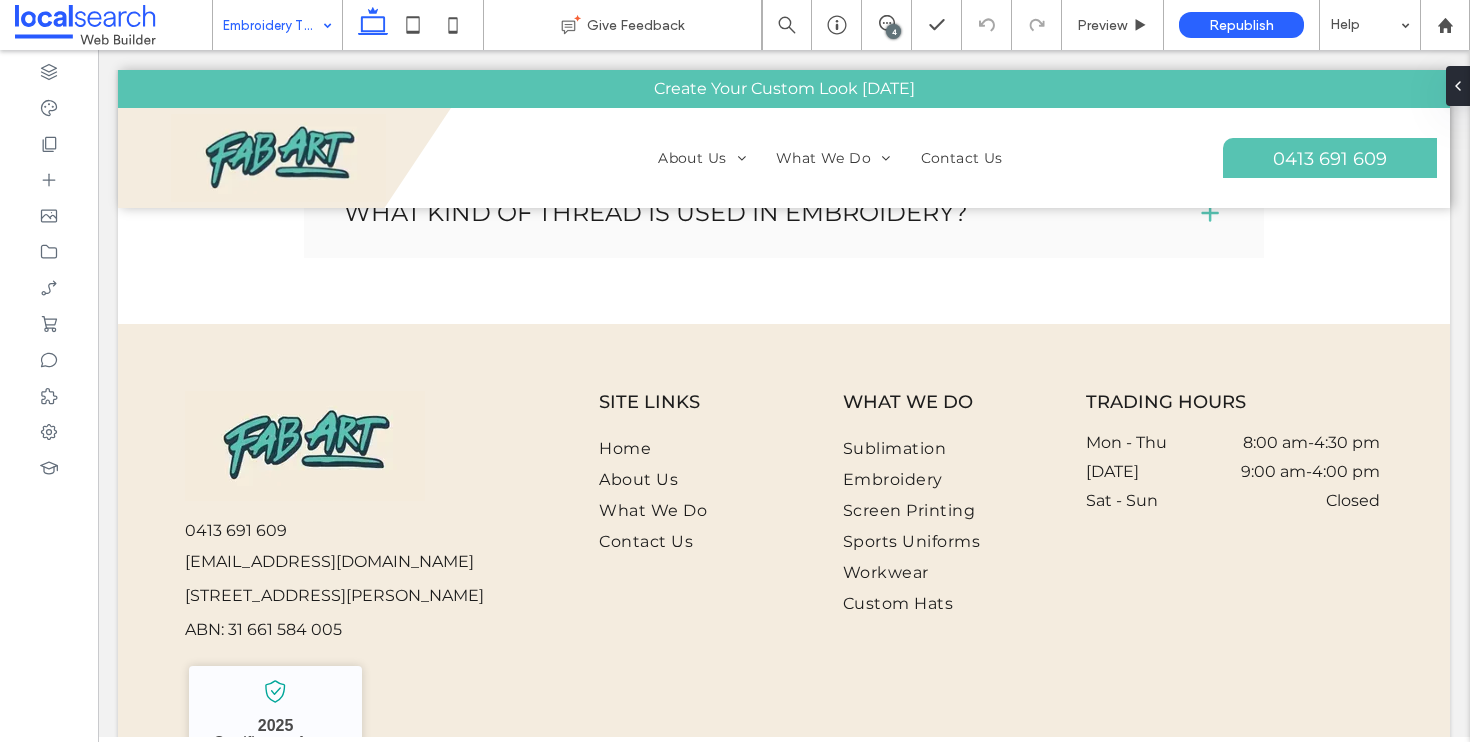 click at bounding box center (272, 25) 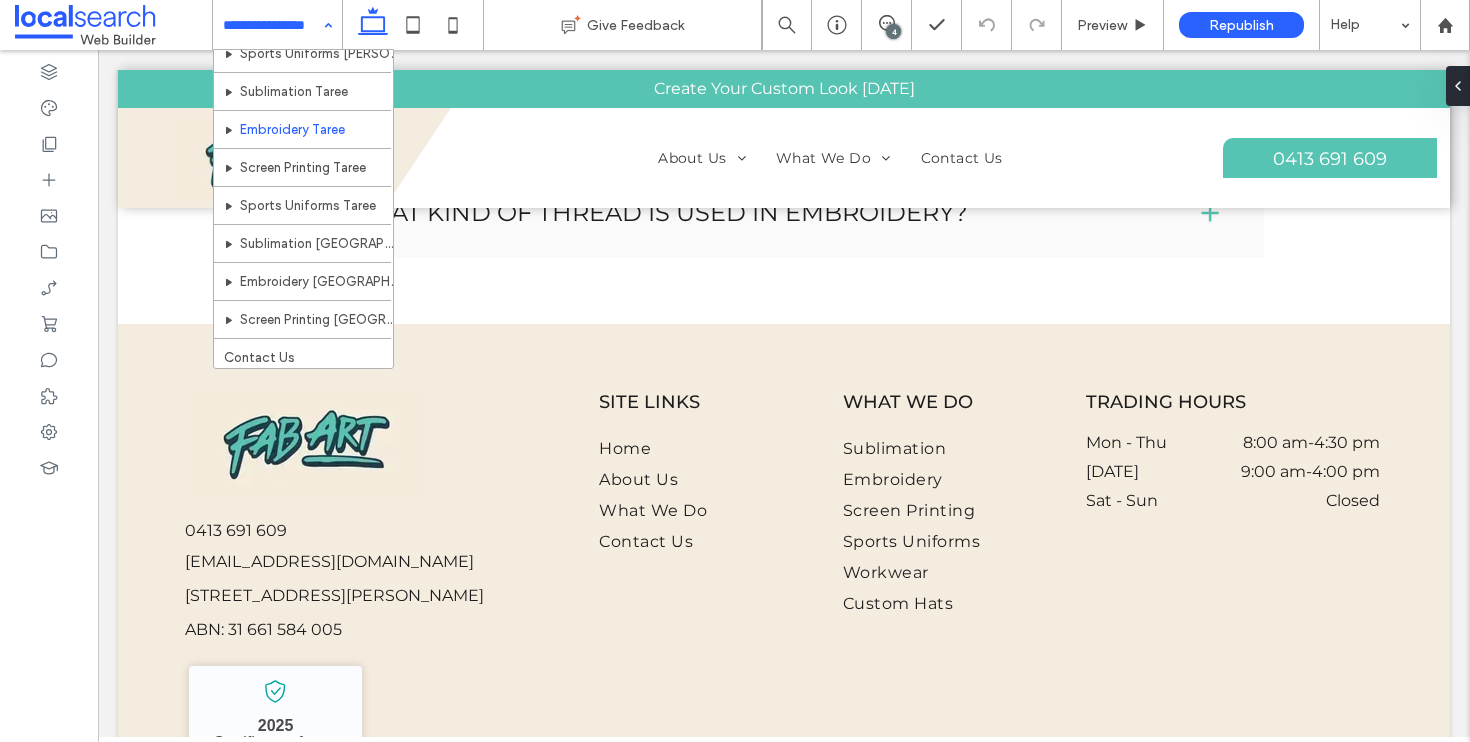 scroll, scrollTop: 498, scrollLeft: 0, axis: vertical 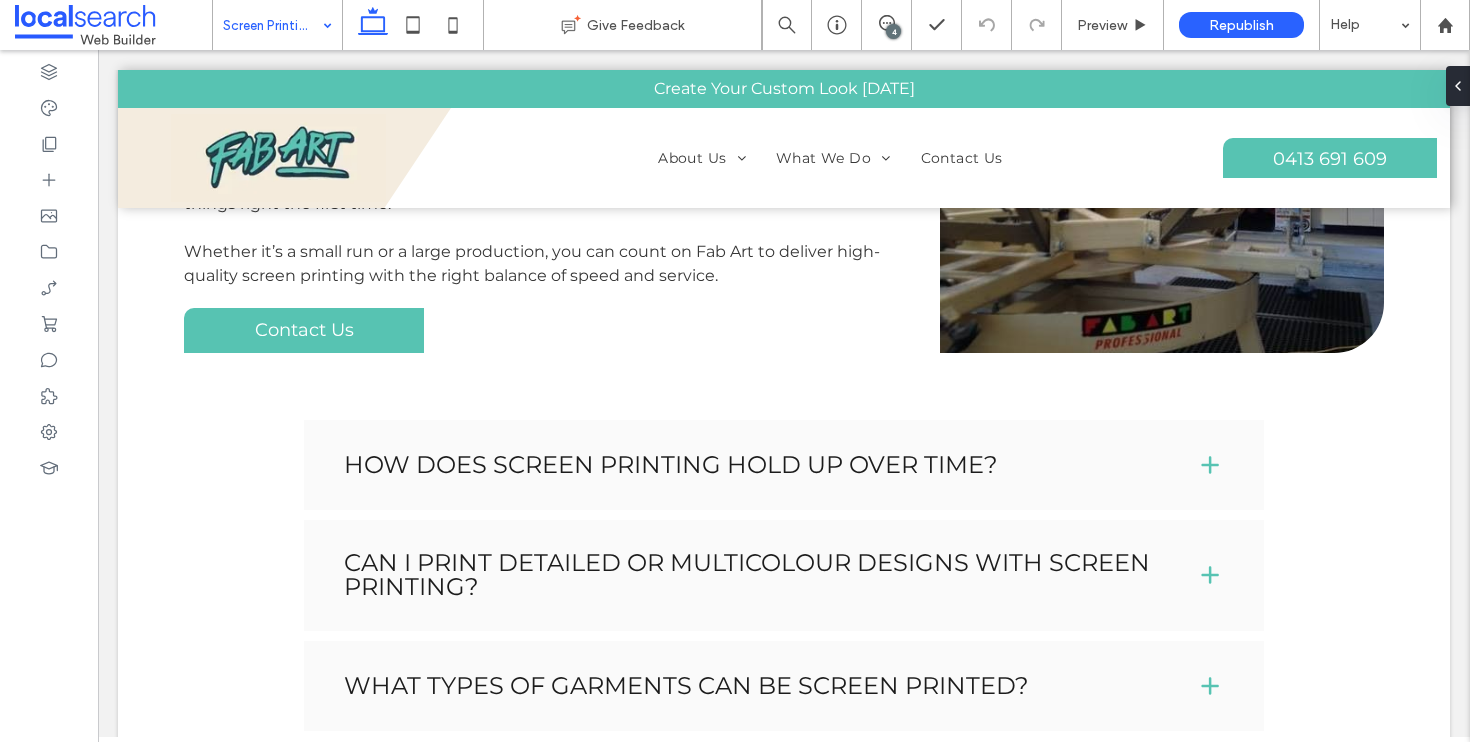 click at bounding box center (272, 25) 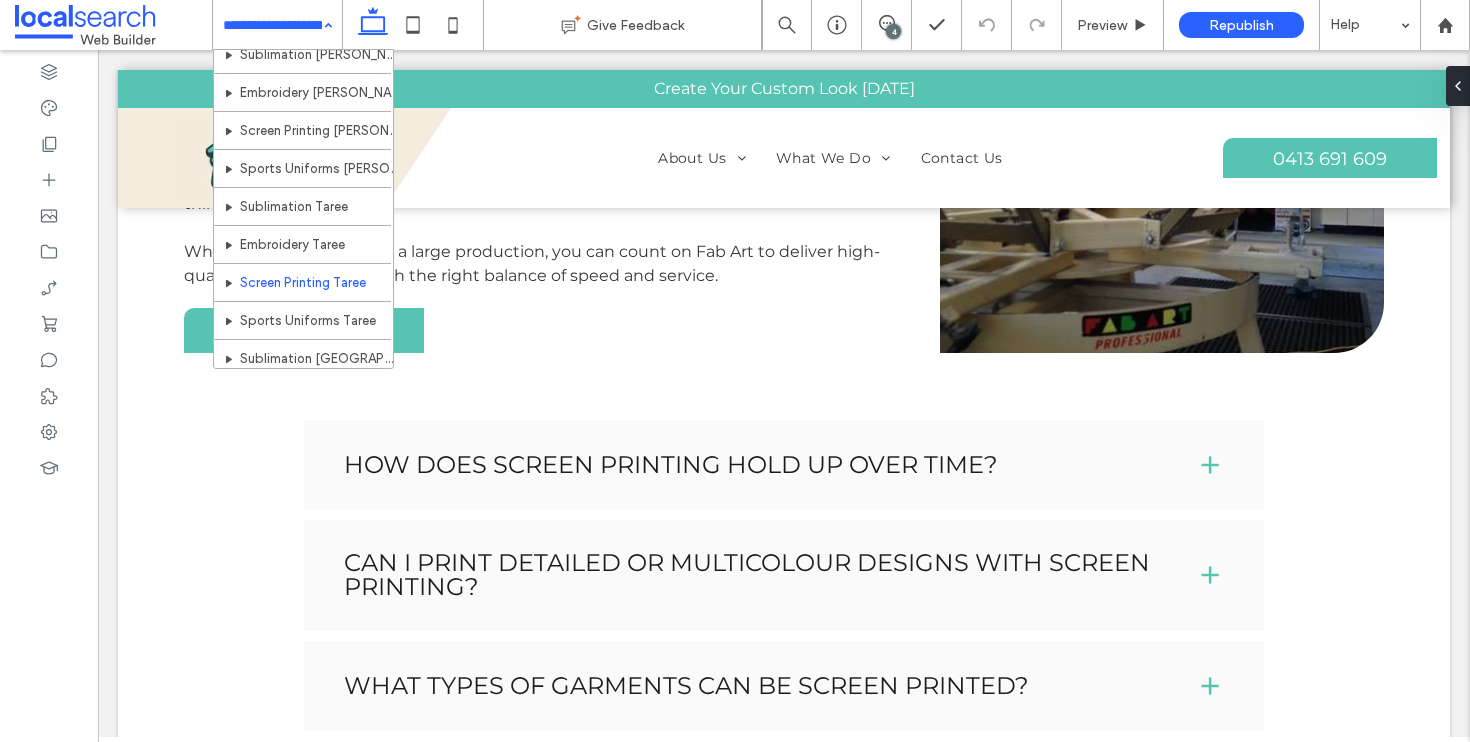 scroll, scrollTop: 498, scrollLeft: 0, axis: vertical 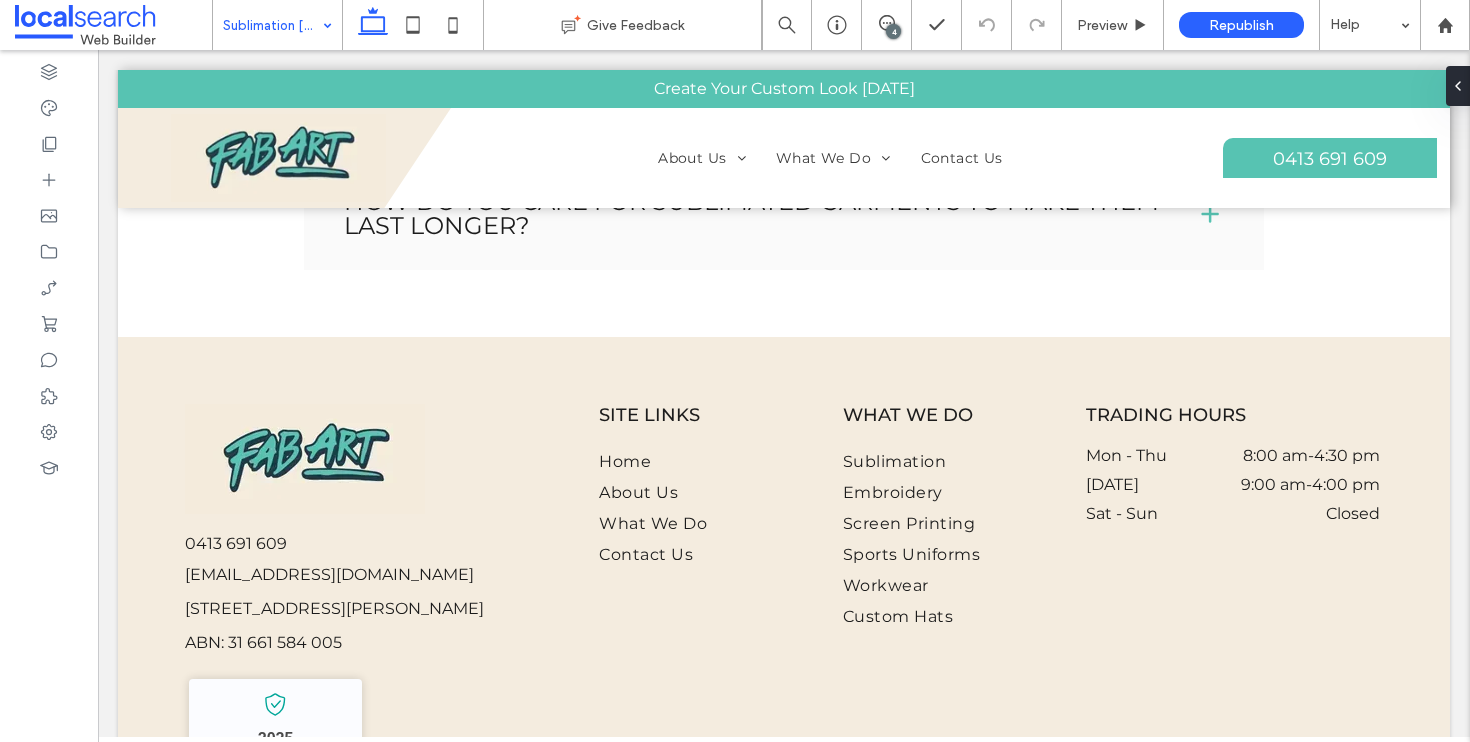 click at bounding box center (272, 25) 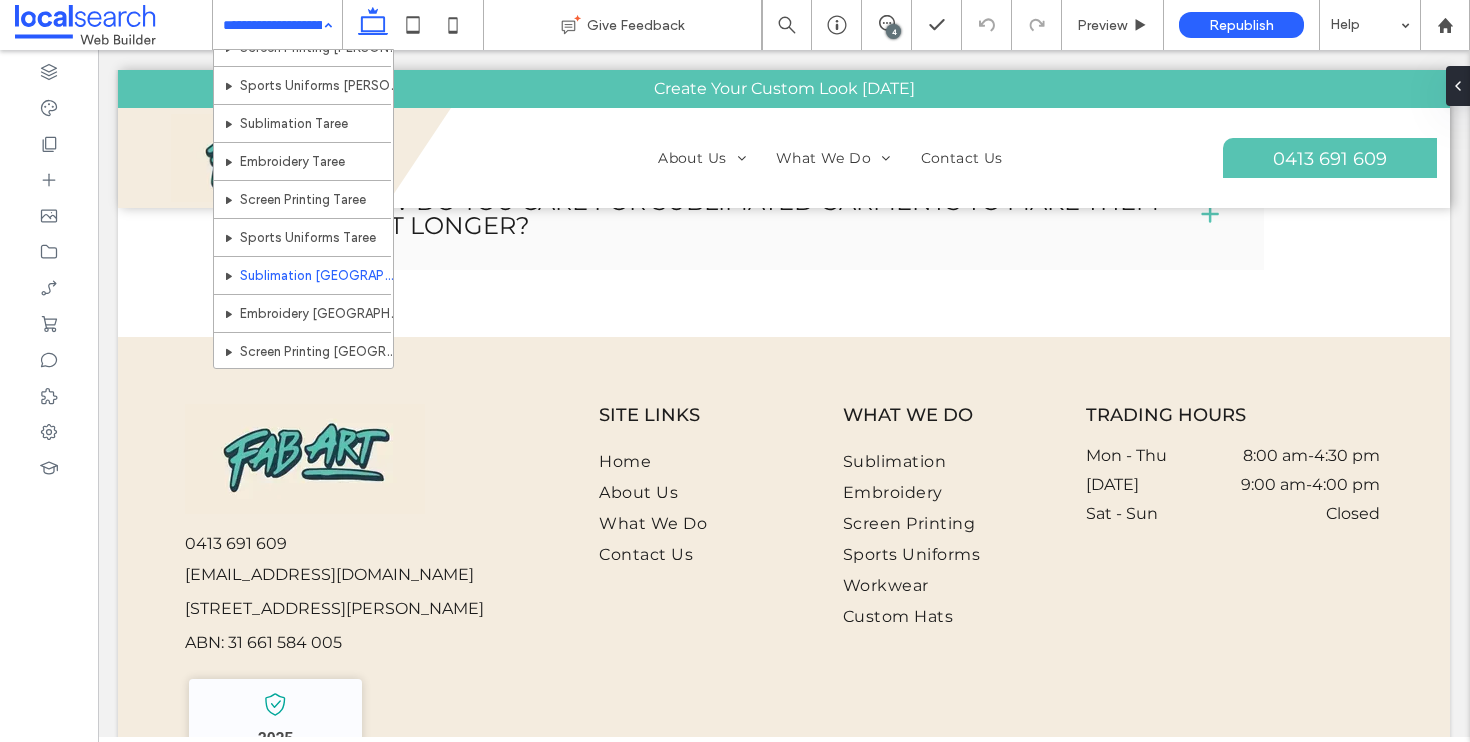 scroll, scrollTop: 498, scrollLeft: 0, axis: vertical 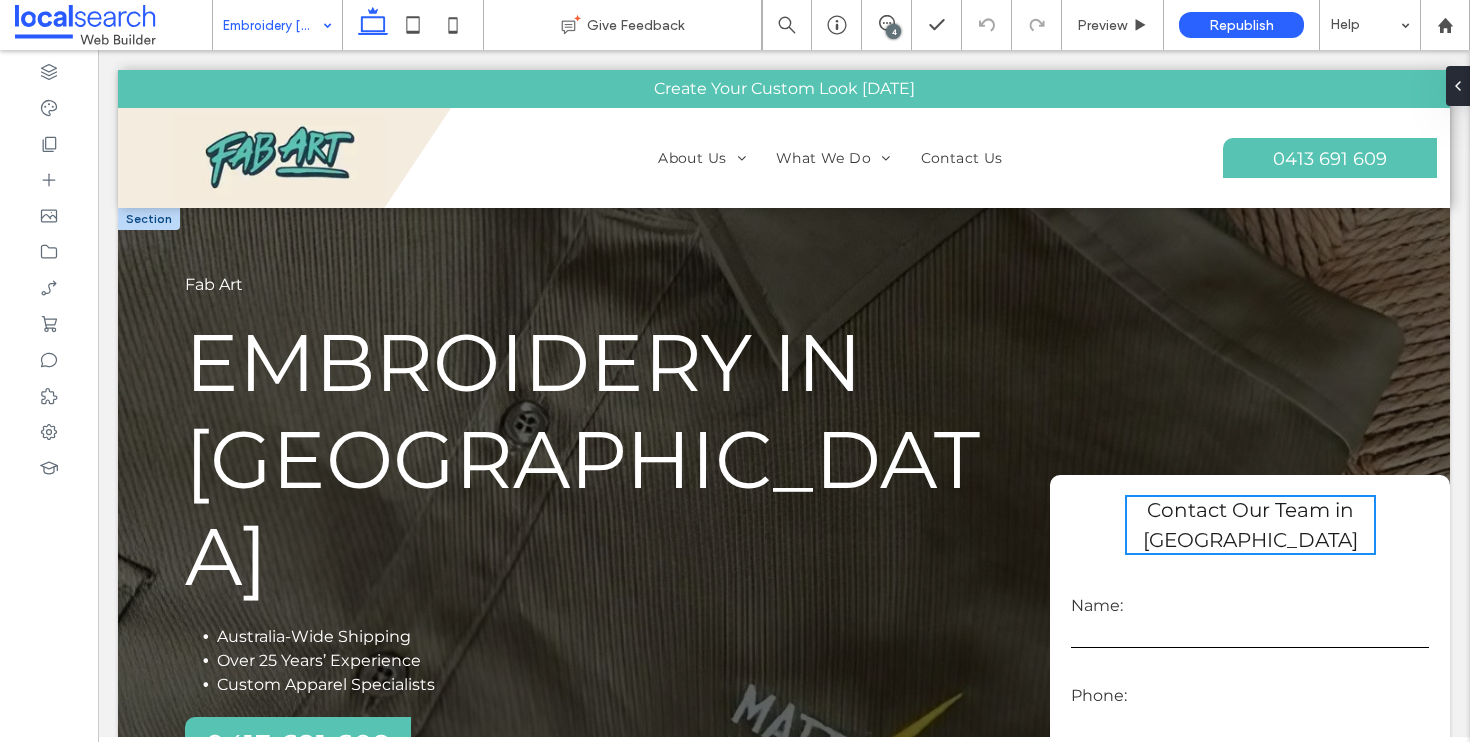 click at bounding box center [149, 219] 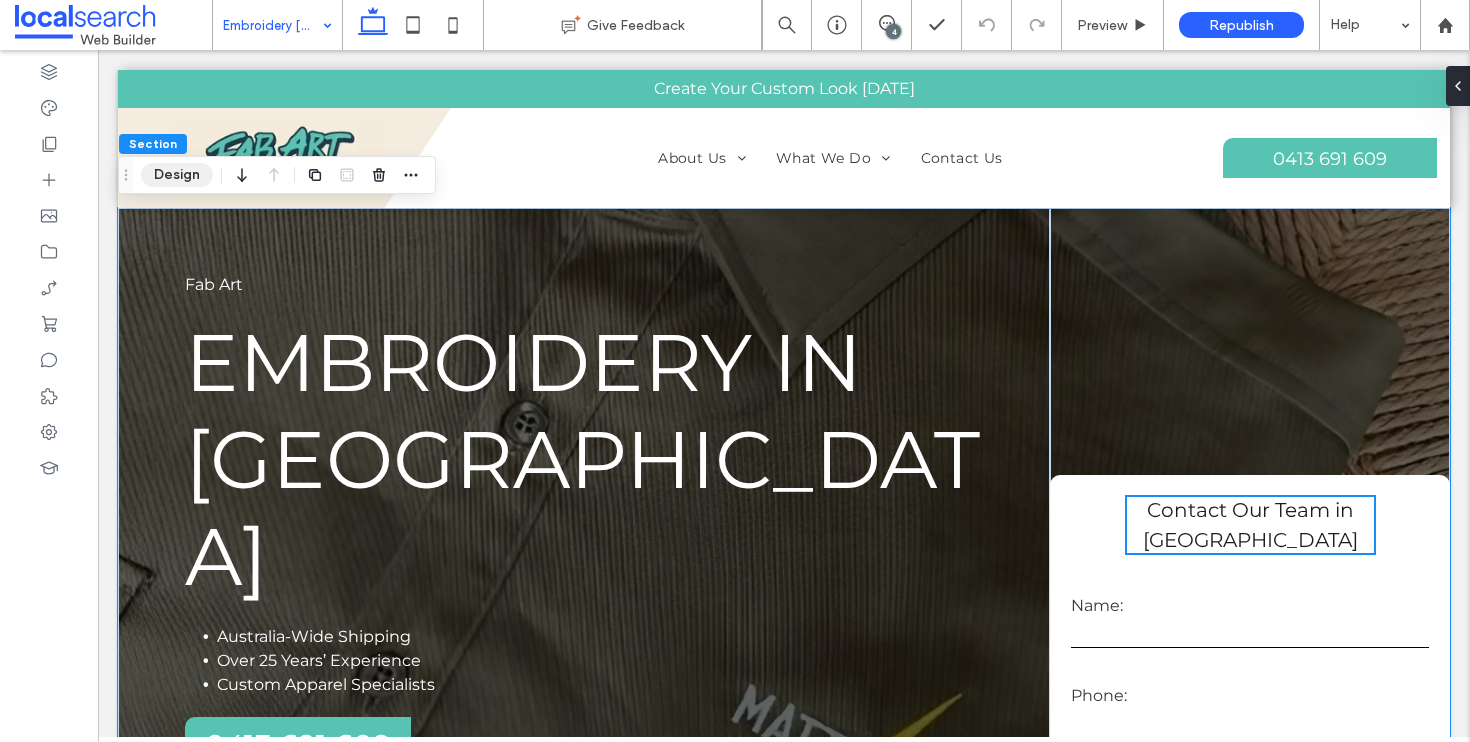 drag, startPoint x: 165, startPoint y: 171, endPoint x: 723, endPoint y: 256, distance: 564.4369 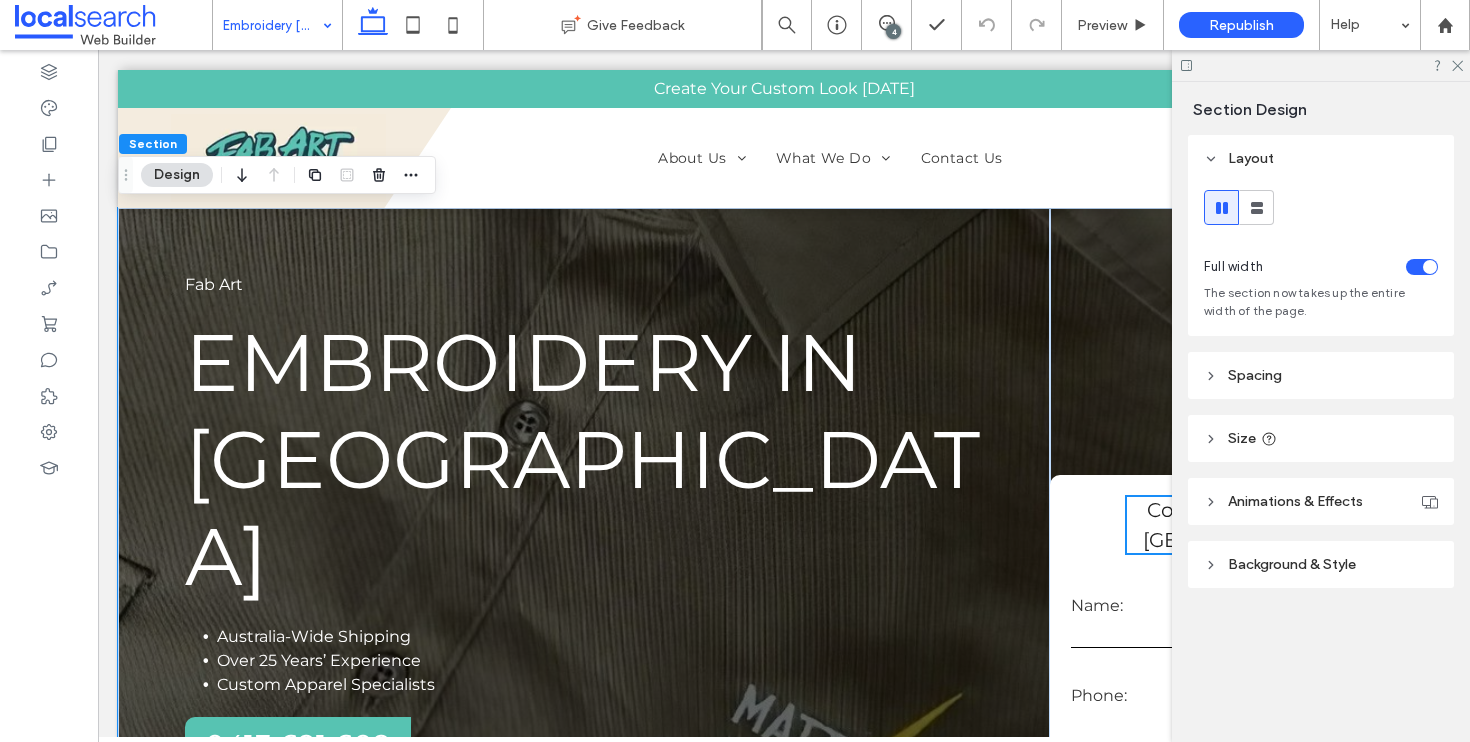 click on "Background & Style" at bounding box center [1321, 564] 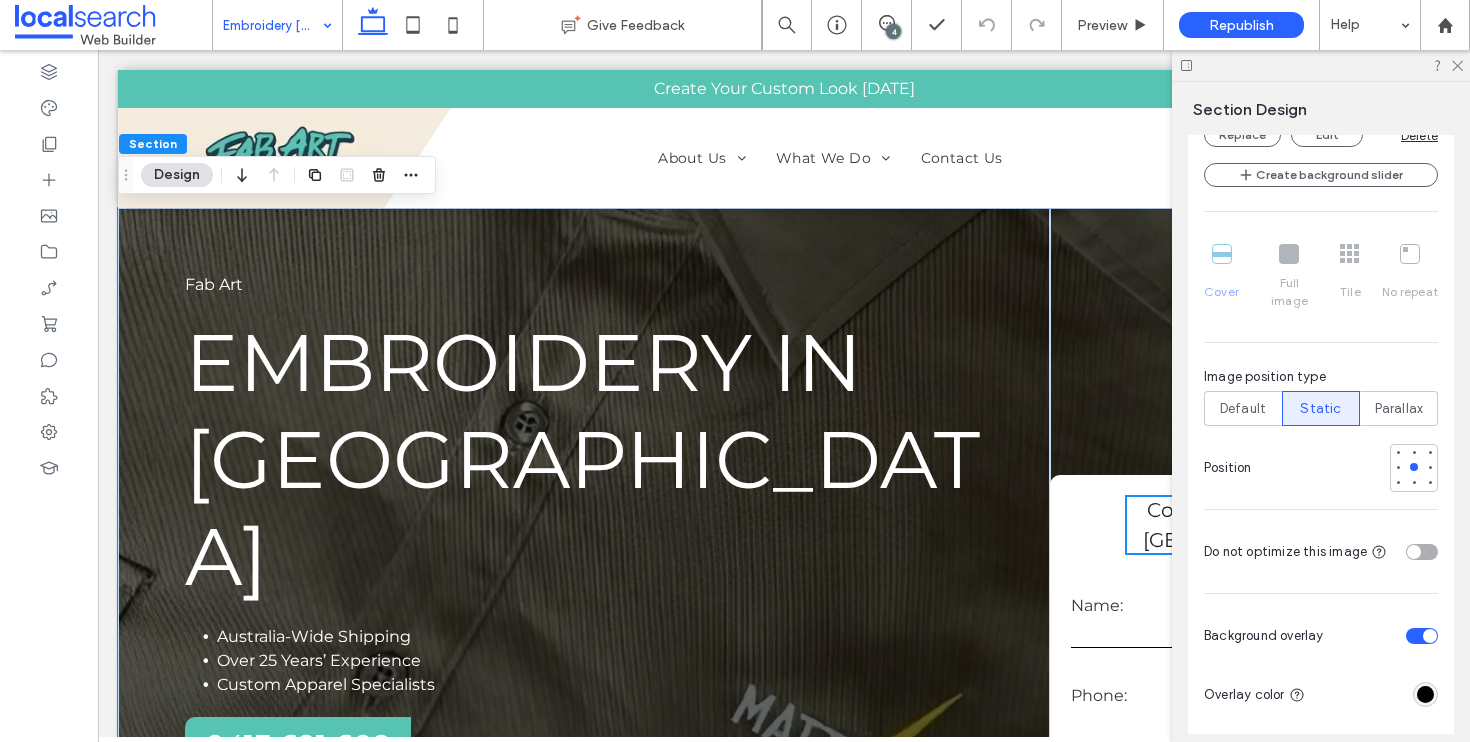 scroll, scrollTop: 795, scrollLeft: 0, axis: vertical 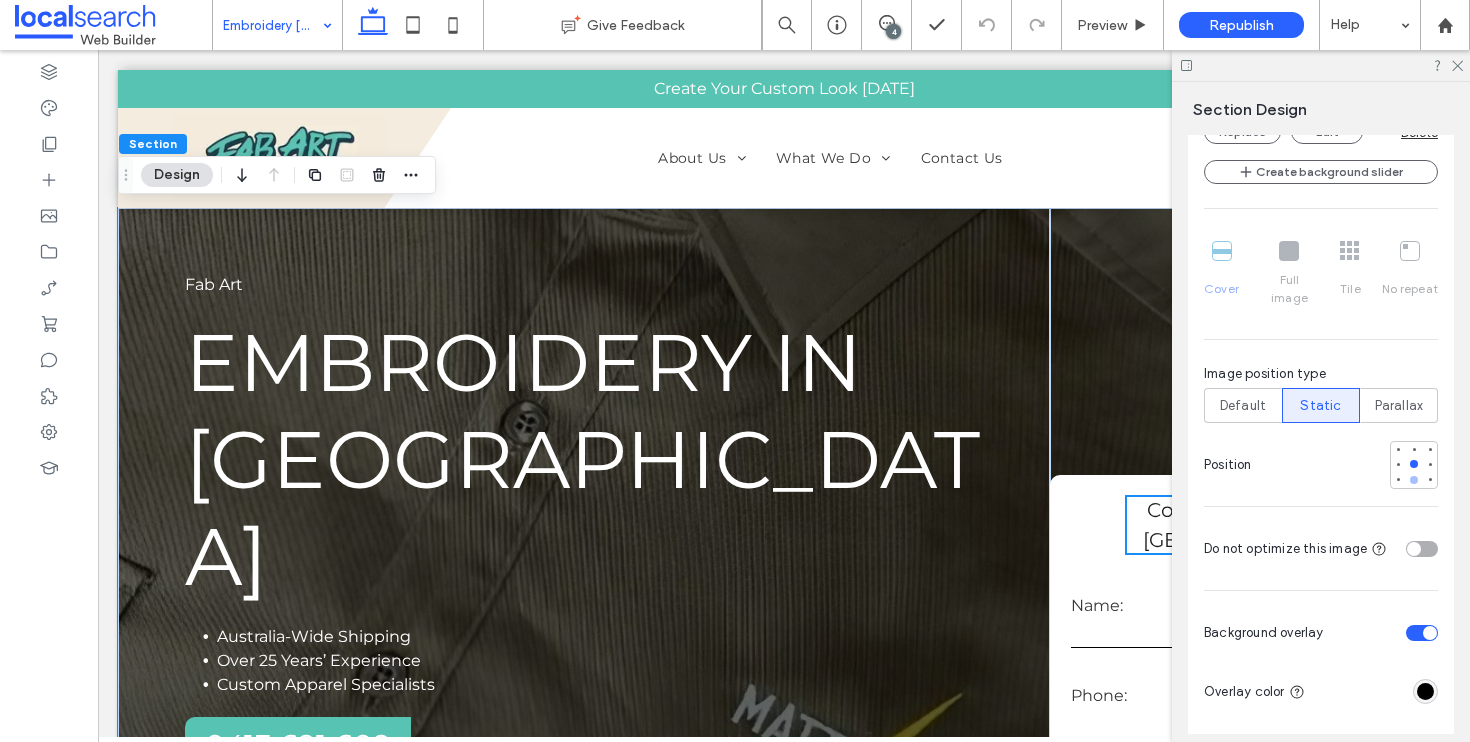 click at bounding box center [1414, 480] 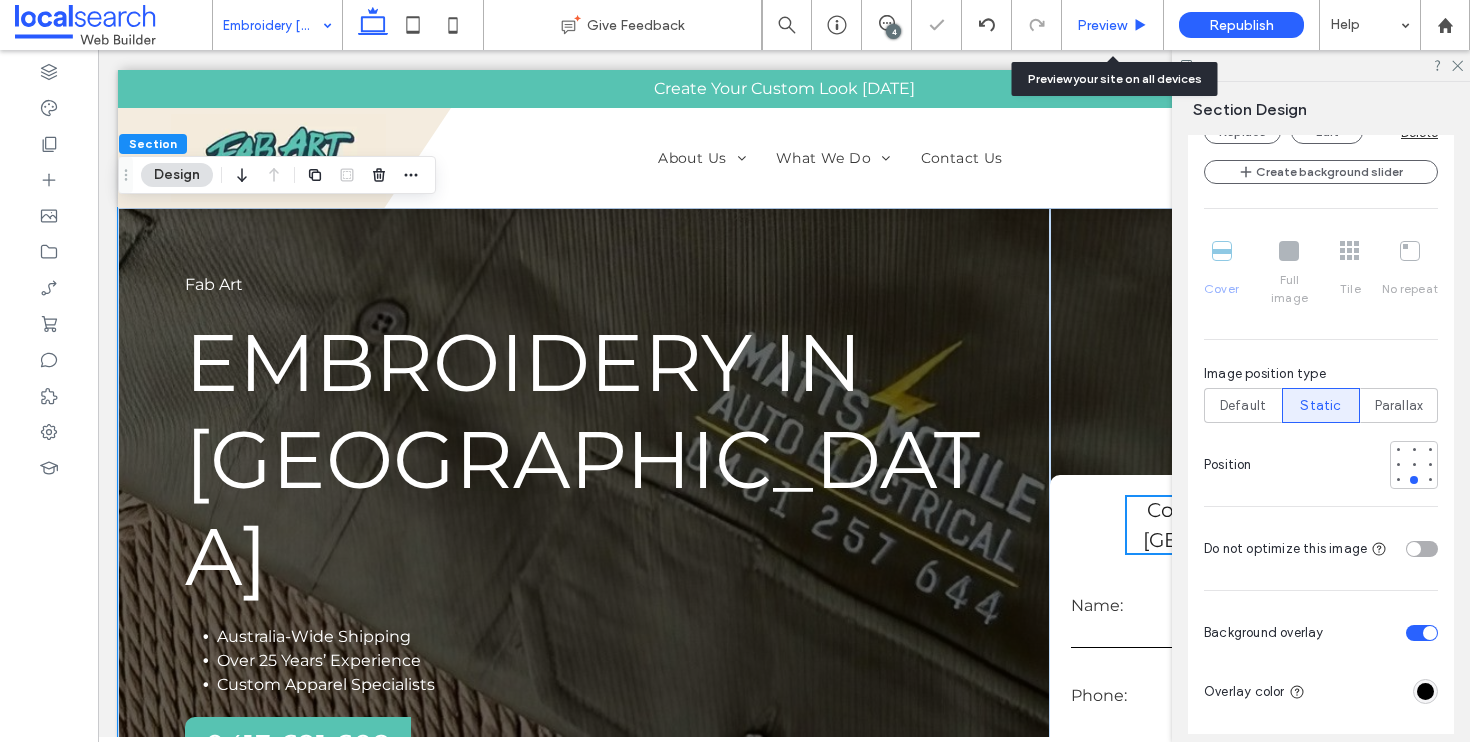 click on "Preview" at bounding box center [1113, 25] 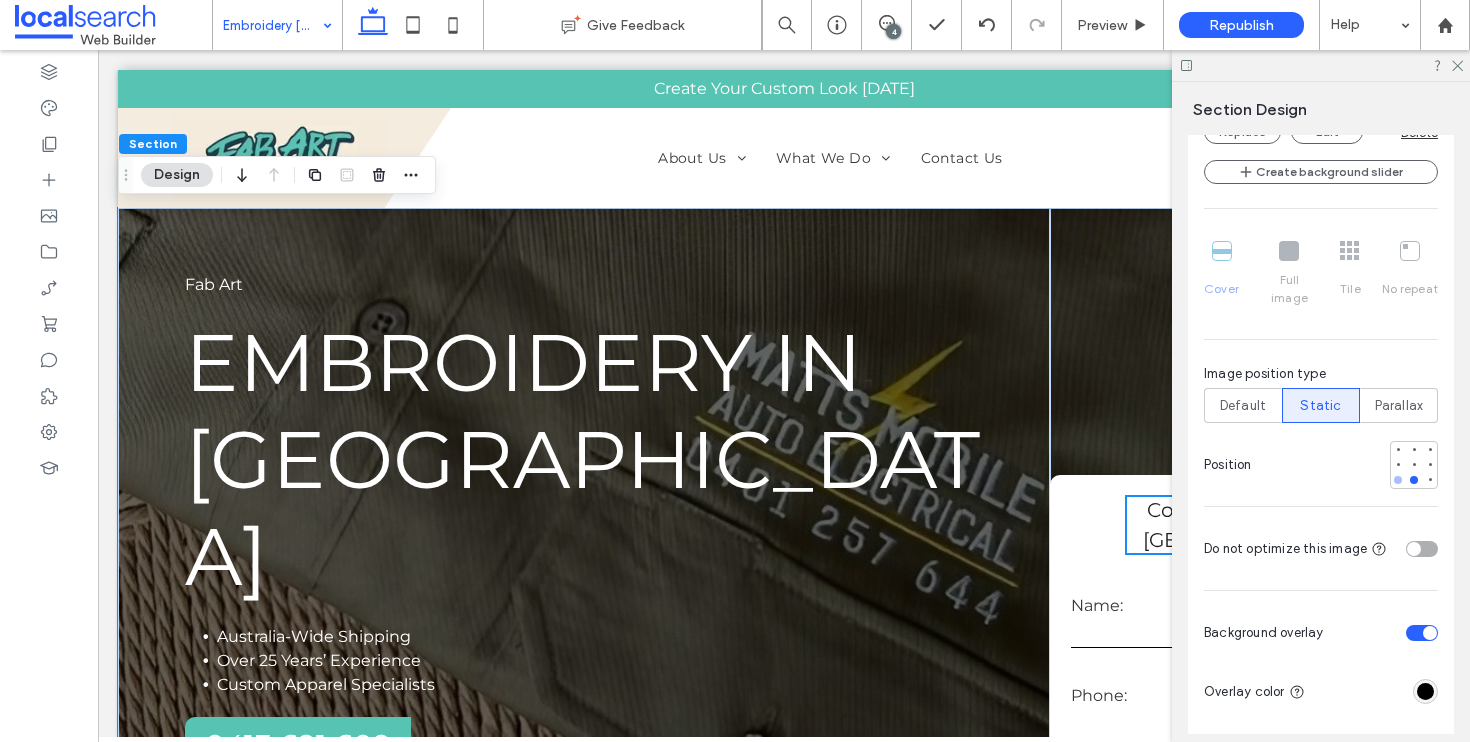 click at bounding box center [1398, 480] 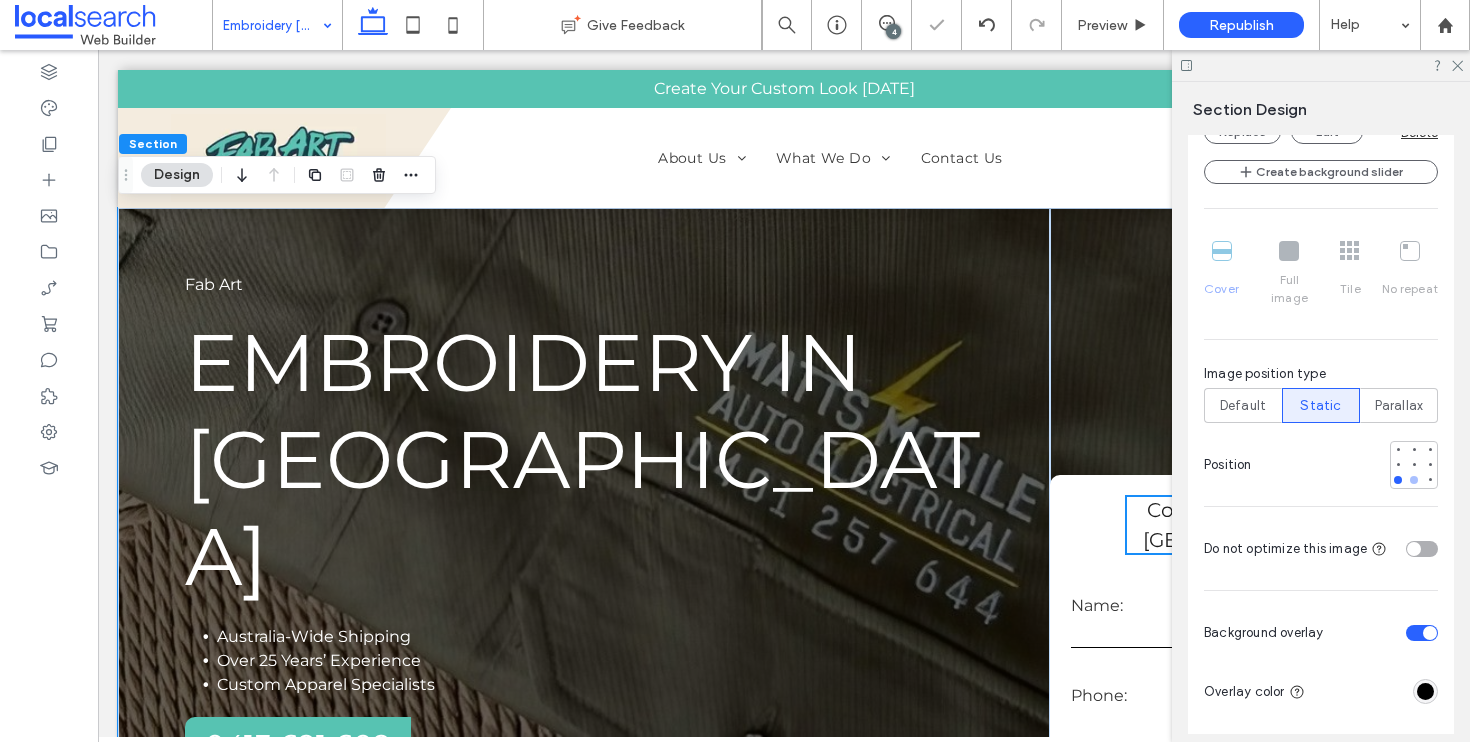 click at bounding box center [1414, 480] 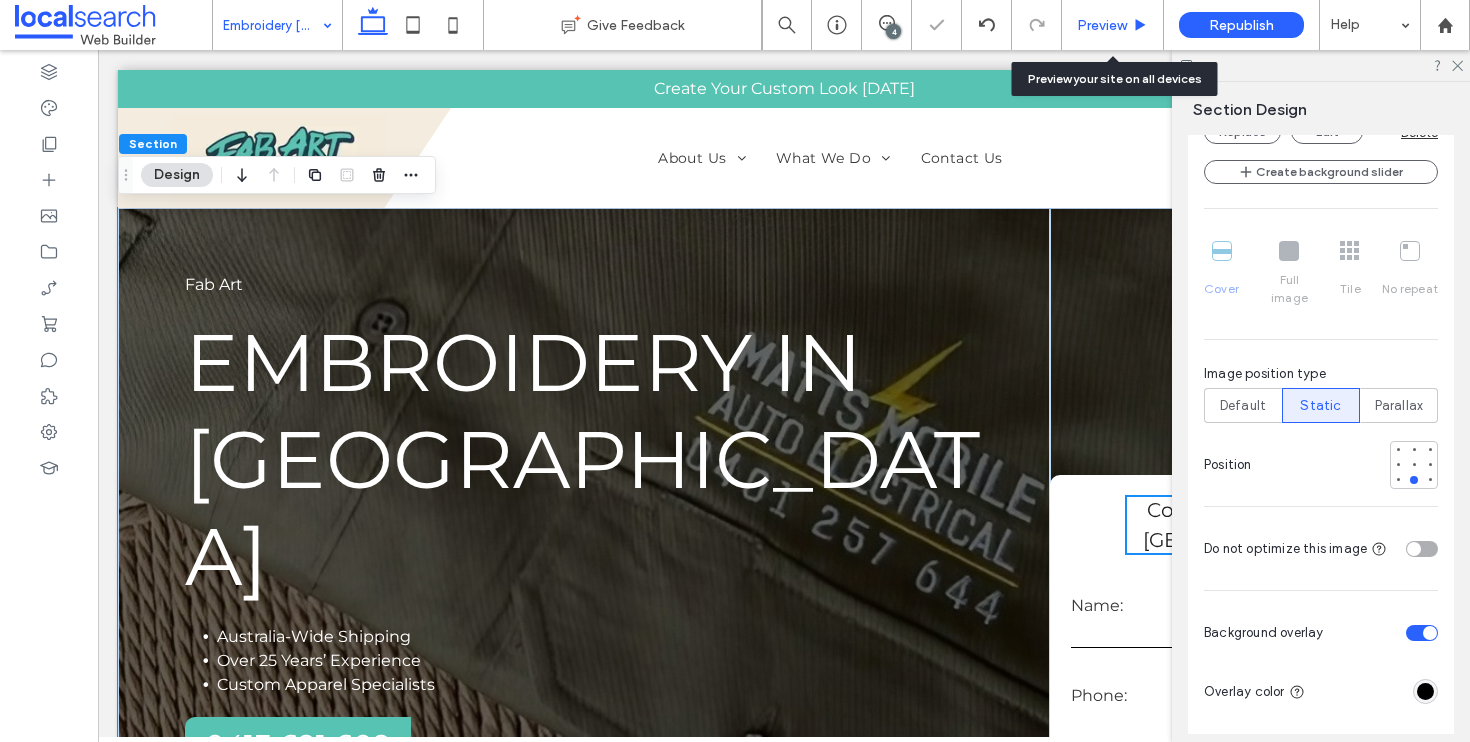 click on "Preview" at bounding box center [1102, 25] 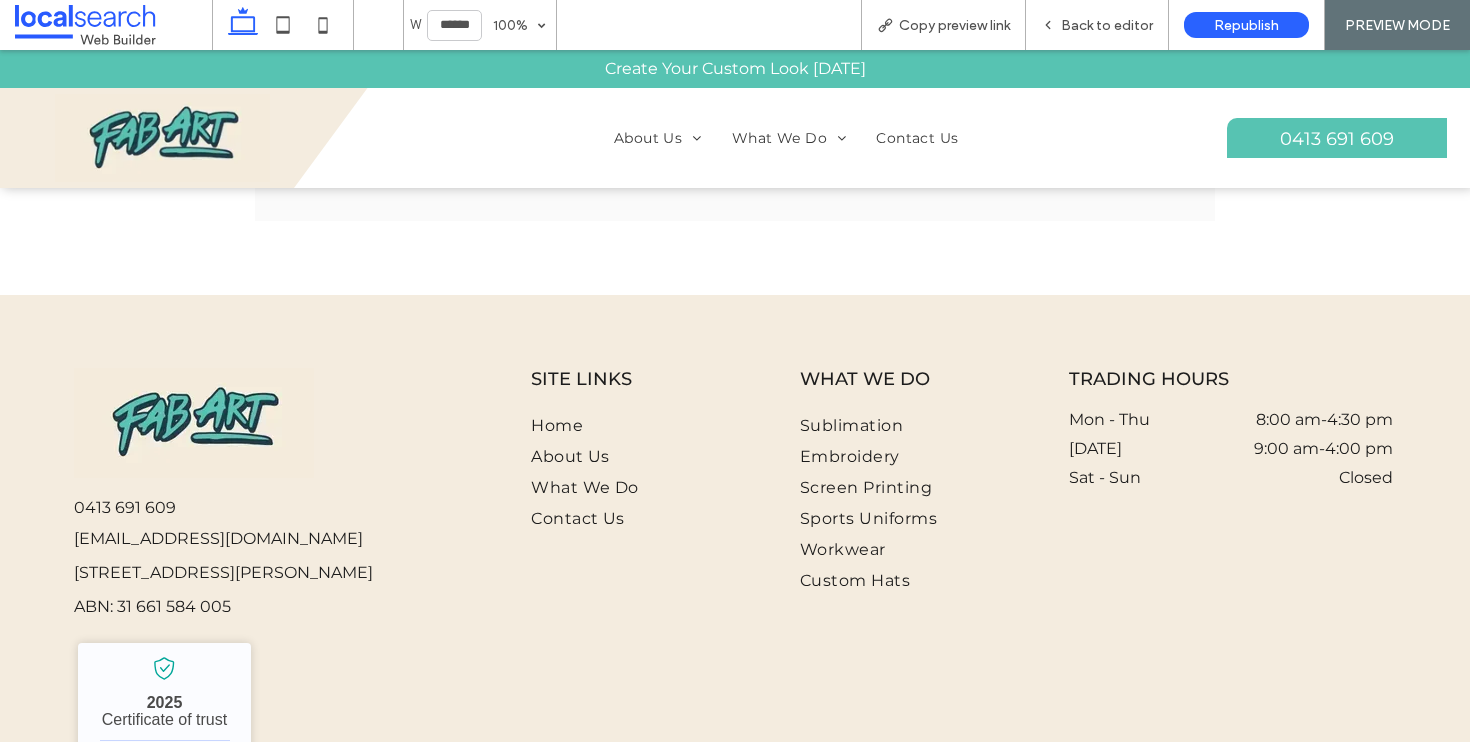 scroll, scrollTop: 2763, scrollLeft: 0, axis: vertical 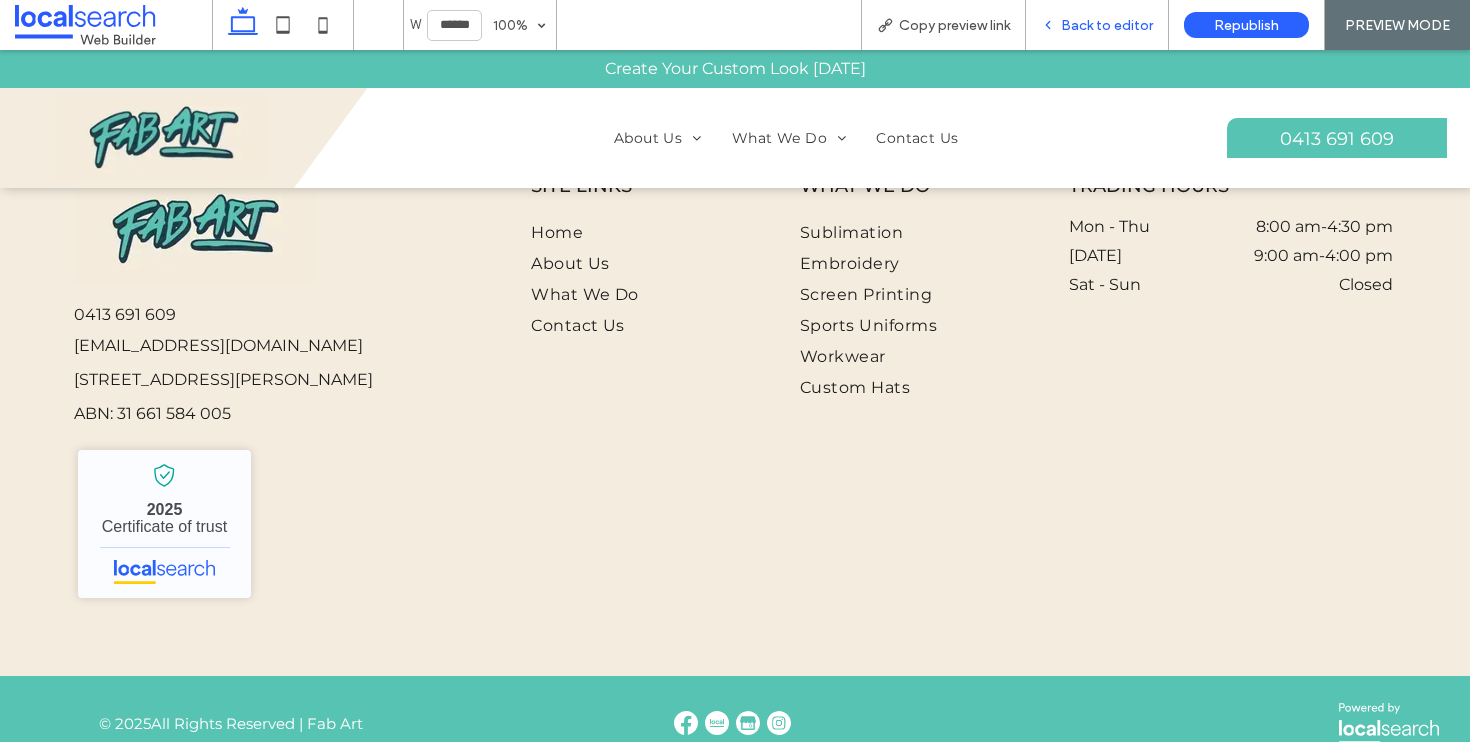 click on "Back to editor" at bounding box center [1107, 25] 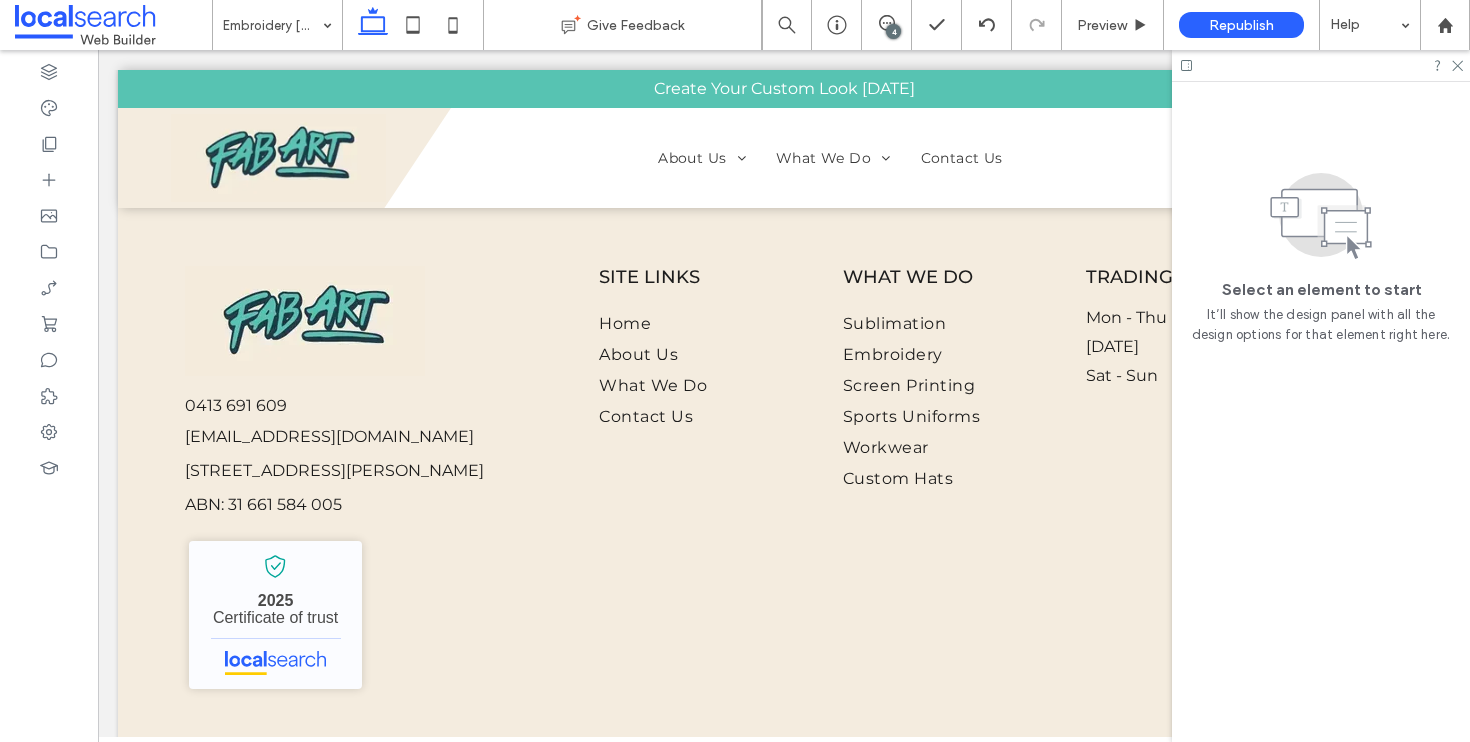 scroll, scrollTop: 2733, scrollLeft: 0, axis: vertical 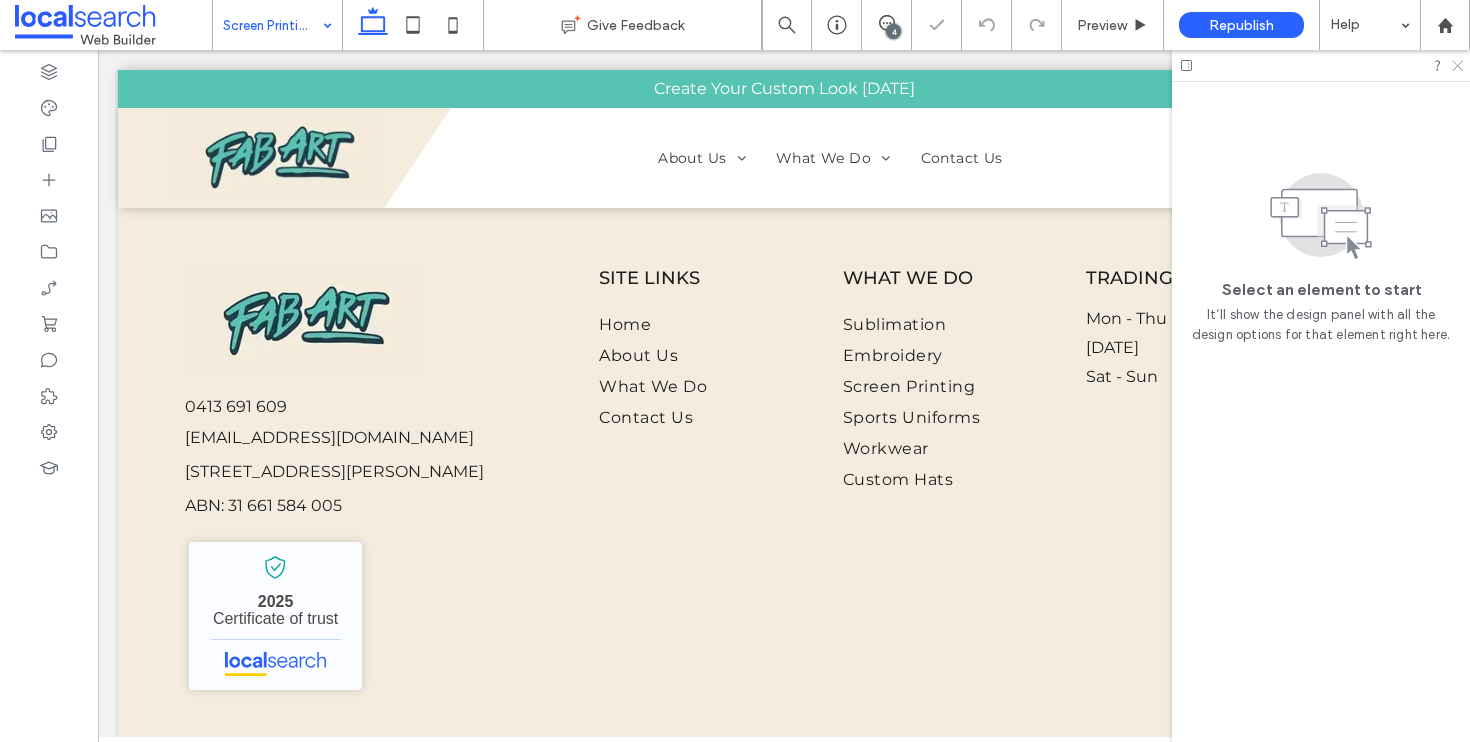 click 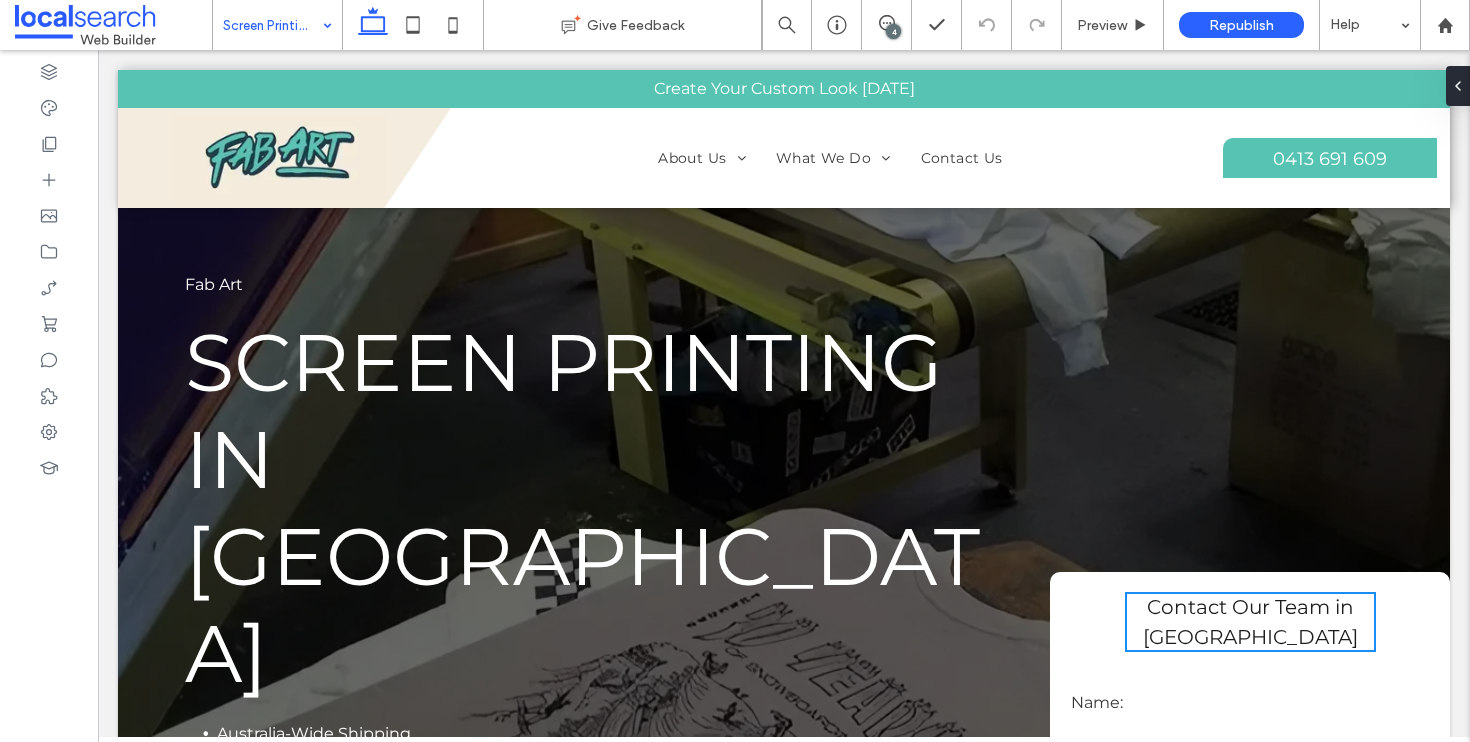 scroll, scrollTop: 1962, scrollLeft: 0, axis: vertical 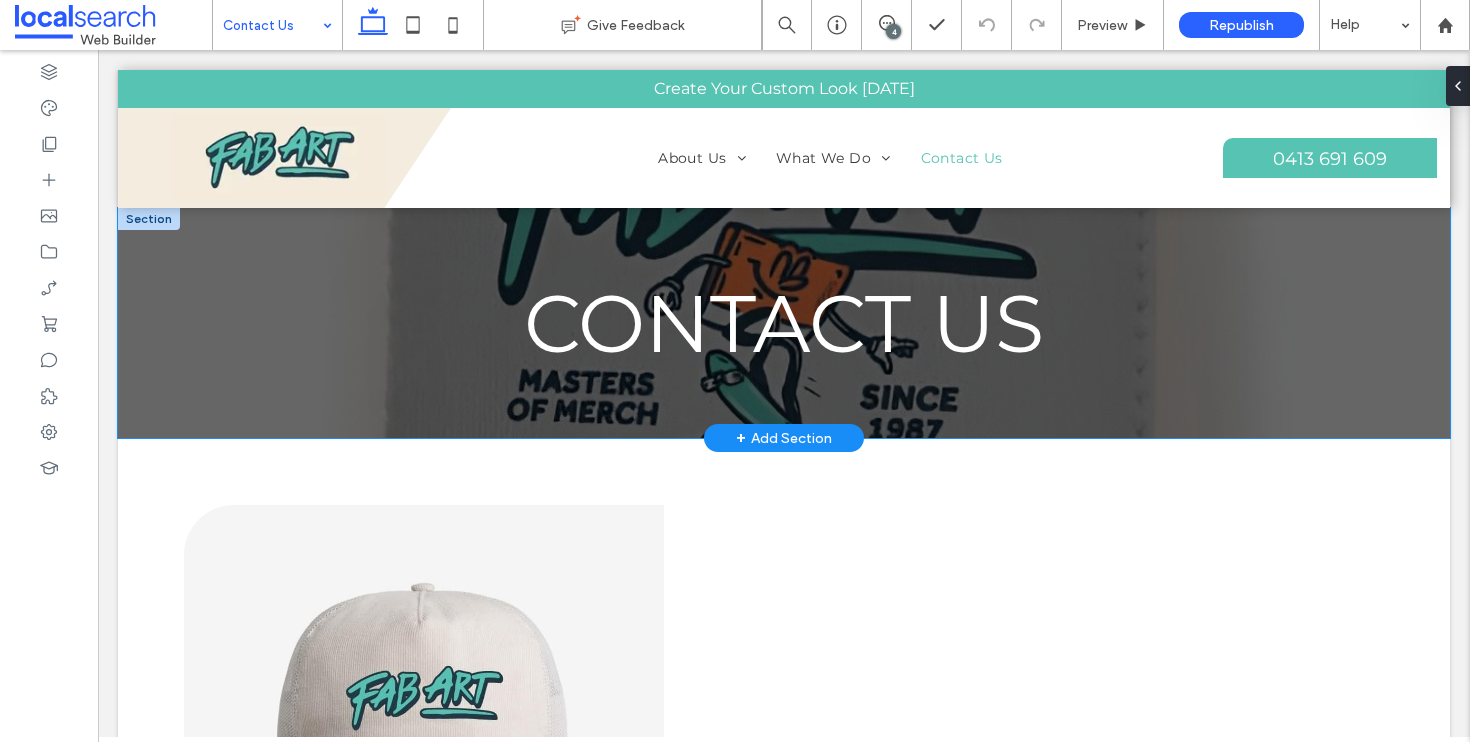 click on "CONTACT US" at bounding box center [784, 323] 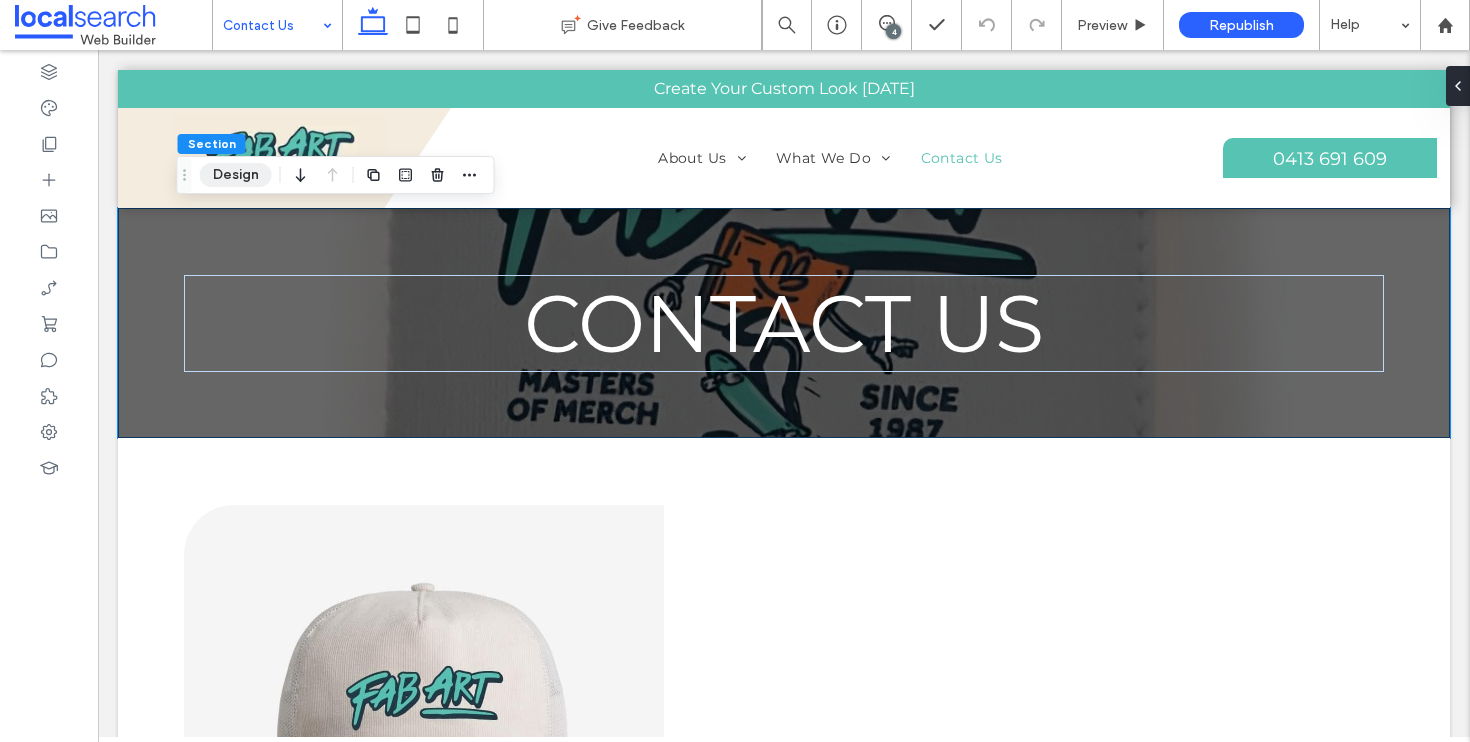 drag, startPoint x: 255, startPoint y: 182, endPoint x: 497, endPoint y: 207, distance: 243.2879 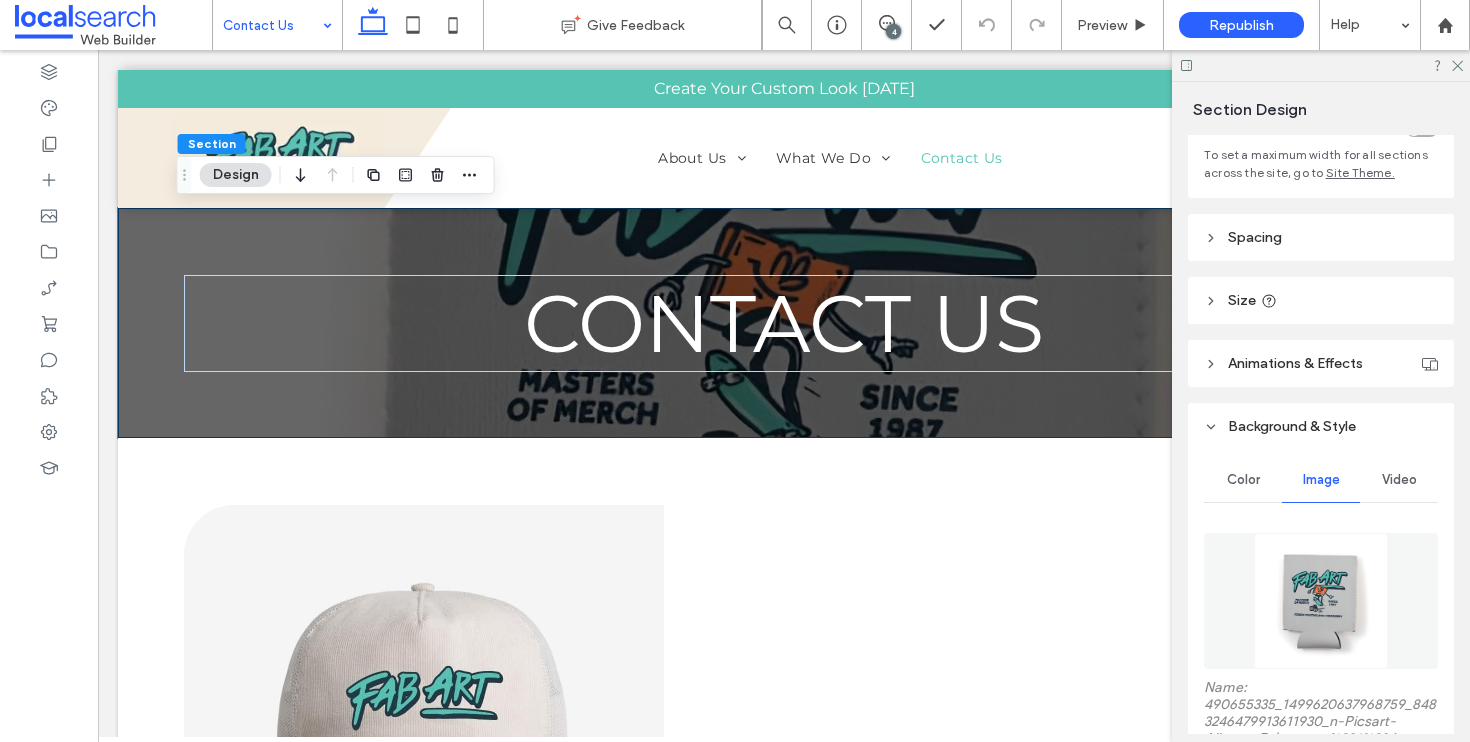 scroll, scrollTop: 399, scrollLeft: 0, axis: vertical 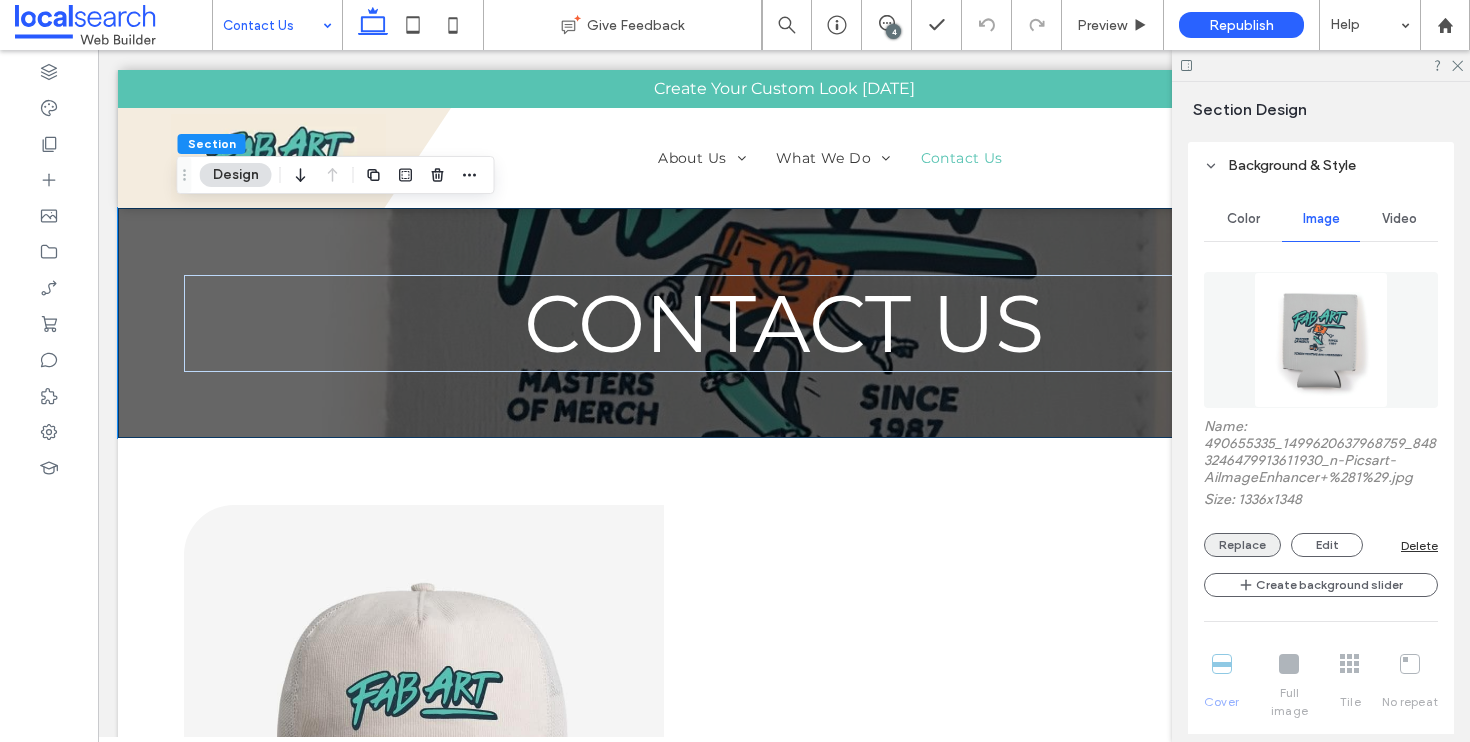 click on "Replace" at bounding box center [1242, 545] 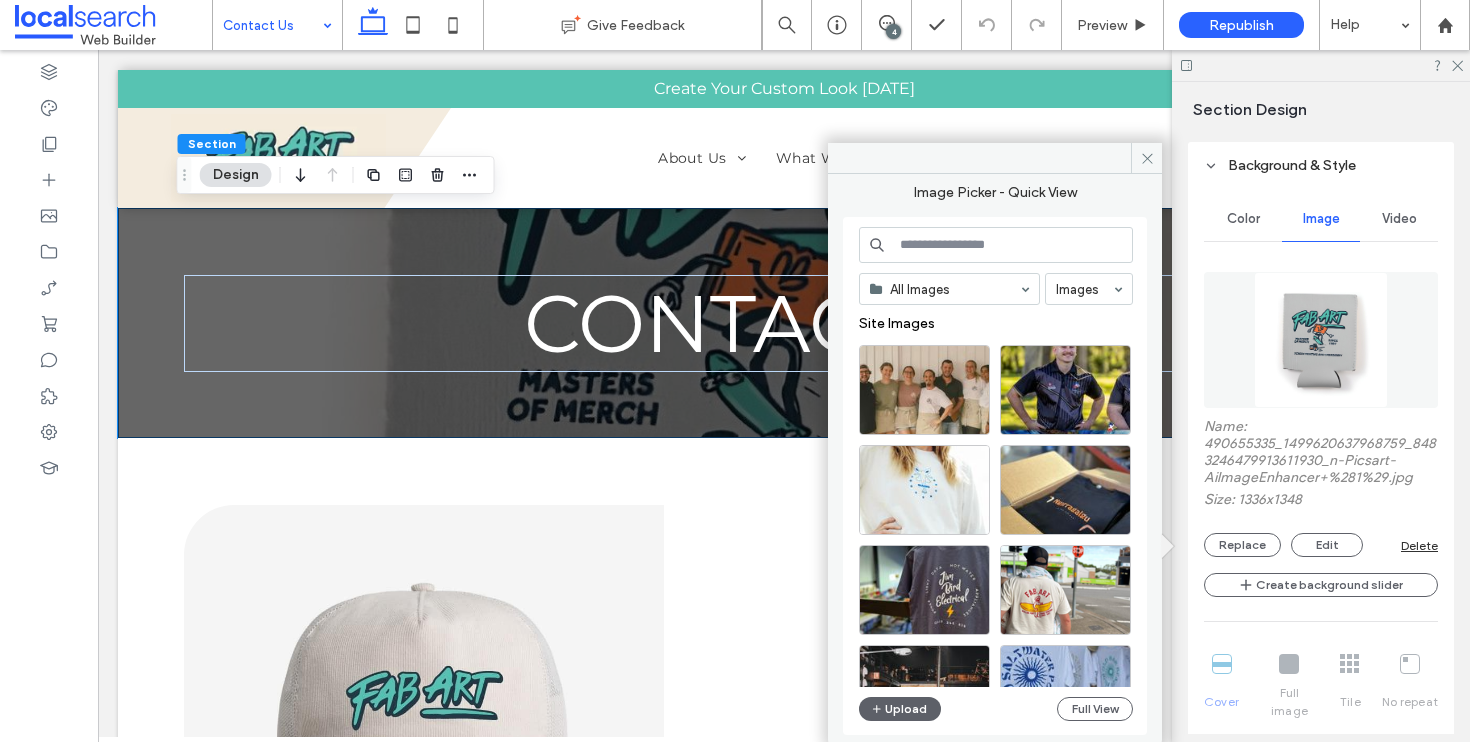 click on "All Images Images Site Images Upload Full View" at bounding box center (996, 476) 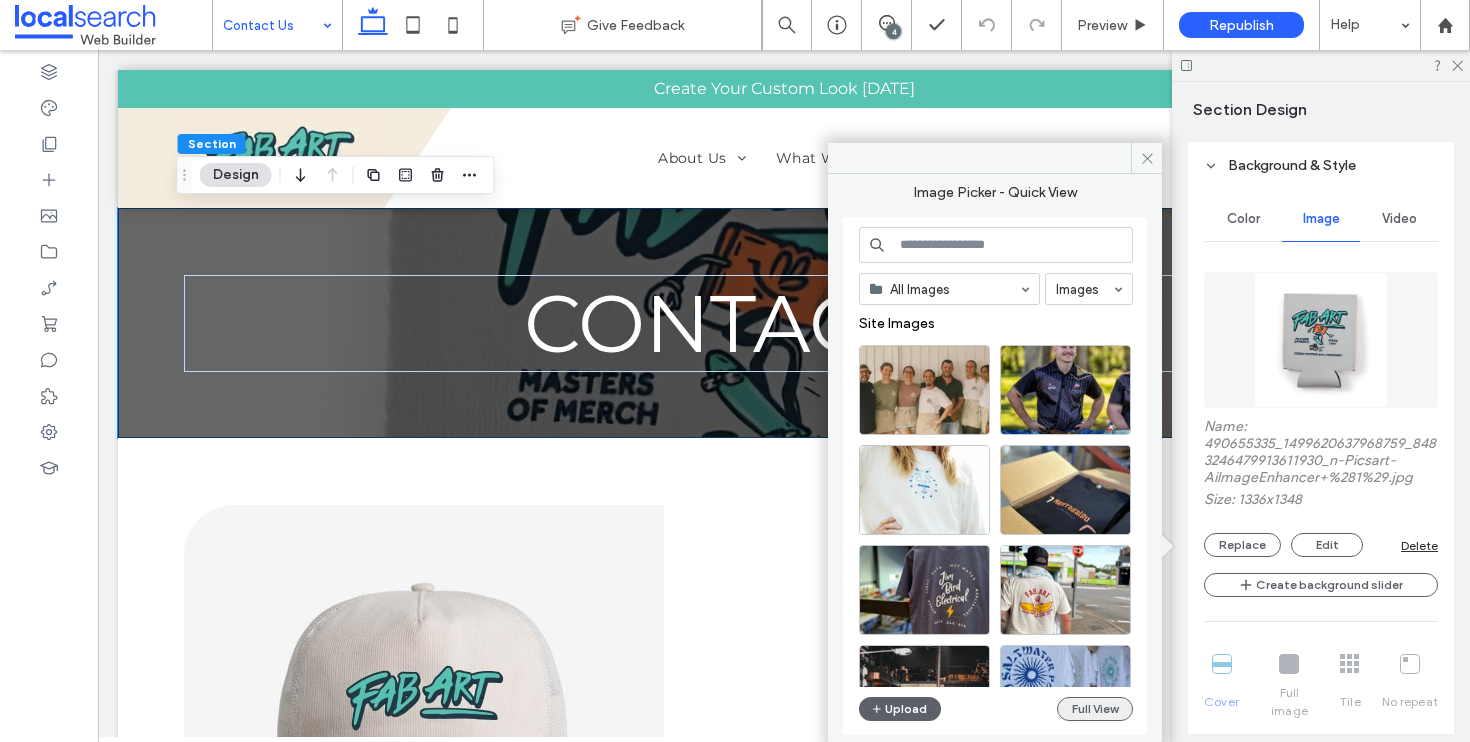 click on "Full View" at bounding box center [1095, 709] 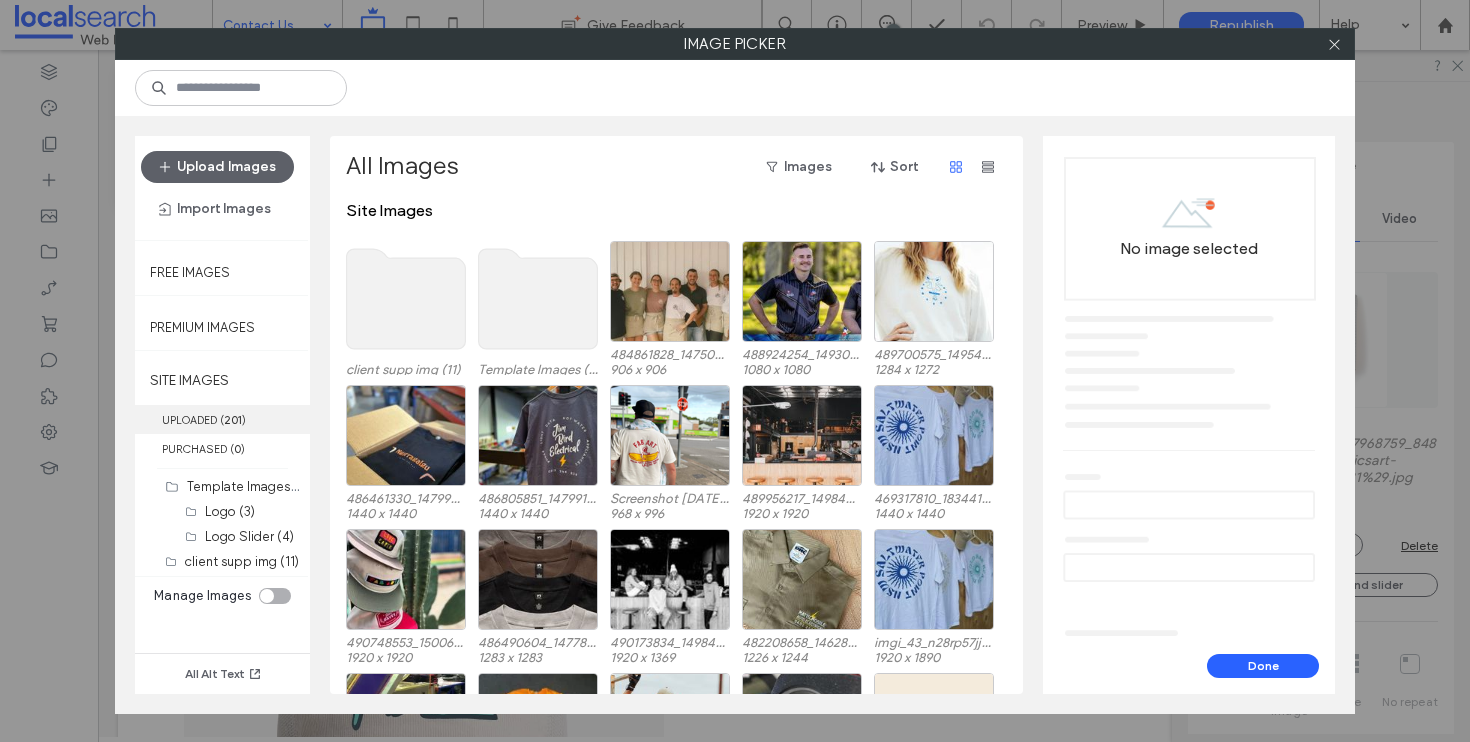 click on "UPLOADED ( 201 )" at bounding box center (222, 419) 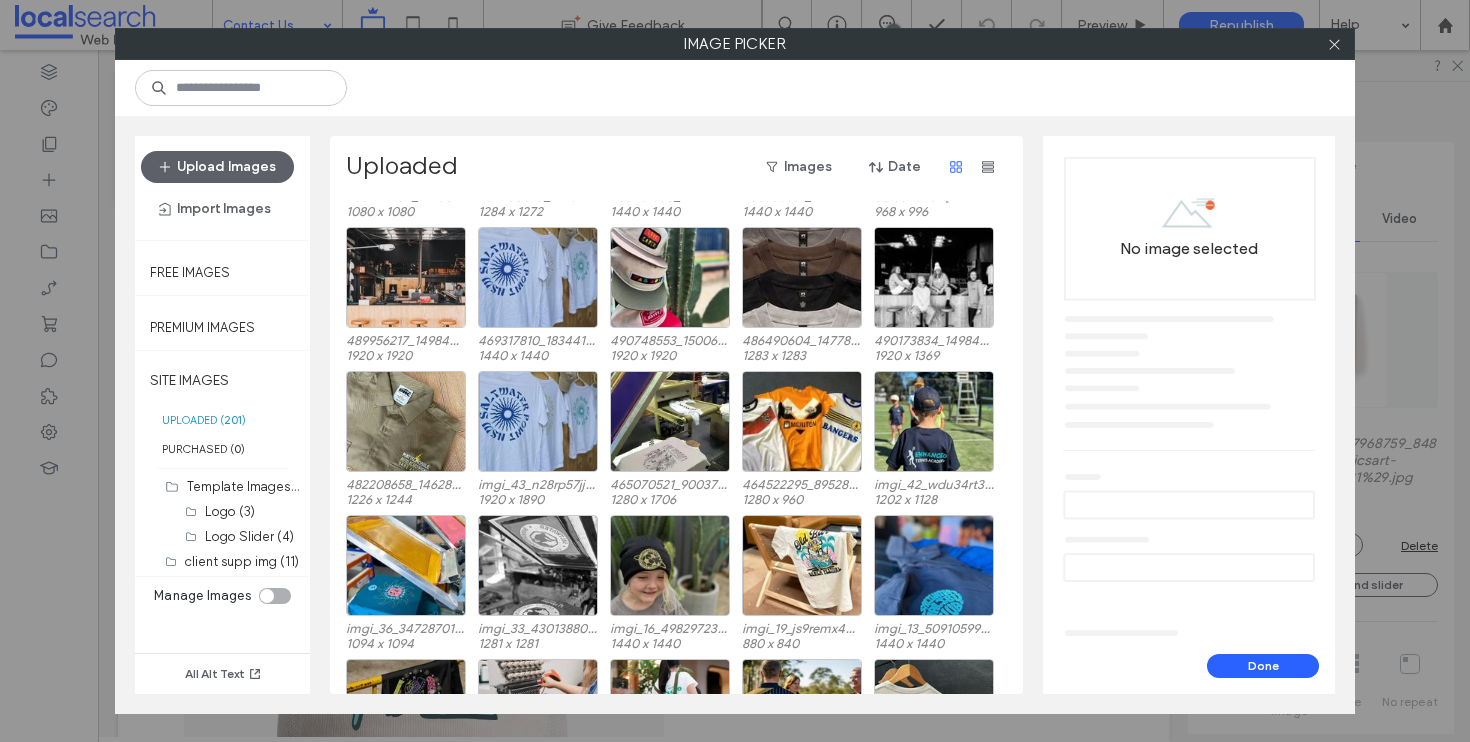 scroll, scrollTop: 396, scrollLeft: 0, axis: vertical 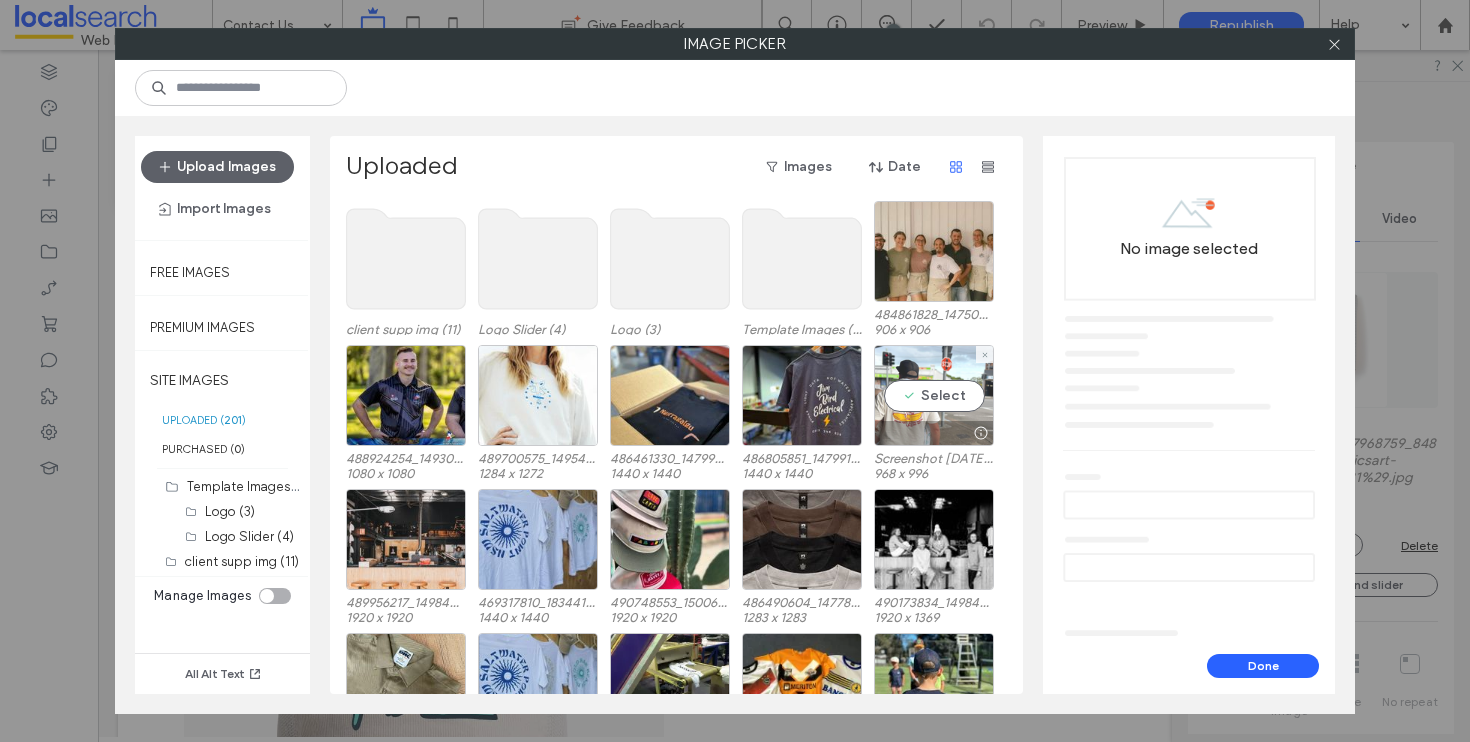 click on "Select" at bounding box center (934, 395) 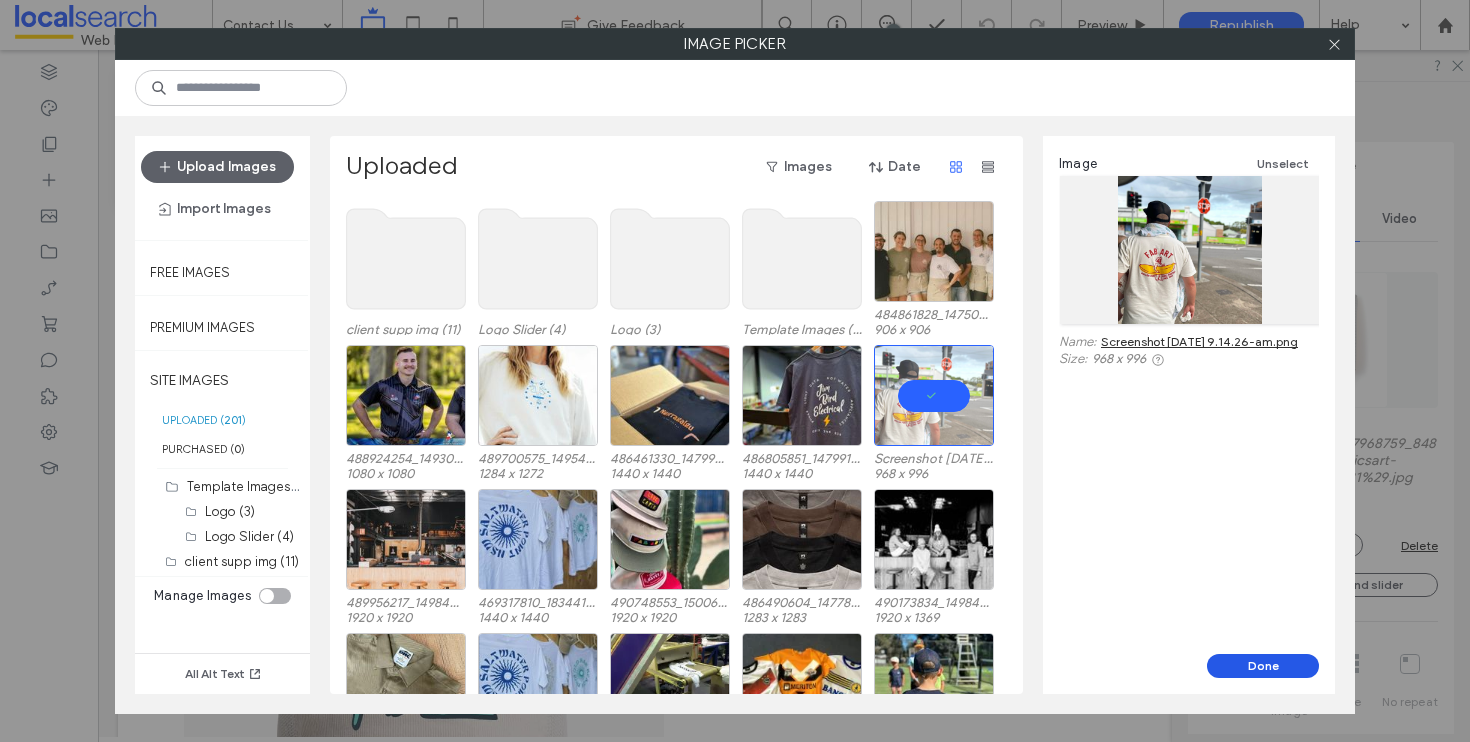 click on "Done" at bounding box center [1263, 666] 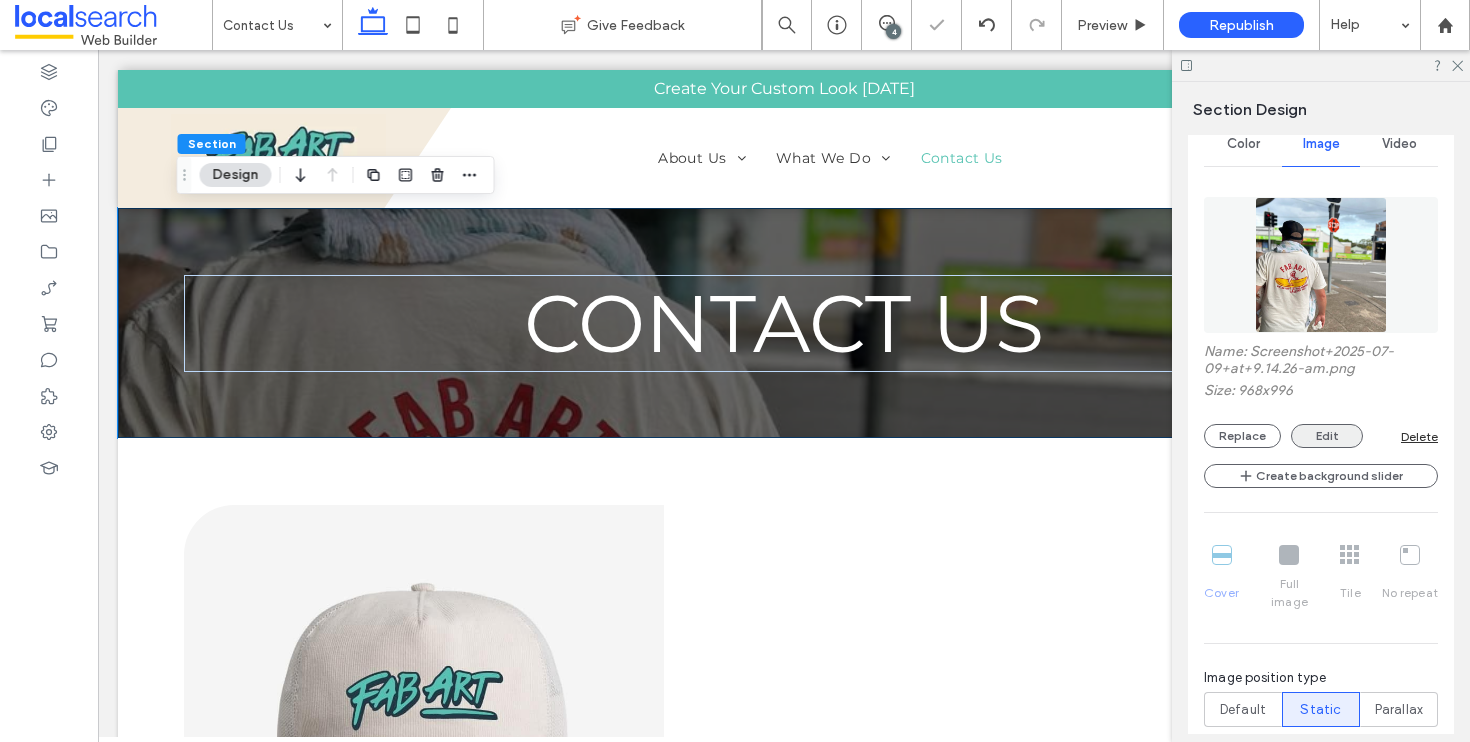 scroll, scrollTop: 566, scrollLeft: 0, axis: vertical 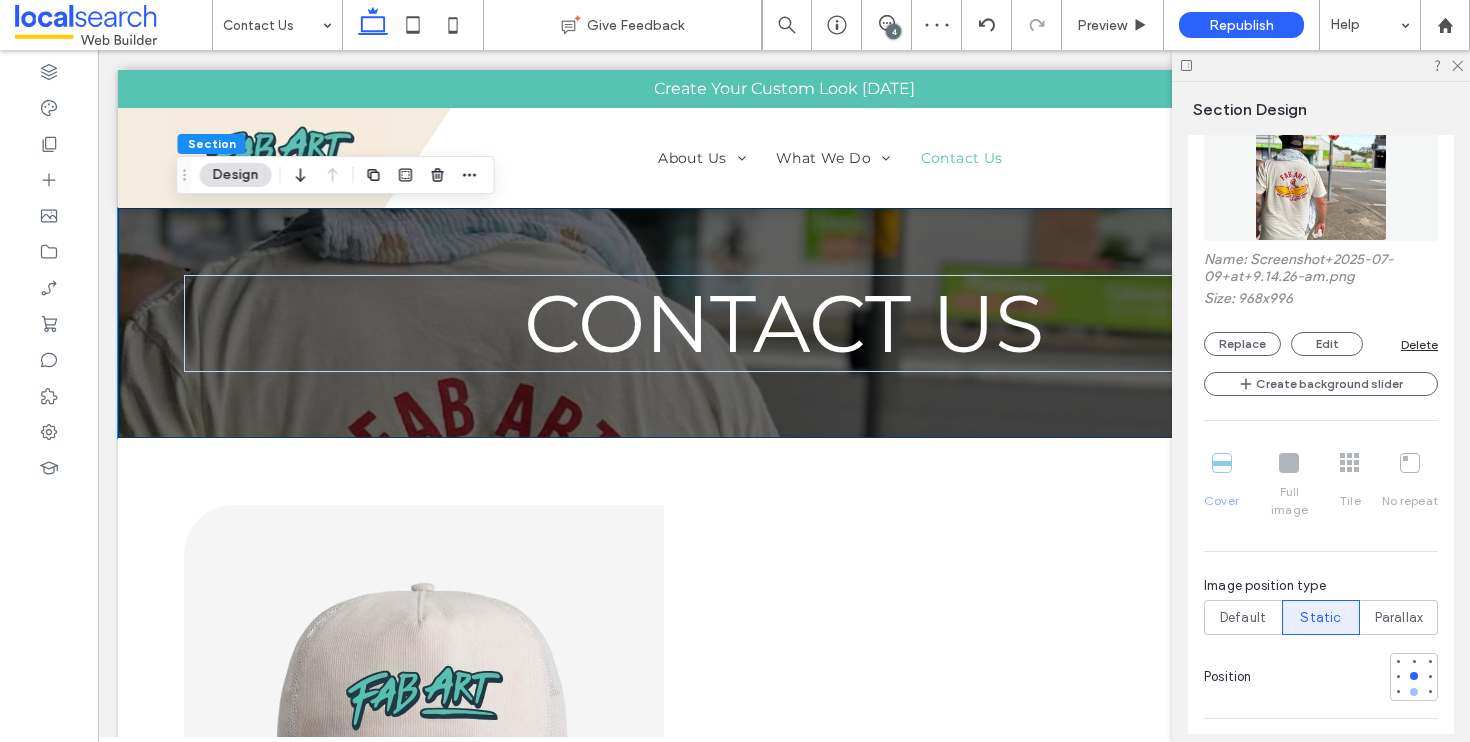 click at bounding box center [1414, 692] 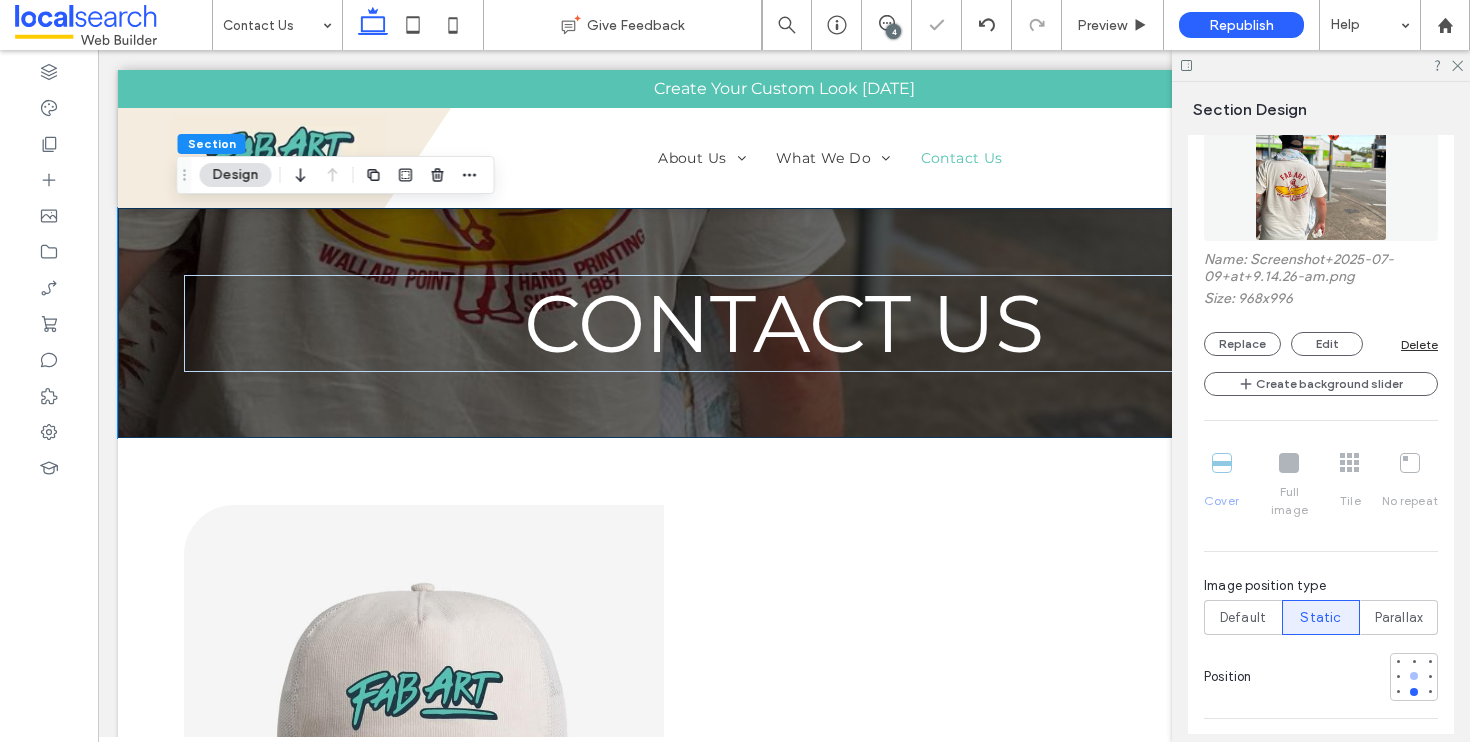 click at bounding box center [1414, 676] 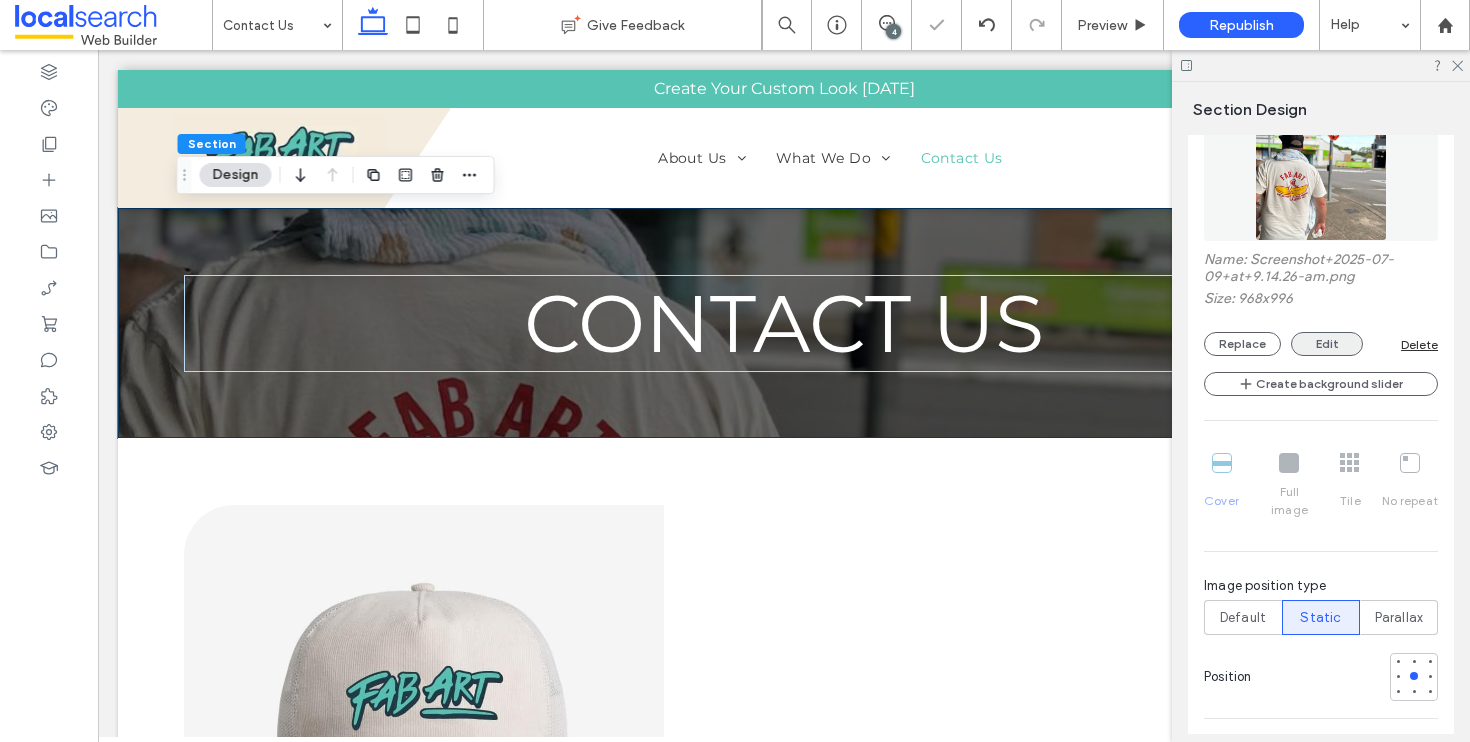 click on "Edit" at bounding box center [1327, 344] 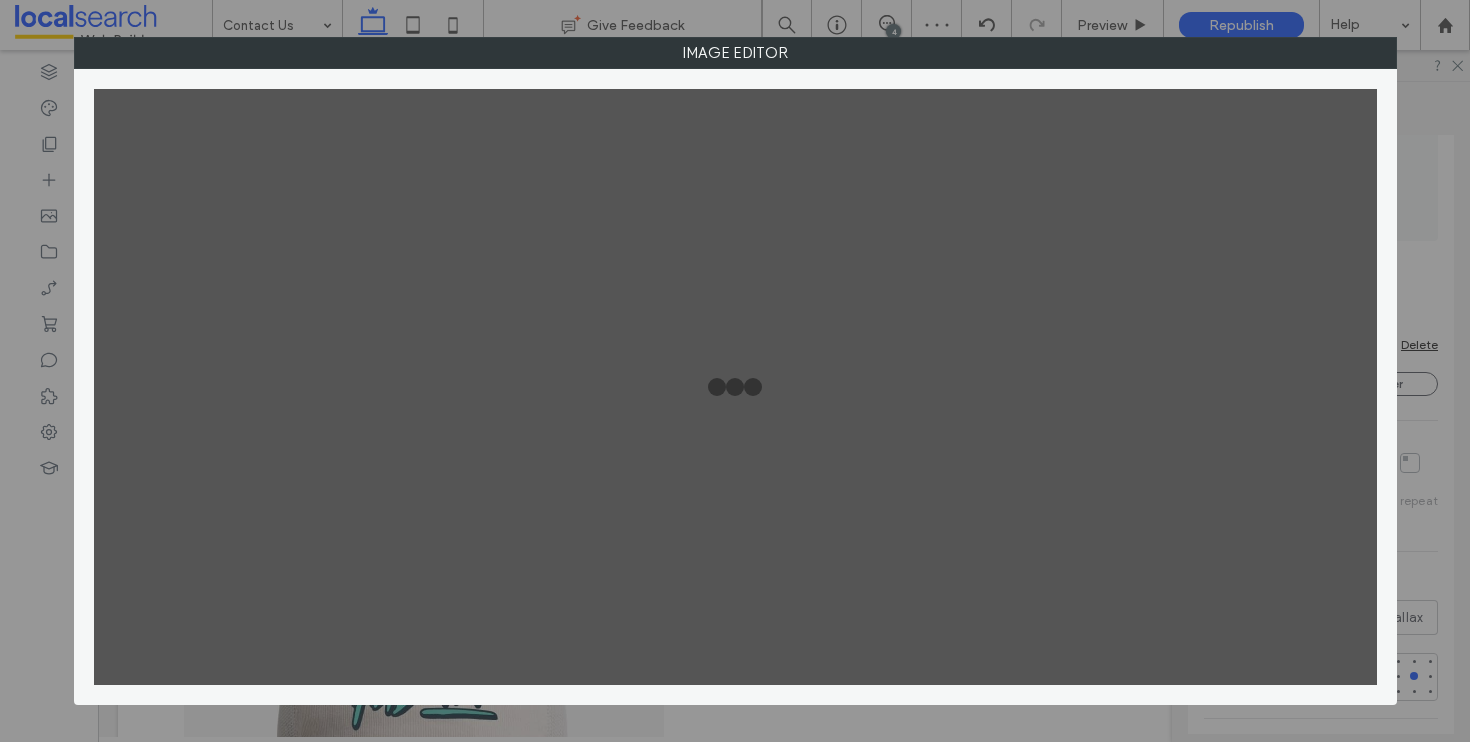 click at bounding box center (735, 387) 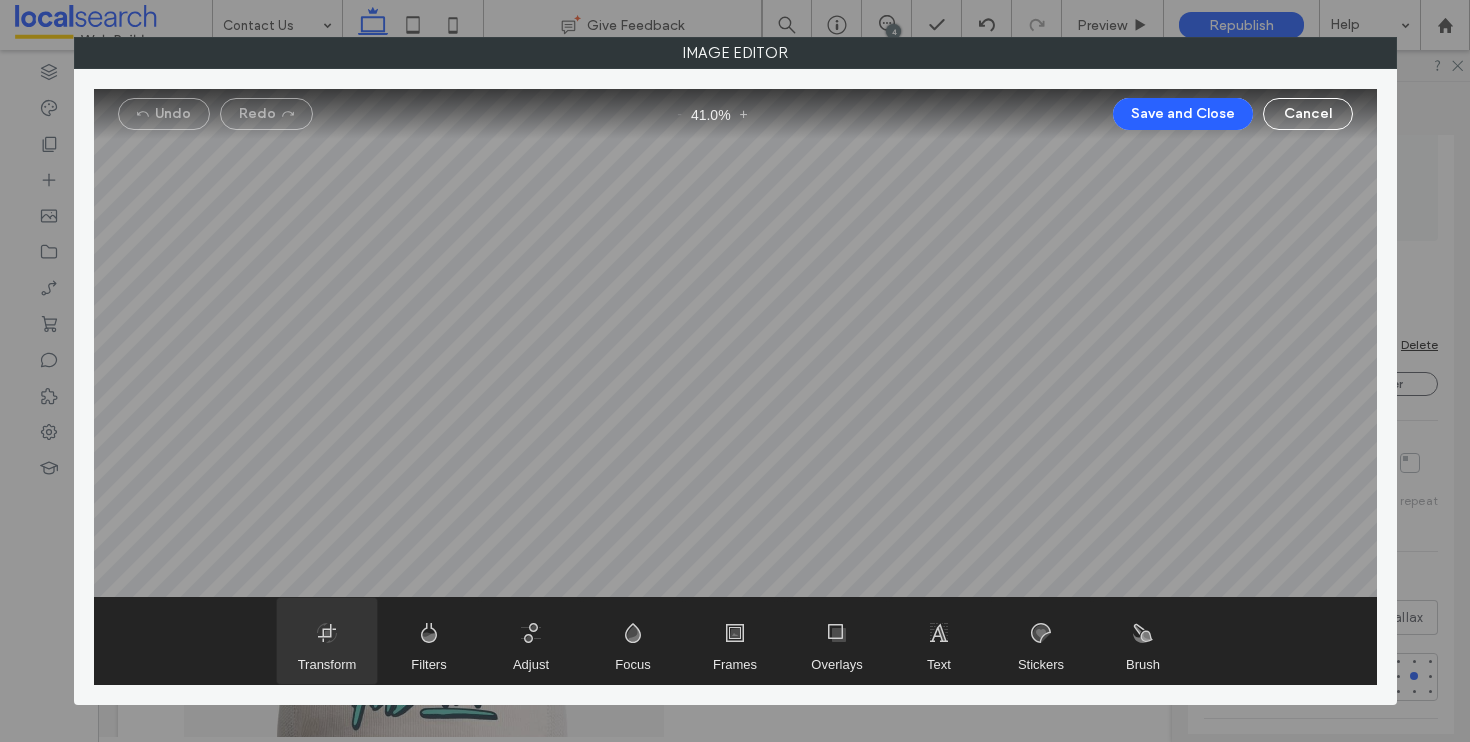 click at bounding box center [327, 641] 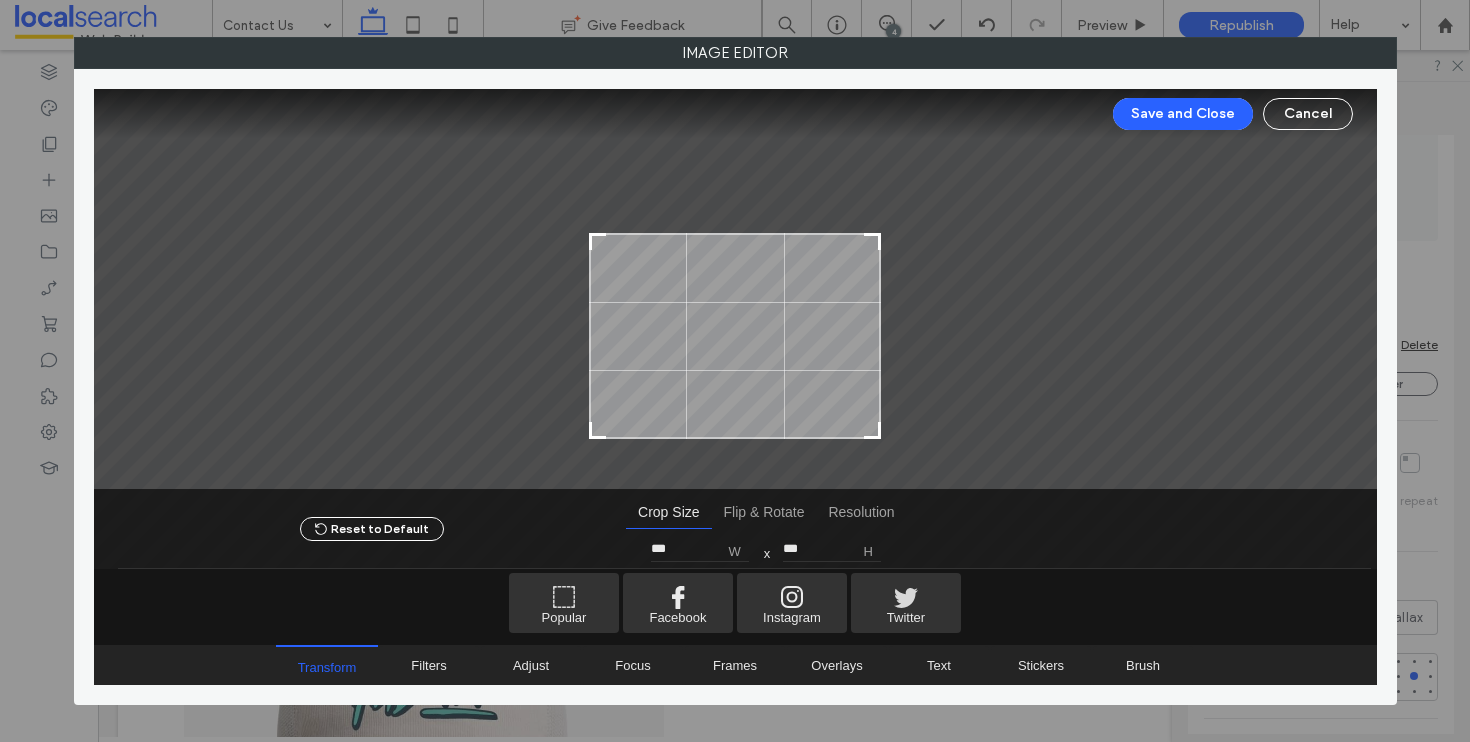 drag, startPoint x: 877, startPoint y: 142, endPoint x: 901, endPoint y: 243, distance: 103.81233 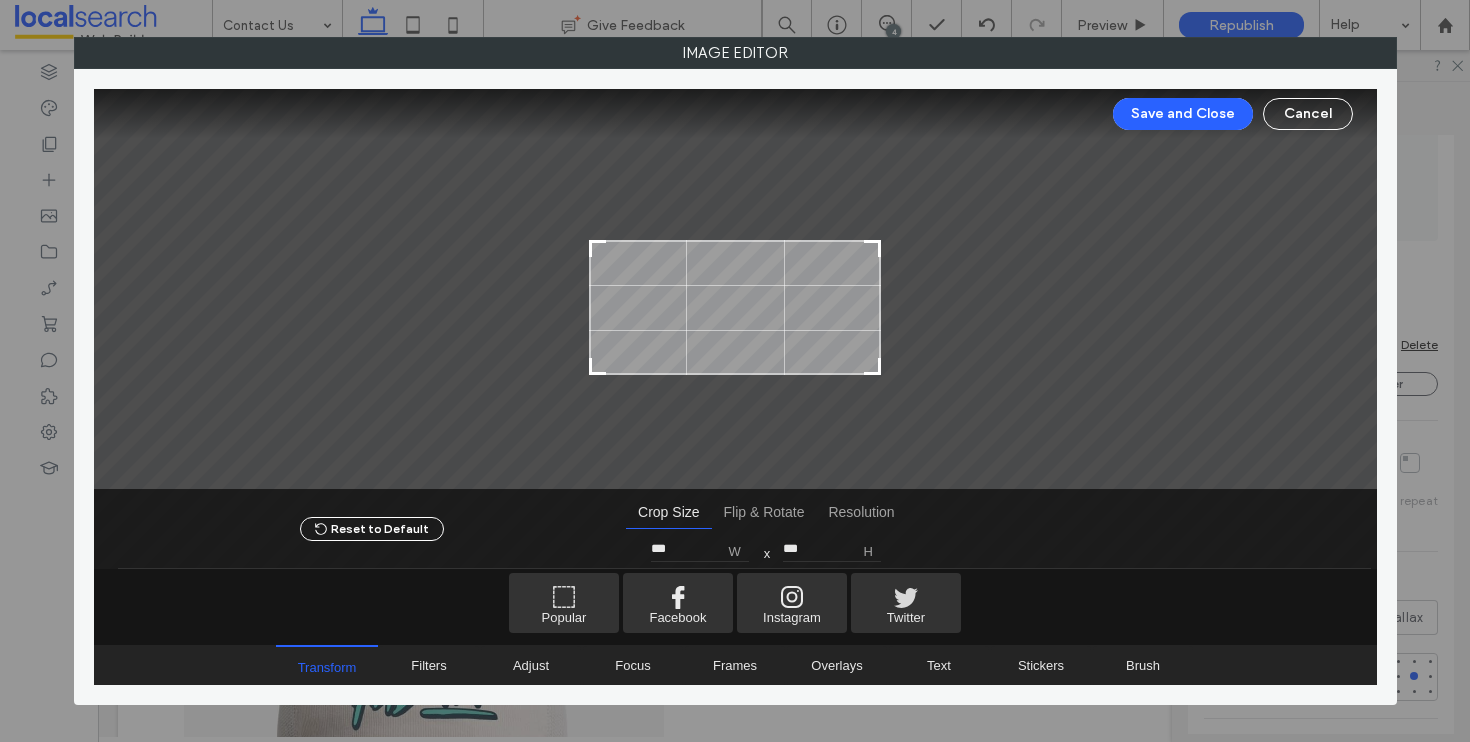 drag, startPoint x: 872, startPoint y: 436, endPoint x: 902, endPoint y: 372, distance: 70.68239 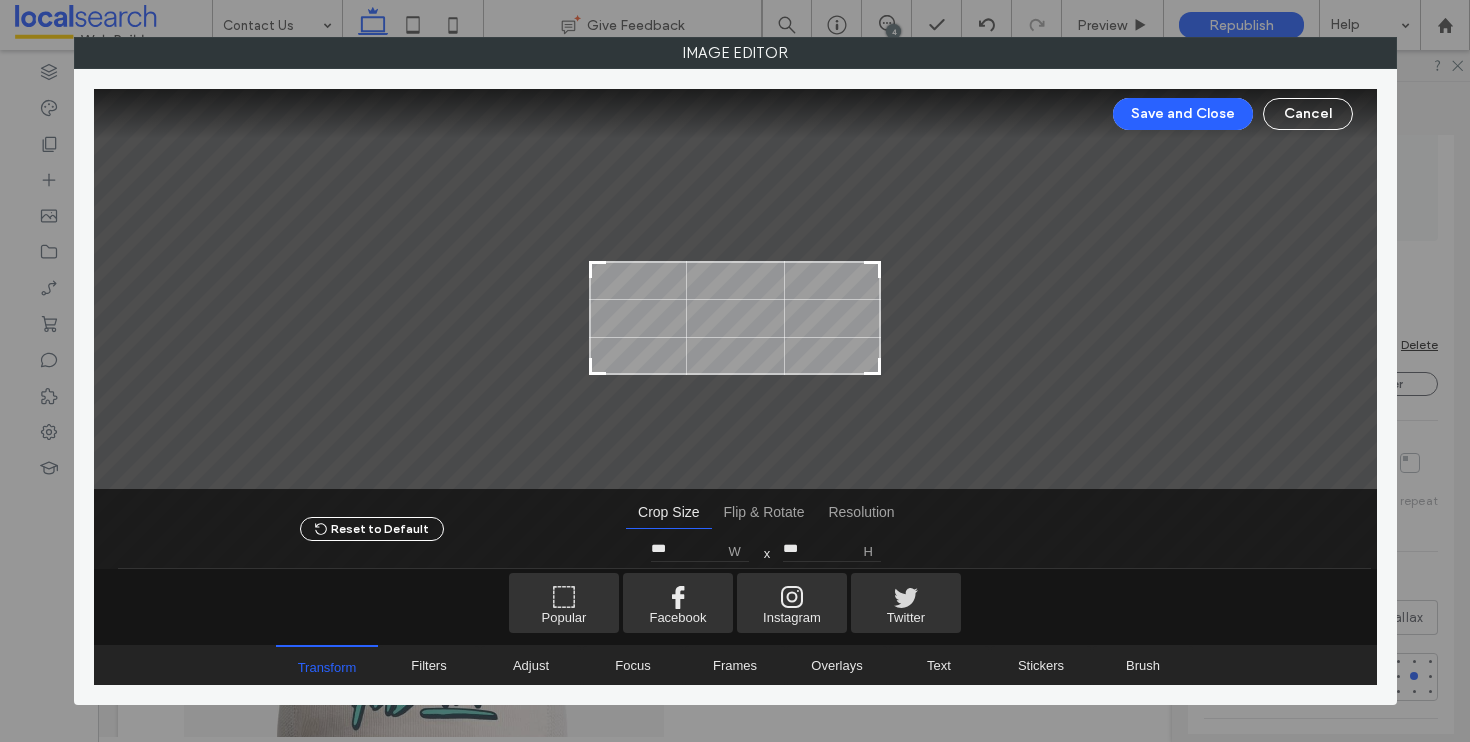 type on "***" 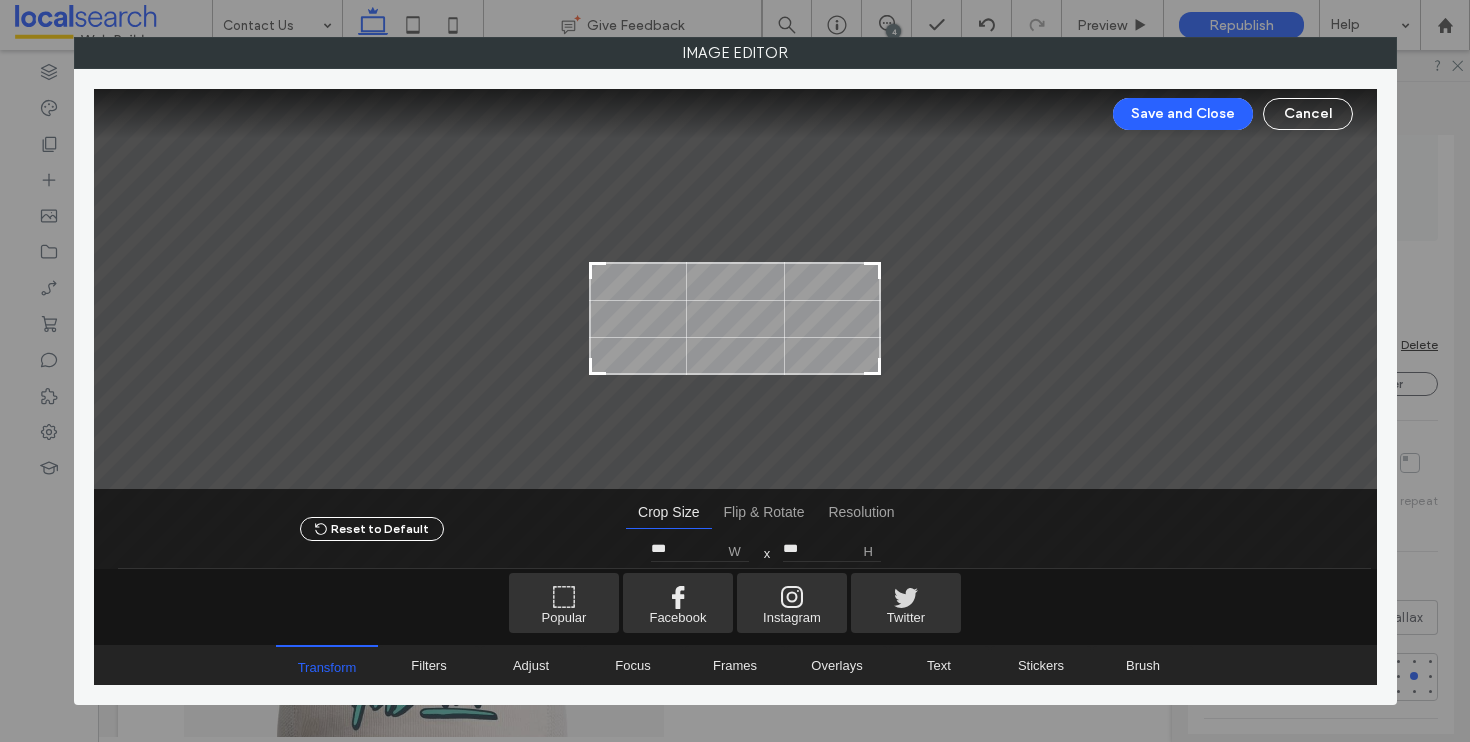 drag, startPoint x: 878, startPoint y: 242, endPoint x: 879, endPoint y: 264, distance: 22.022715 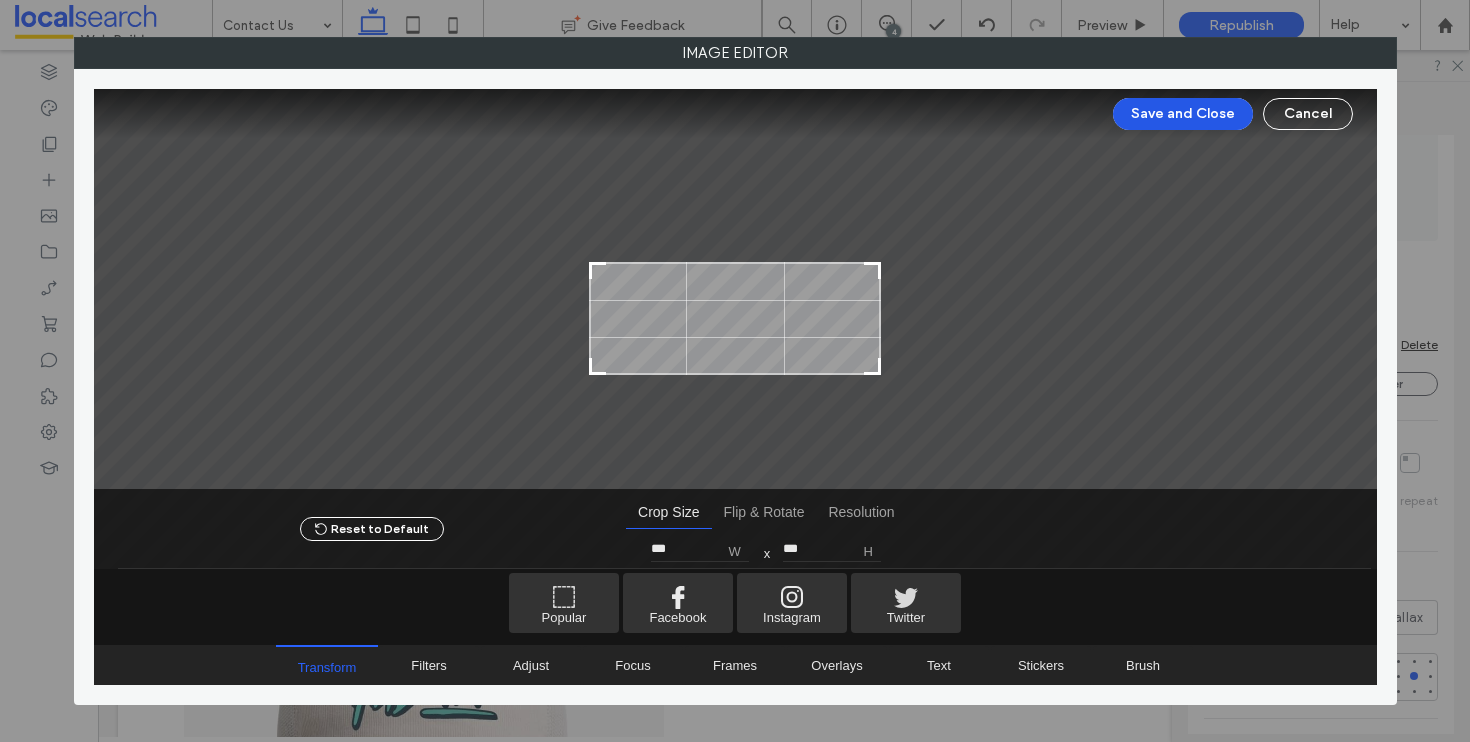 click on "Save and Close" at bounding box center (1183, 114) 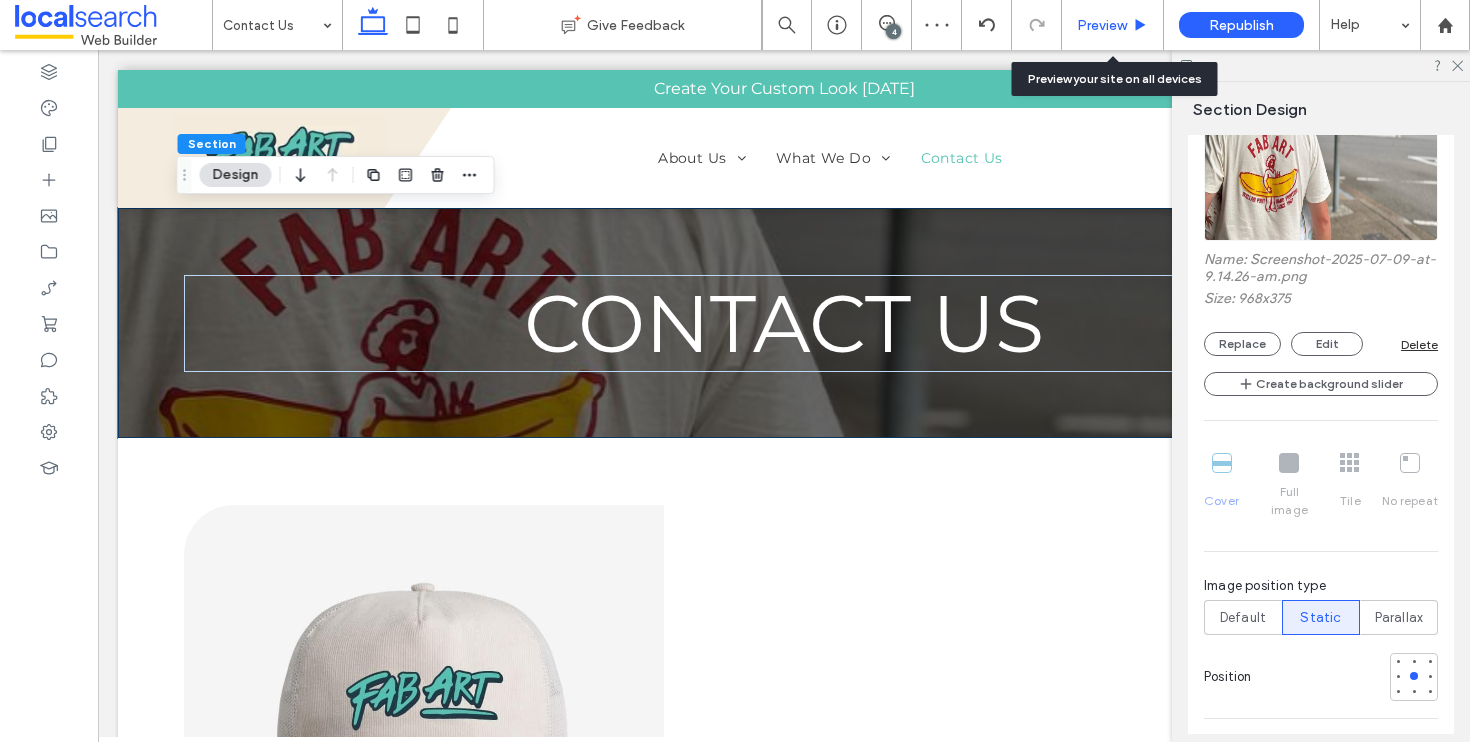 click on "Preview" at bounding box center [1113, 25] 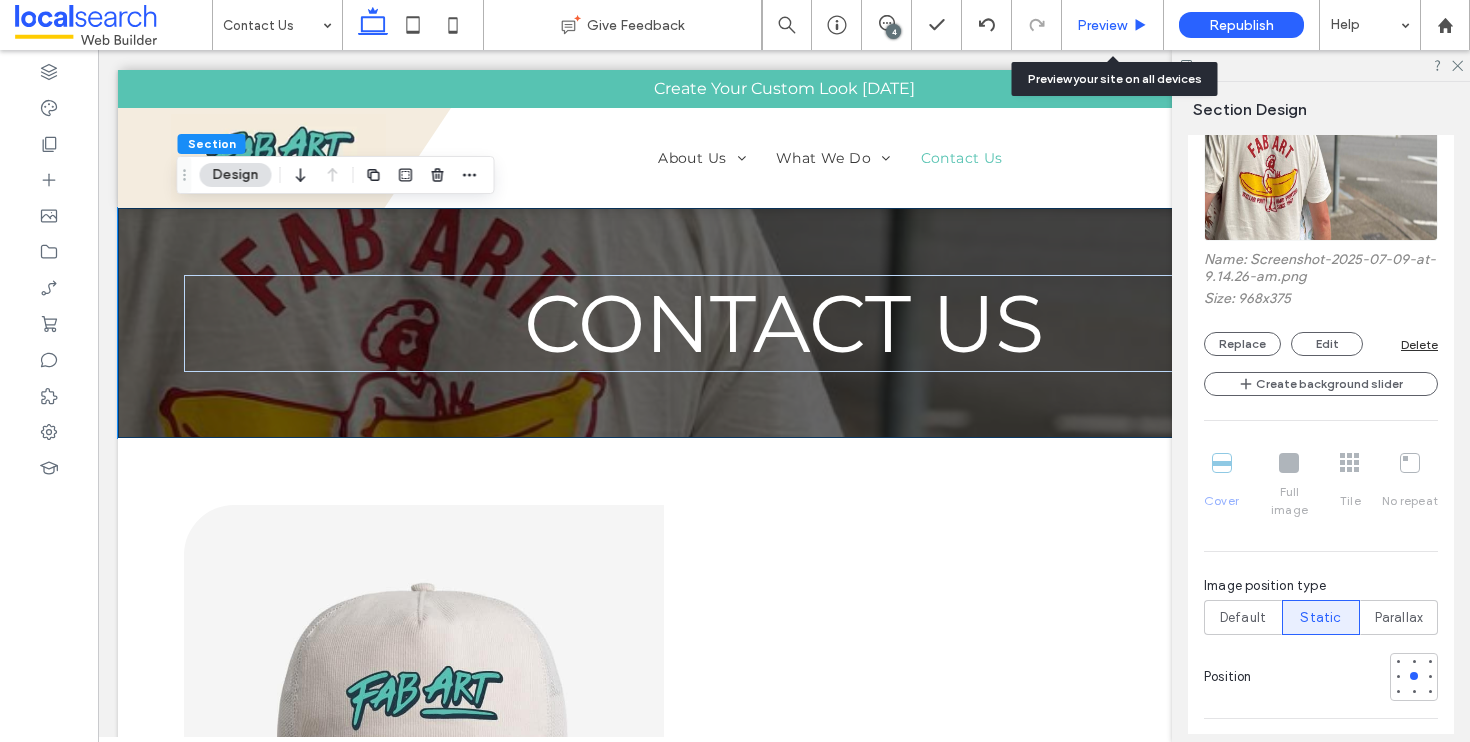 click on "Preview" at bounding box center [1102, 25] 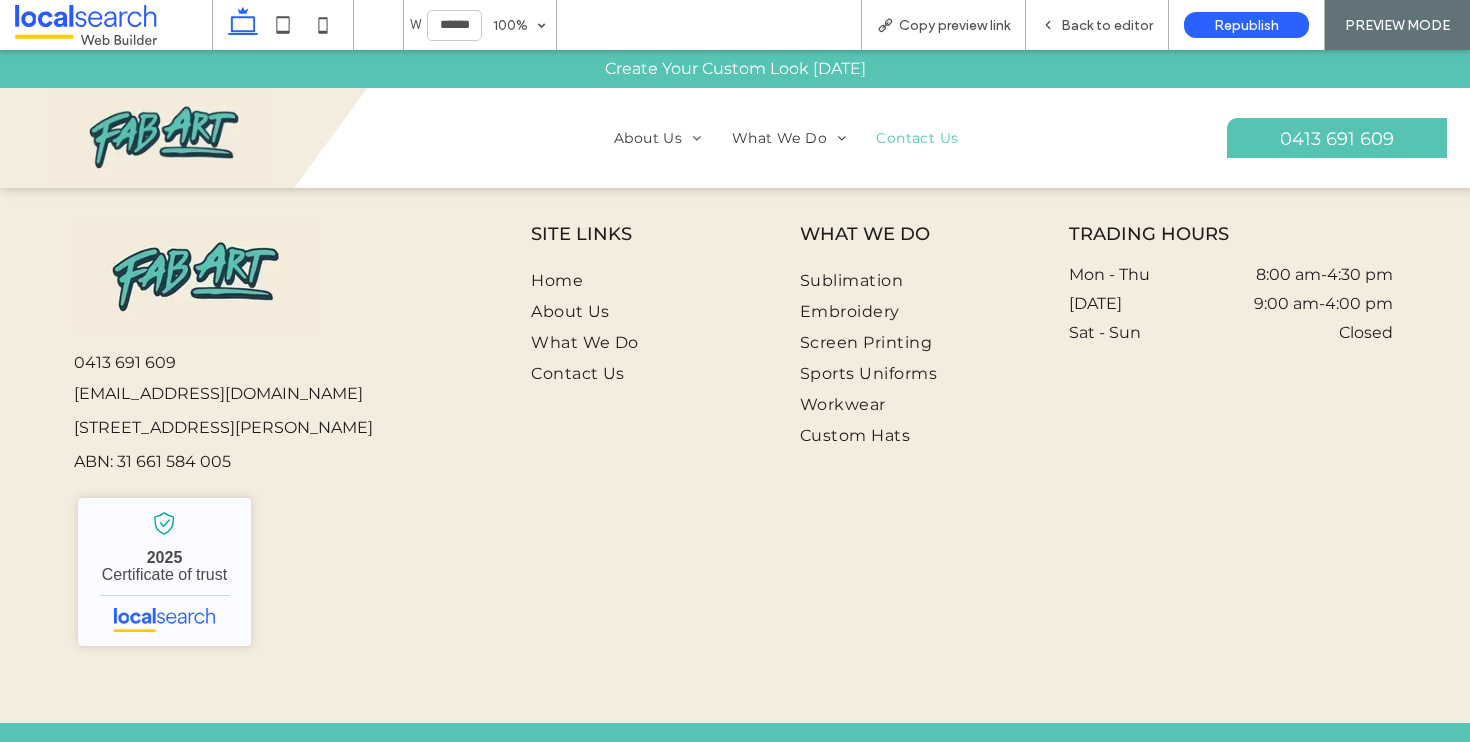 scroll, scrollTop: 3525, scrollLeft: 0, axis: vertical 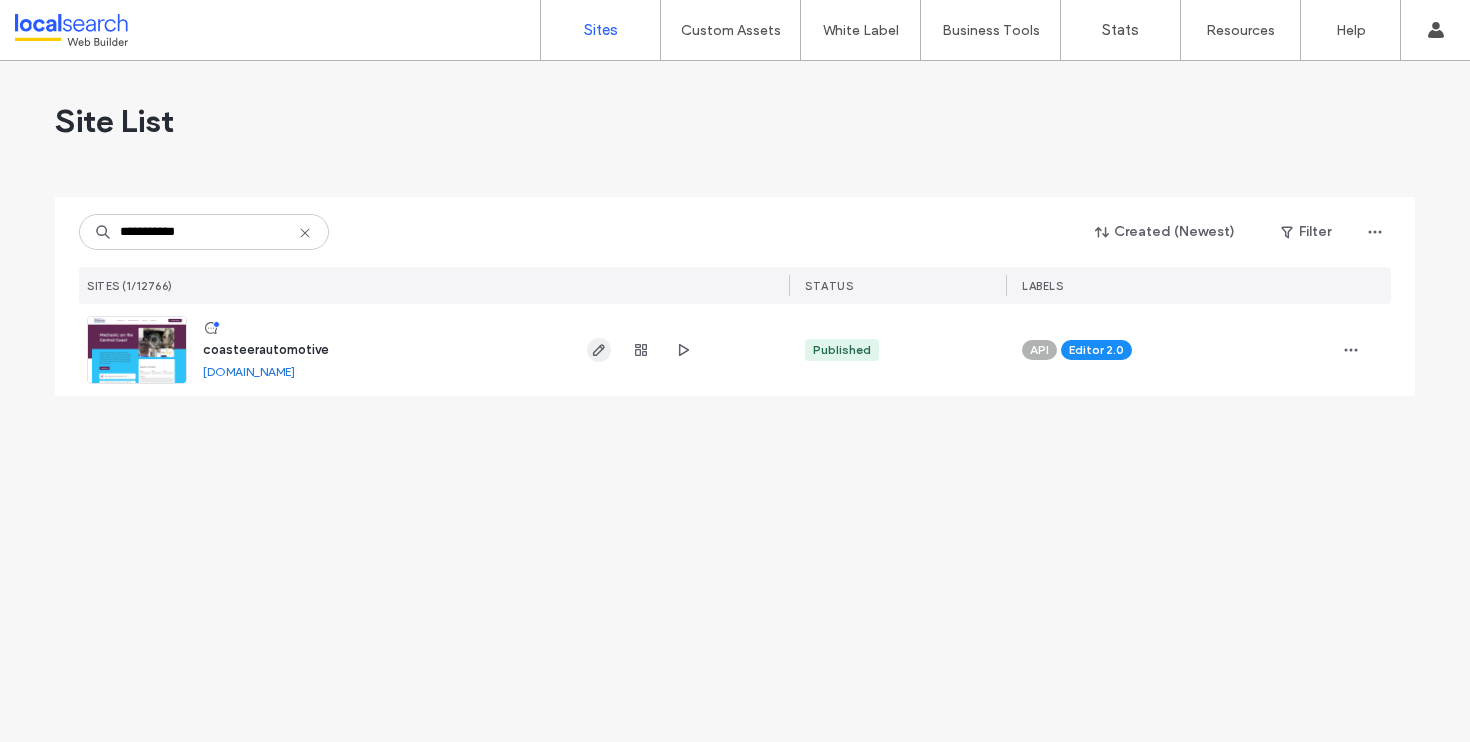 type on "**********" 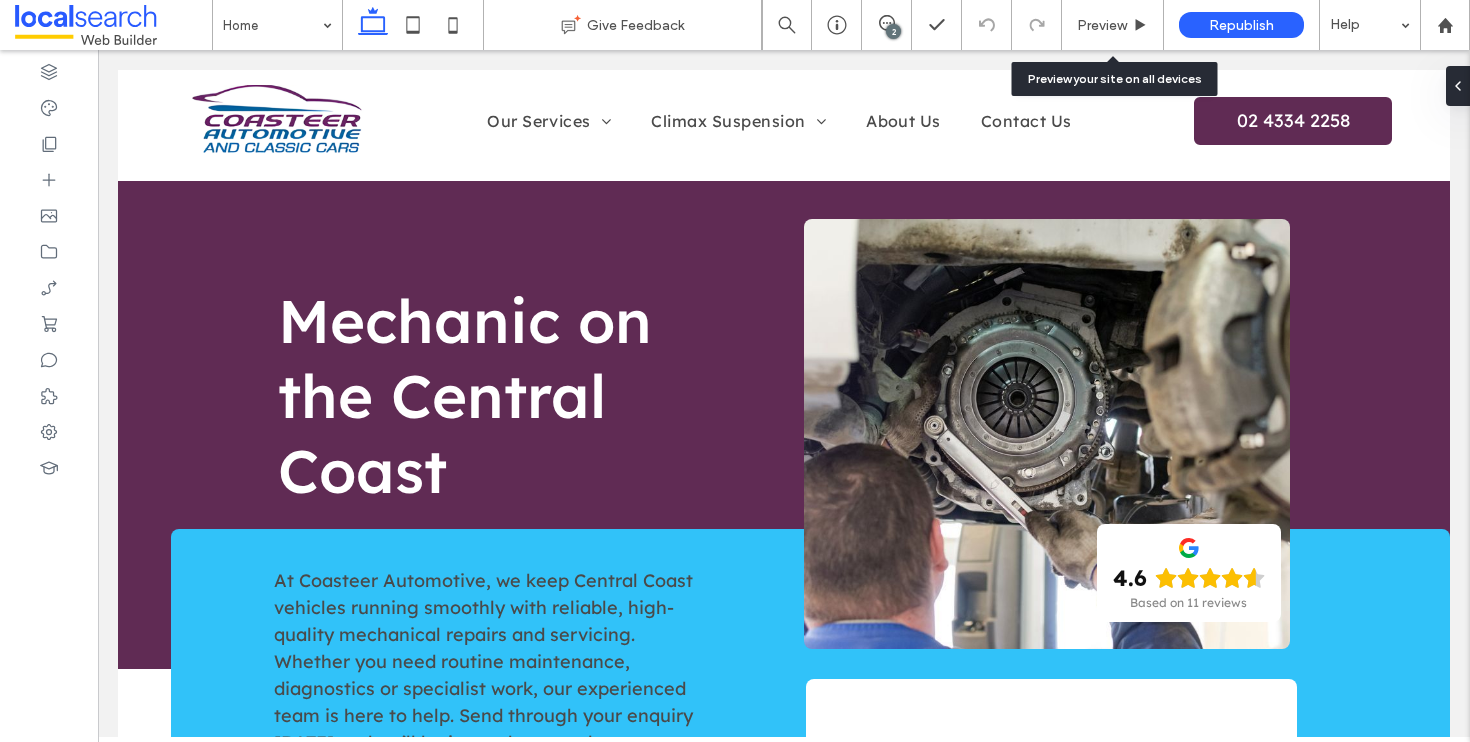 scroll, scrollTop: 0, scrollLeft: 0, axis: both 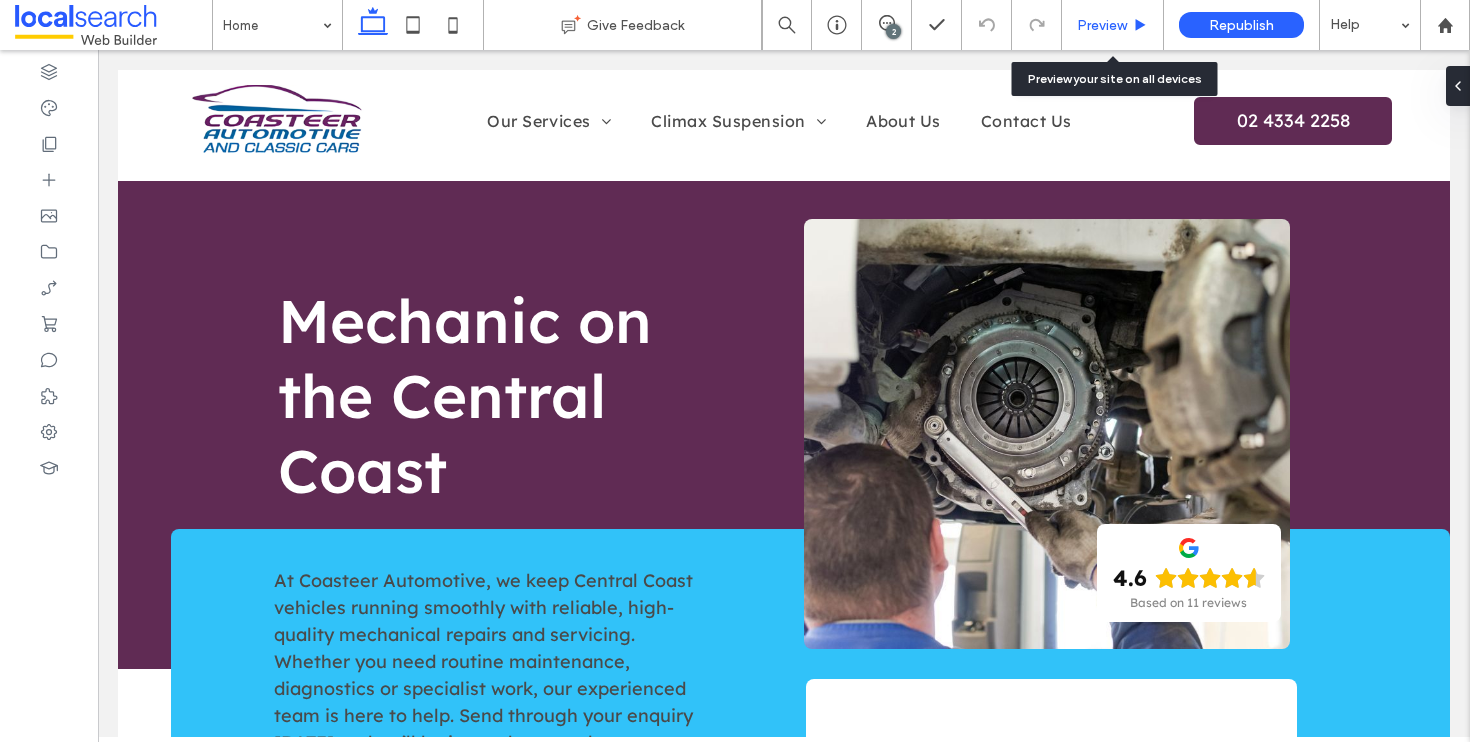 click on "Preview" at bounding box center [1102, 25] 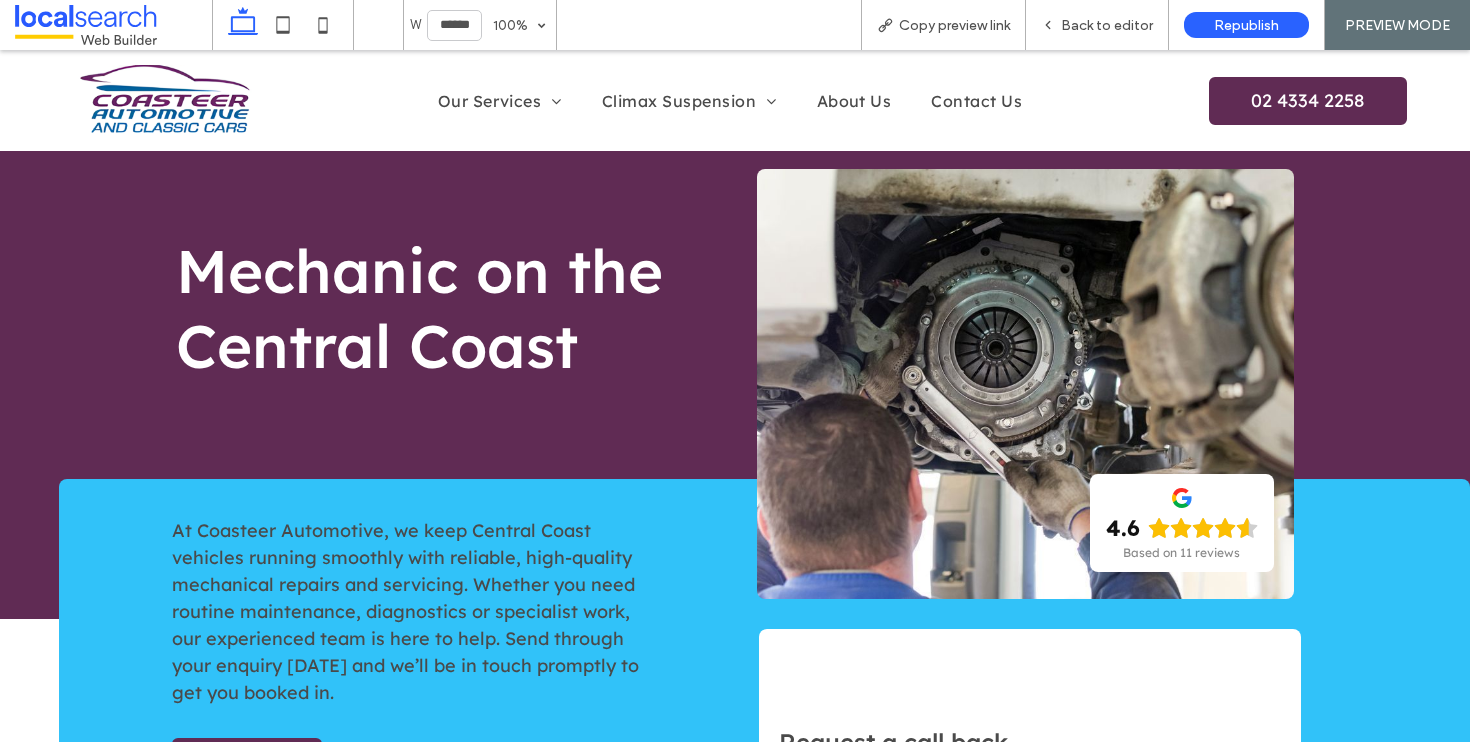 scroll, scrollTop: 0, scrollLeft: 0, axis: both 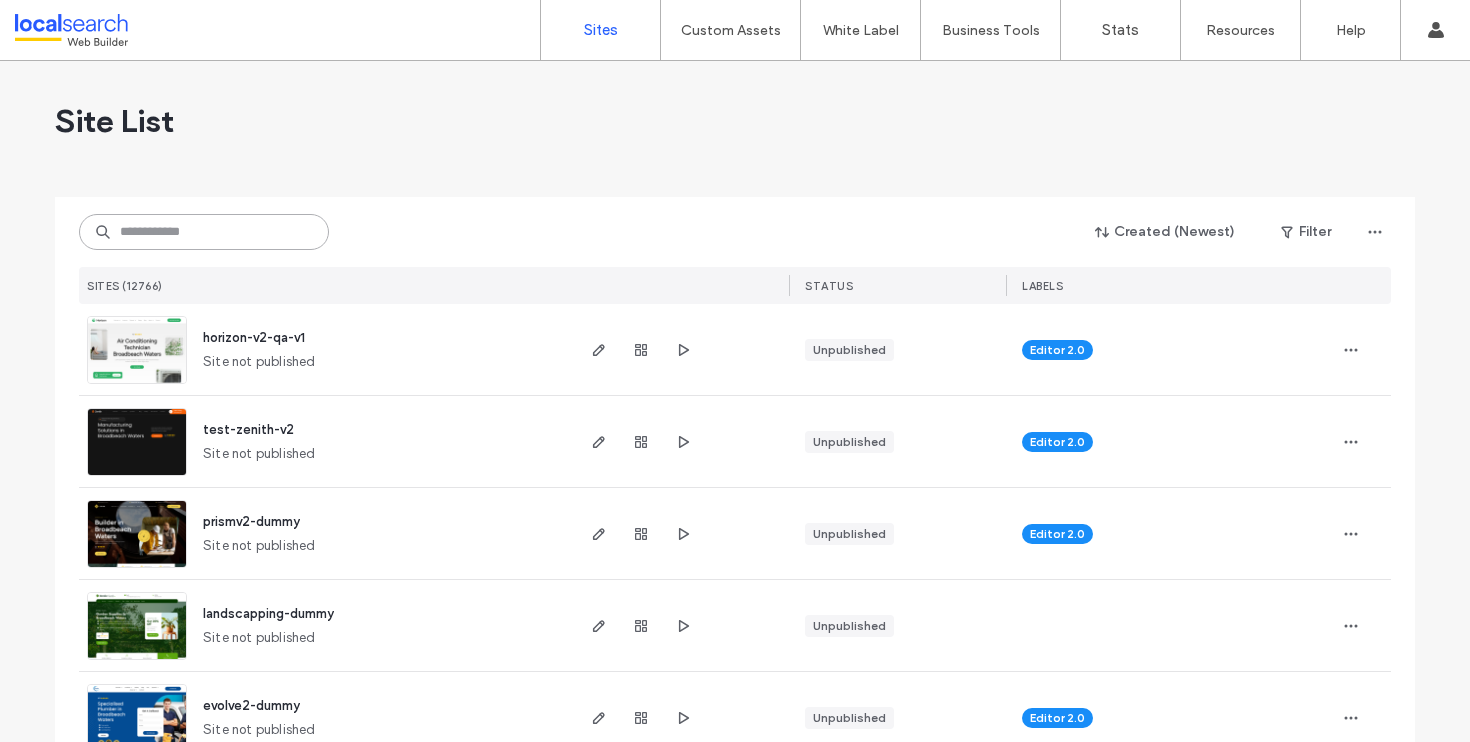 click at bounding box center (204, 232) 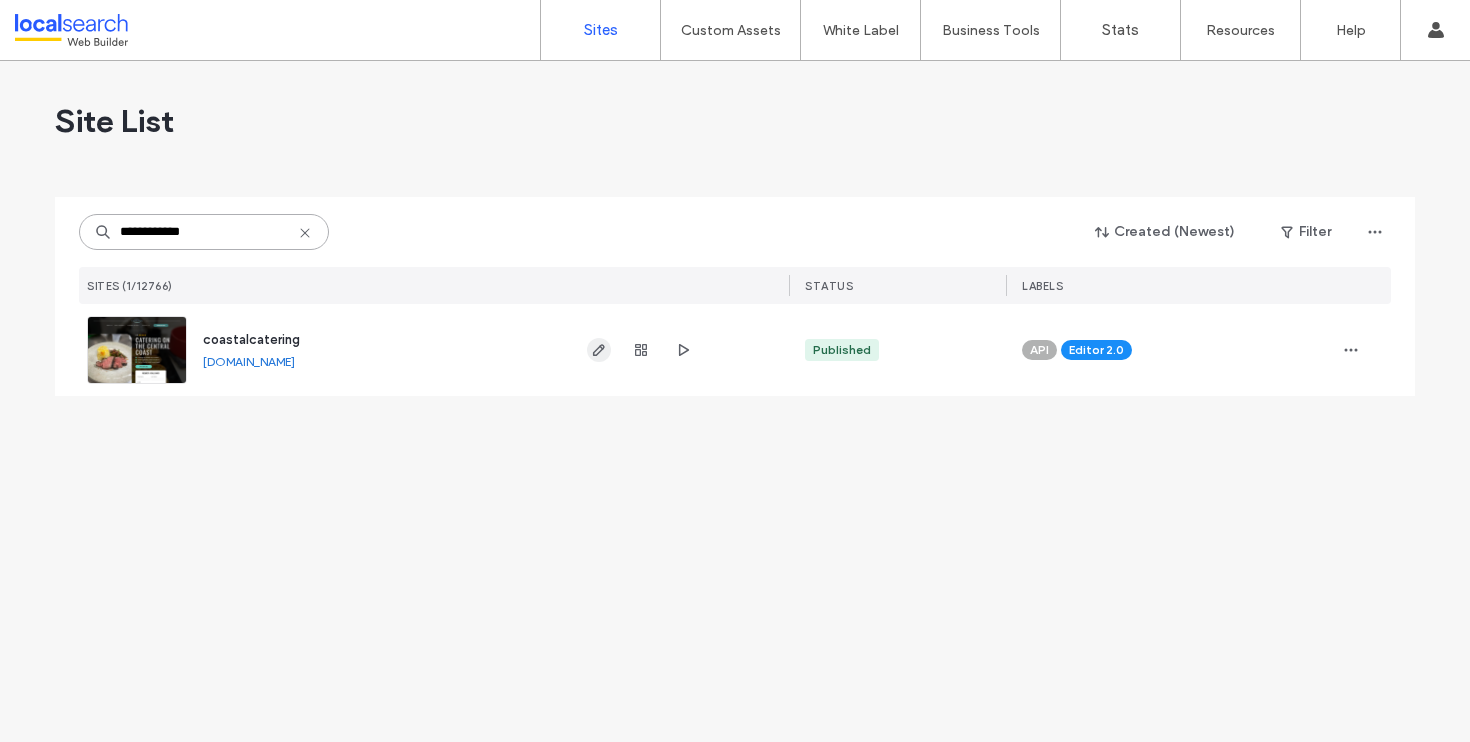 type on "**********" 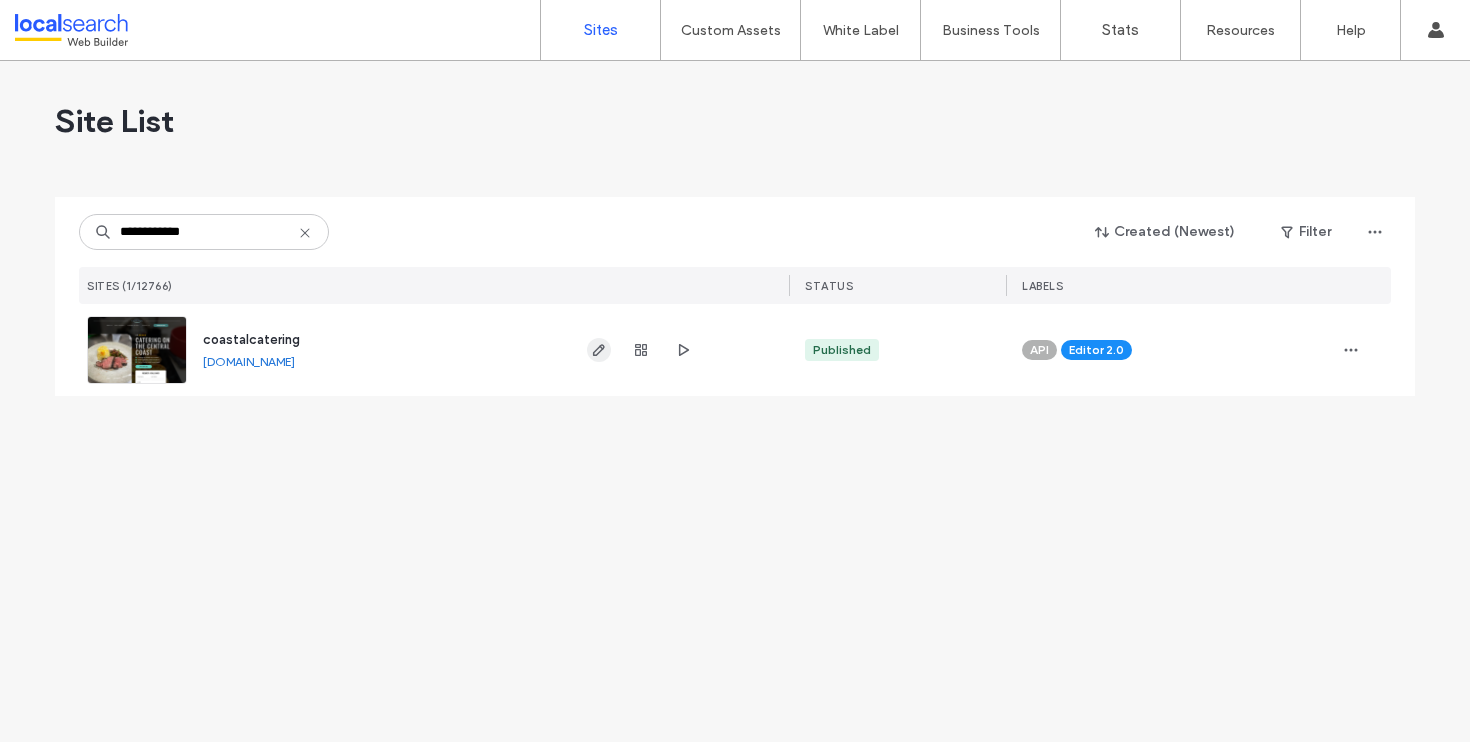 click 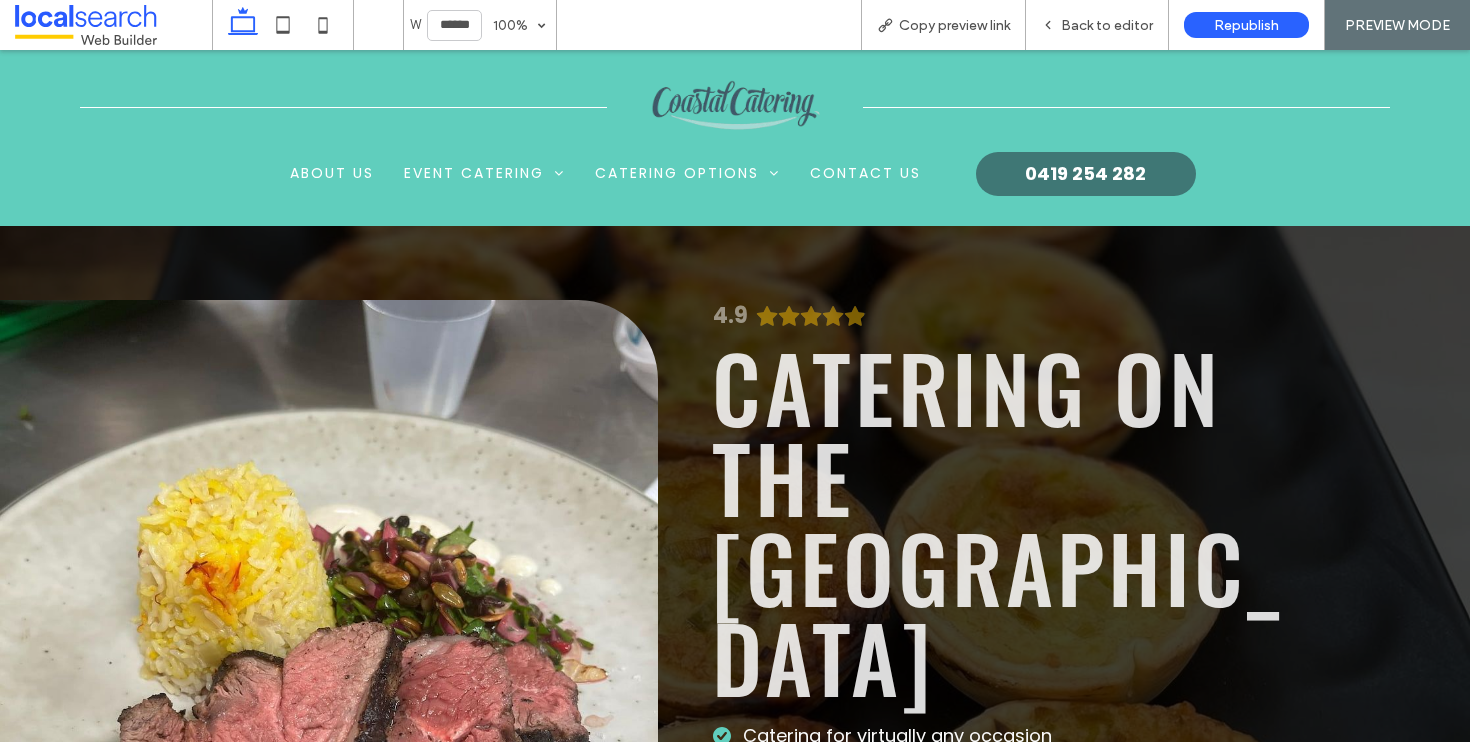 scroll, scrollTop: 173, scrollLeft: 0, axis: vertical 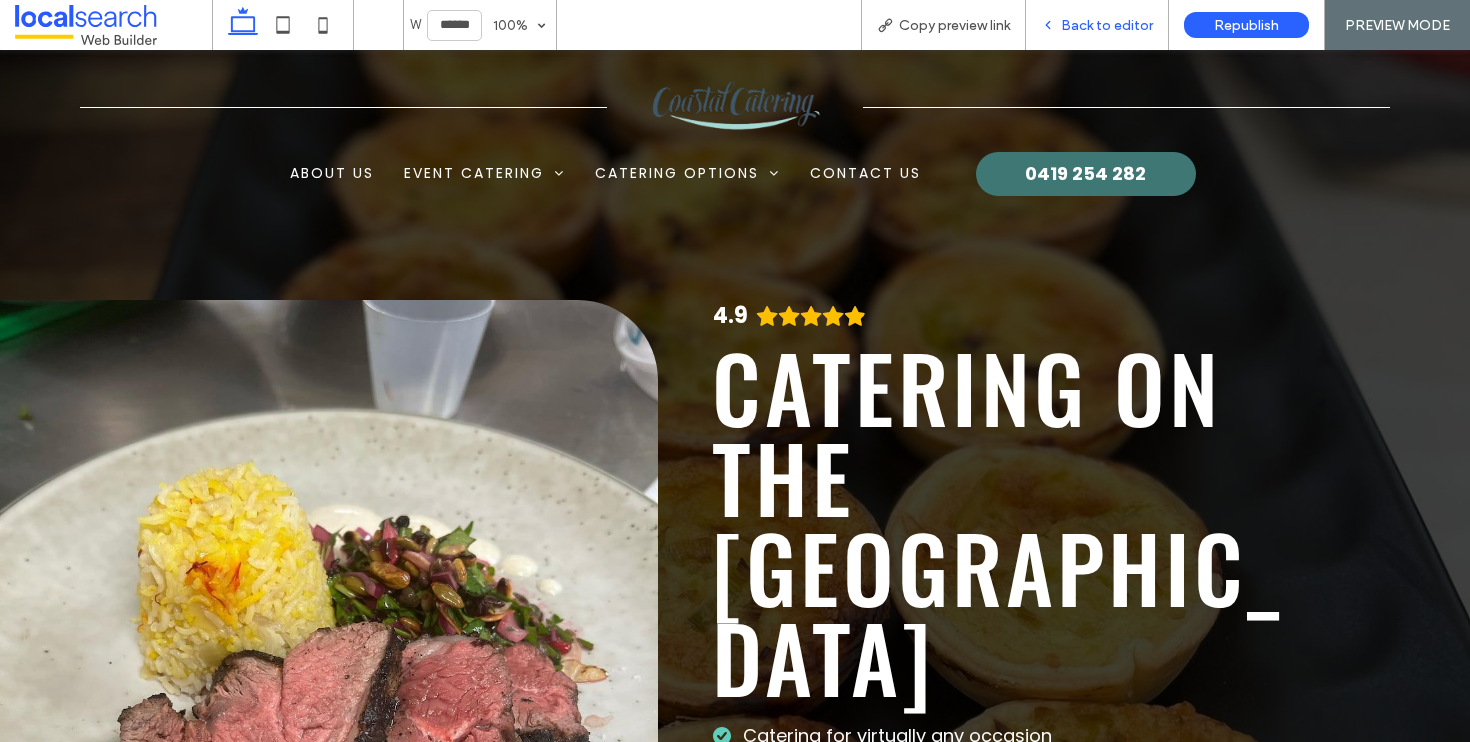 click on "Back to editor" at bounding box center (1097, 25) 